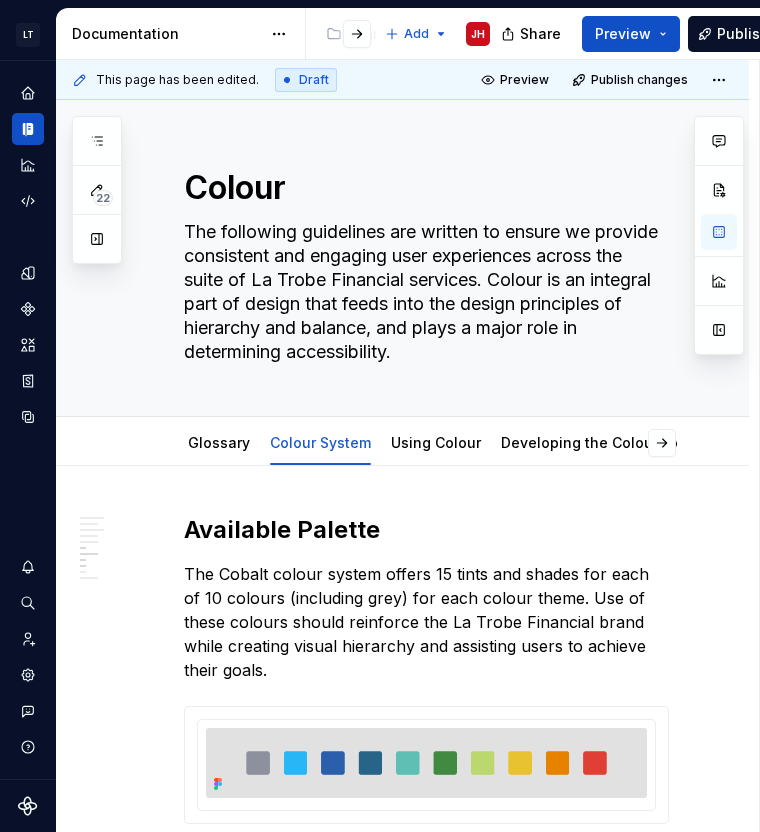 scroll, scrollTop: 0, scrollLeft: 0, axis: both 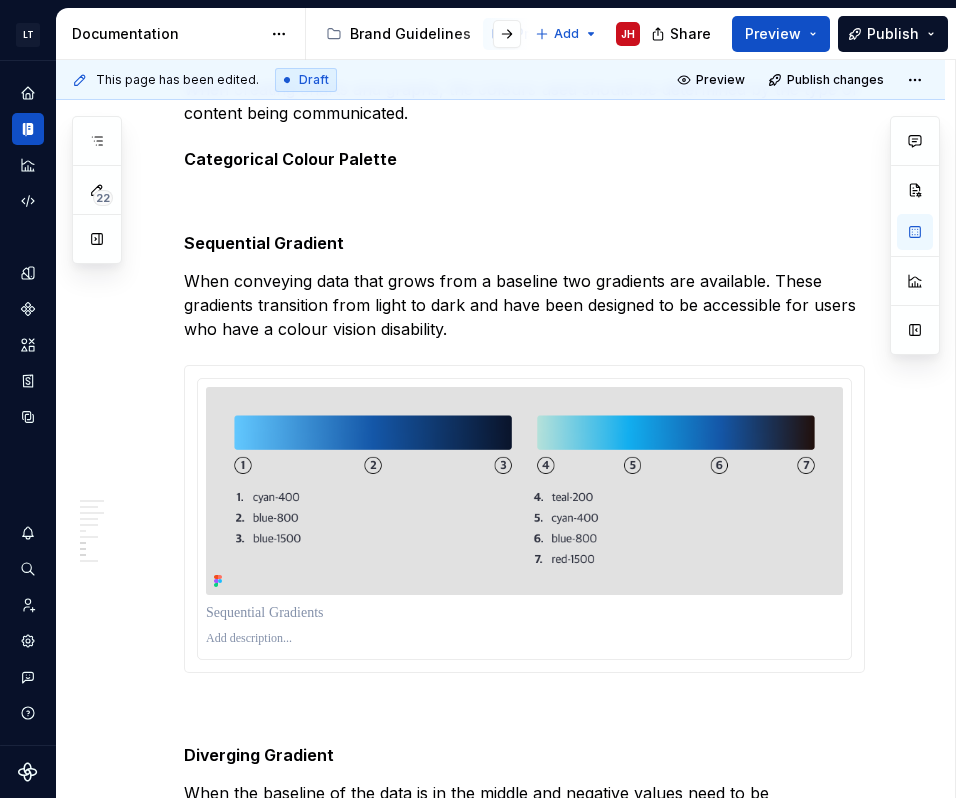 type on "*" 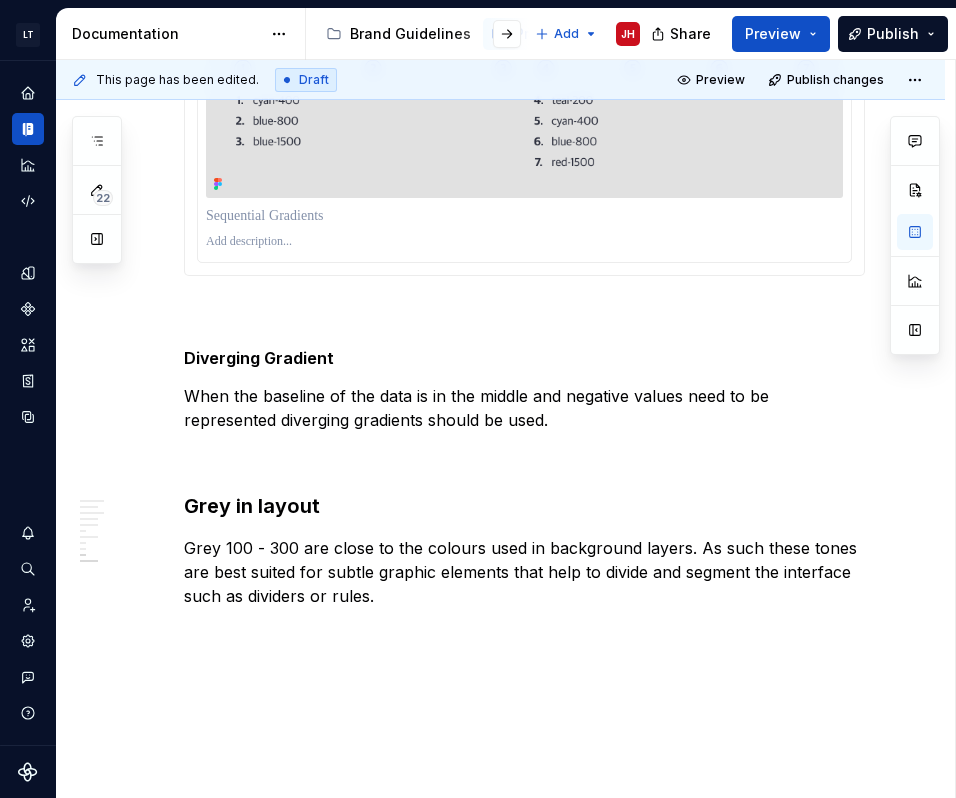 scroll, scrollTop: 2400, scrollLeft: 0, axis: vertical 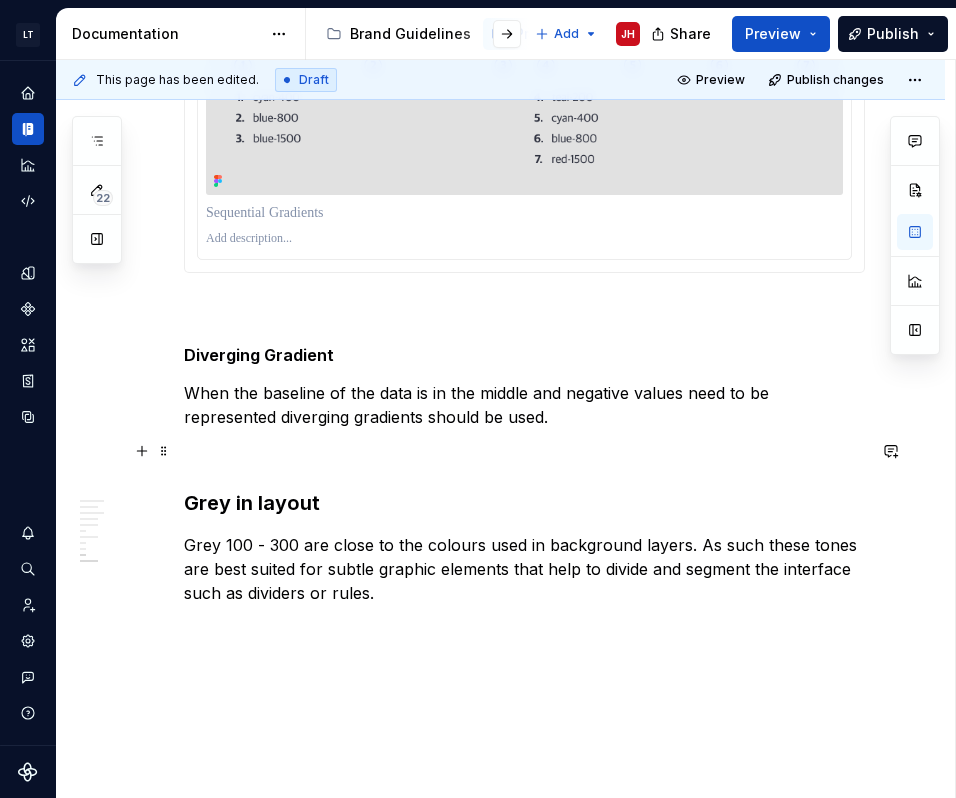 click at bounding box center [524, 453] 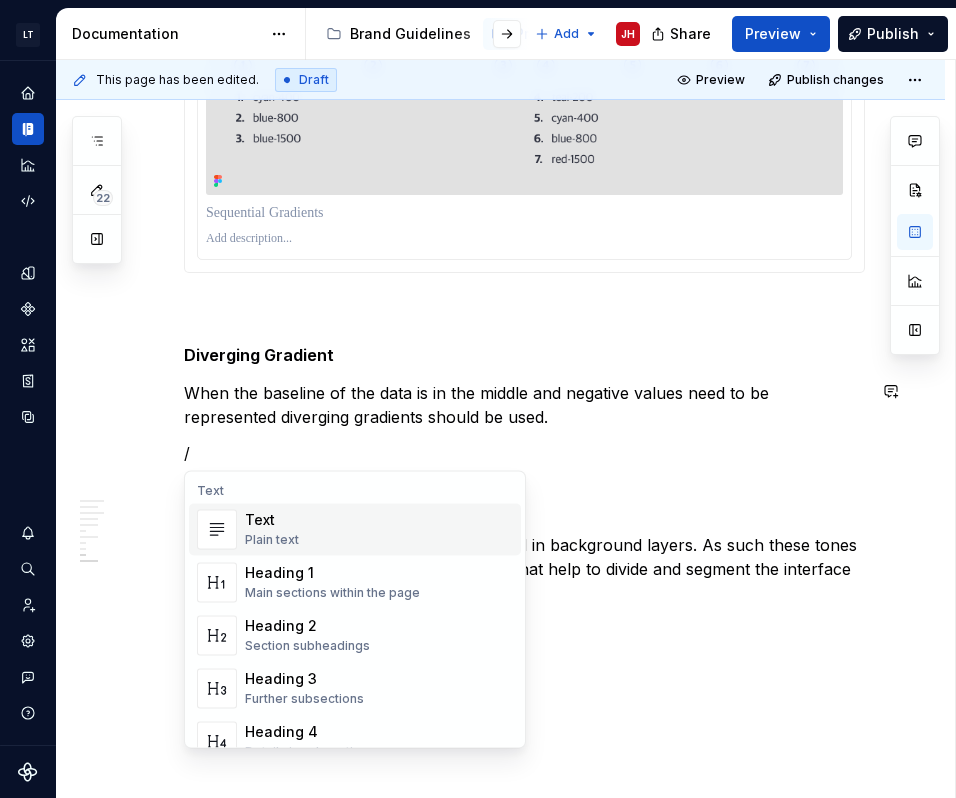 type 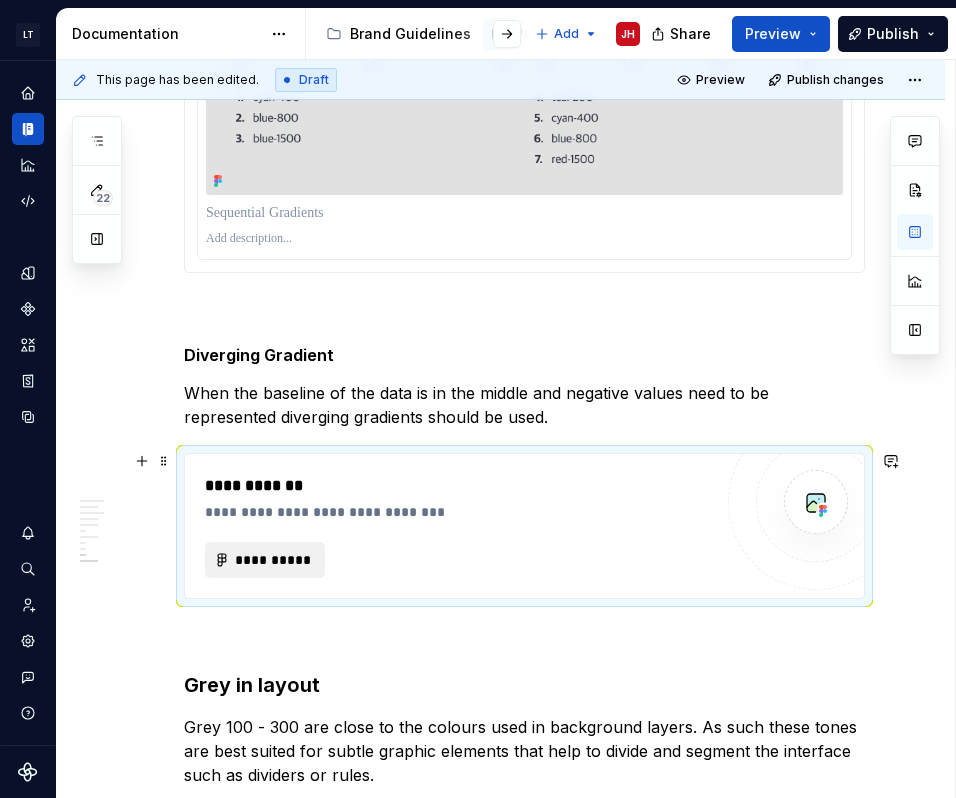 click on "**********" at bounding box center (273, 560) 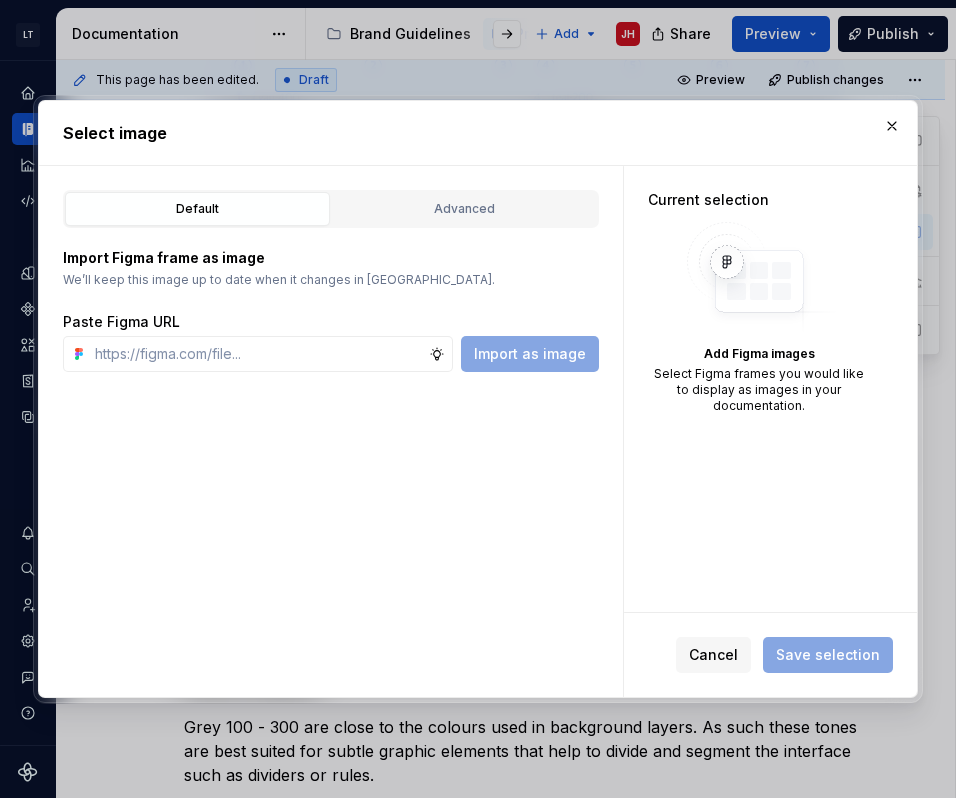 type on "*" 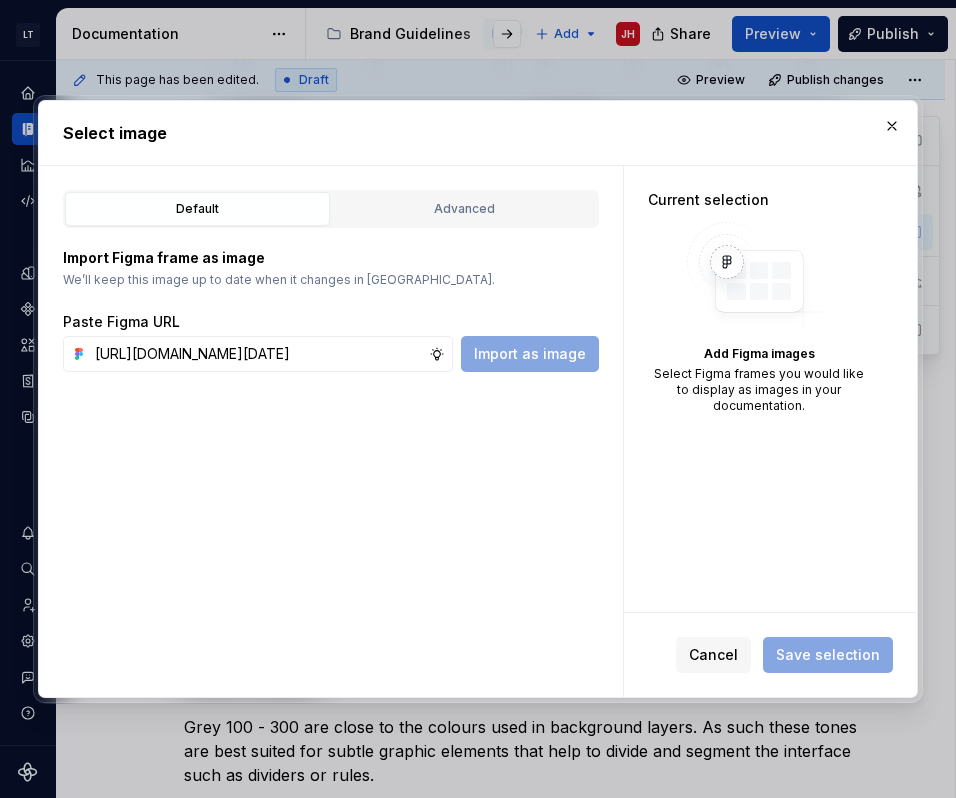 scroll, scrollTop: 0, scrollLeft: 451, axis: horizontal 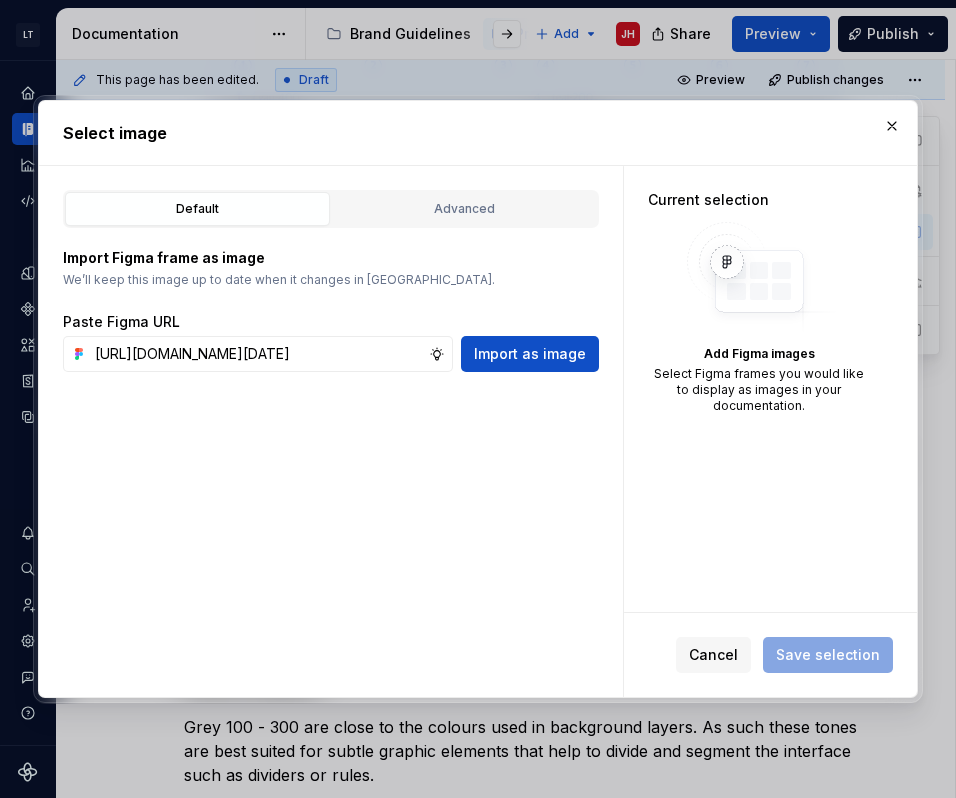 type on "[URL][DOMAIN_NAME][DATE]" 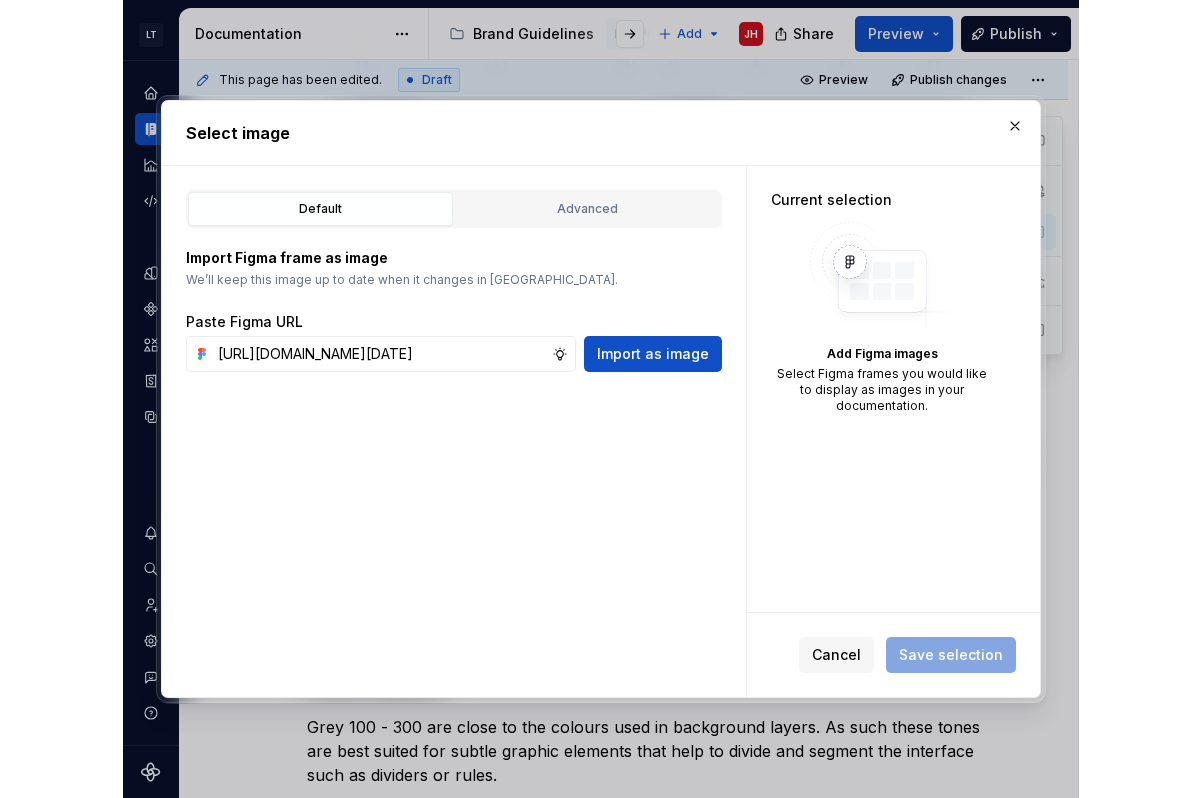 scroll, scrollTop: 0, scrollLeft: 0, axis: both 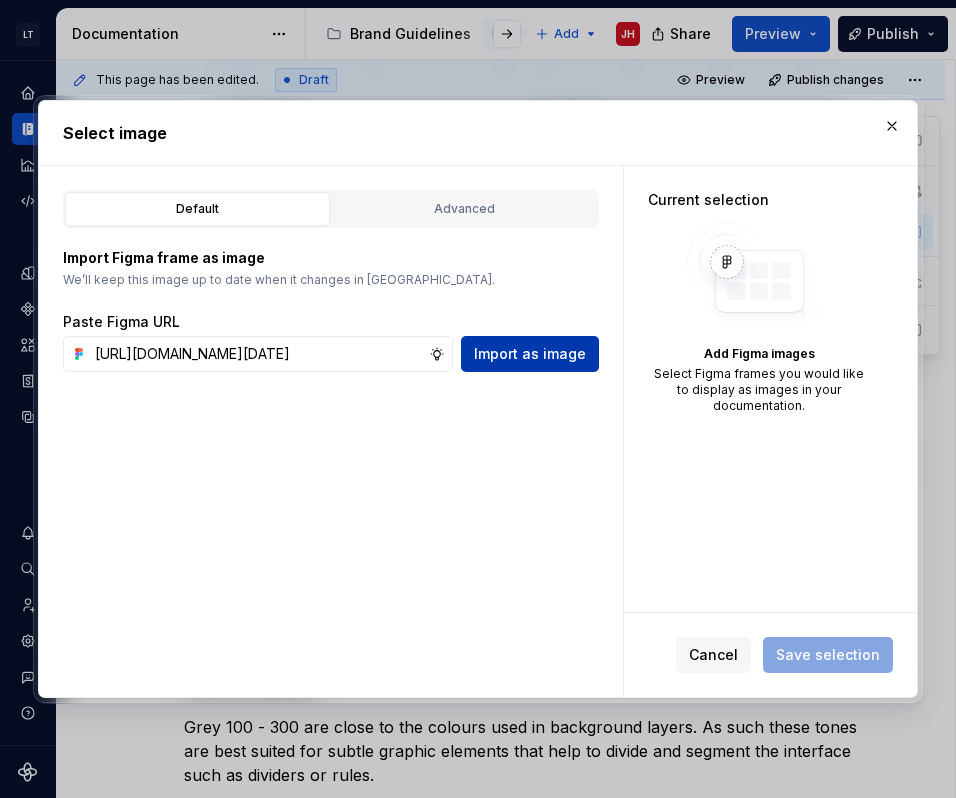 click on "Import as image" at bounding box center [530, 354] 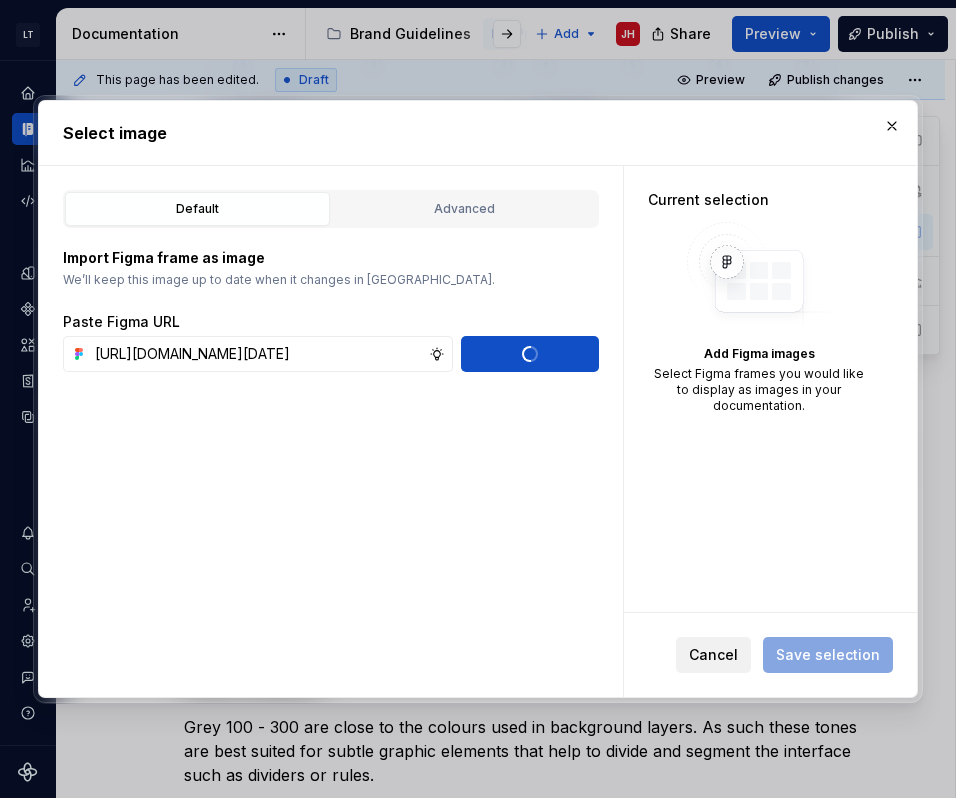 type 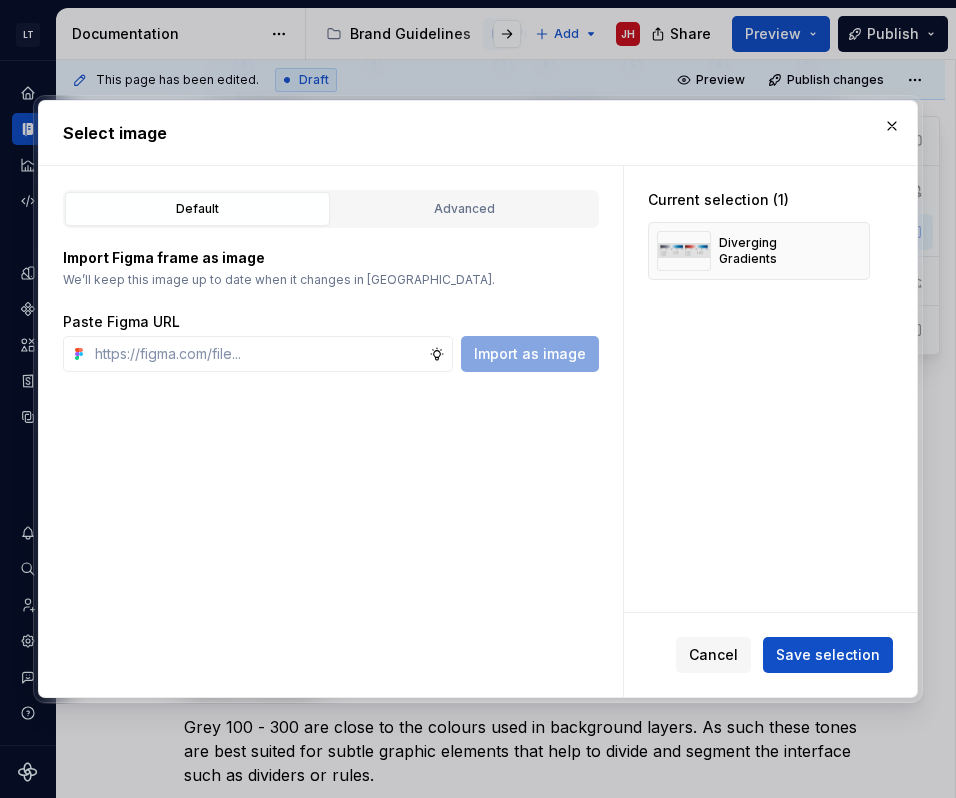click on "Save selection" at bounding box center (828, 655) 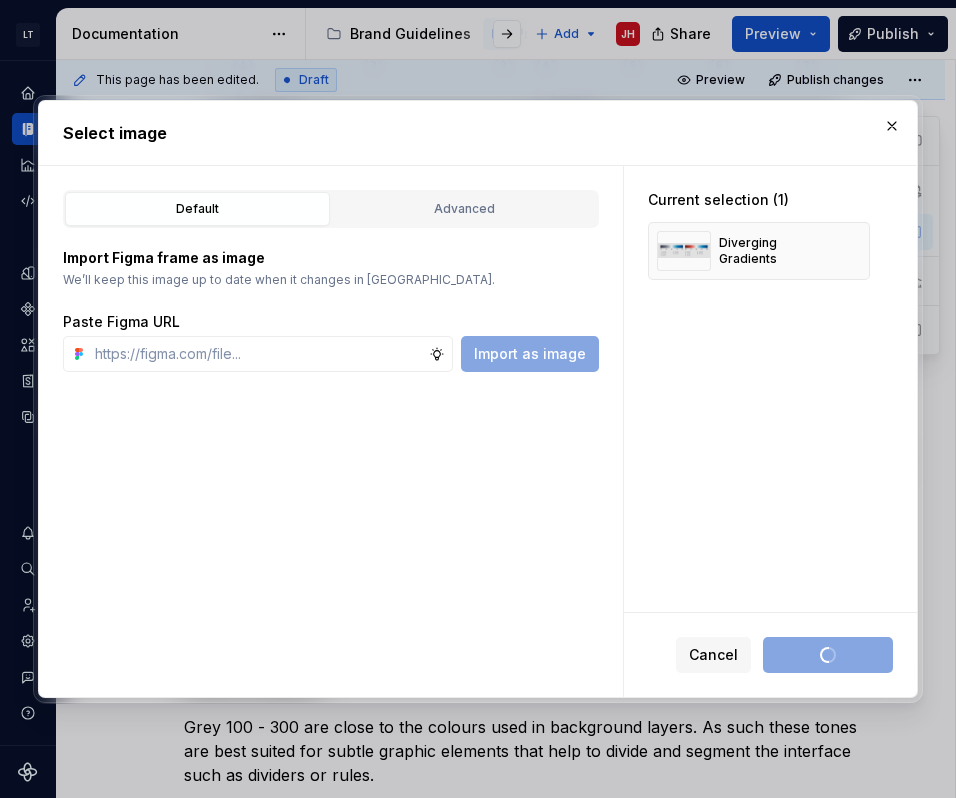 type on "*" 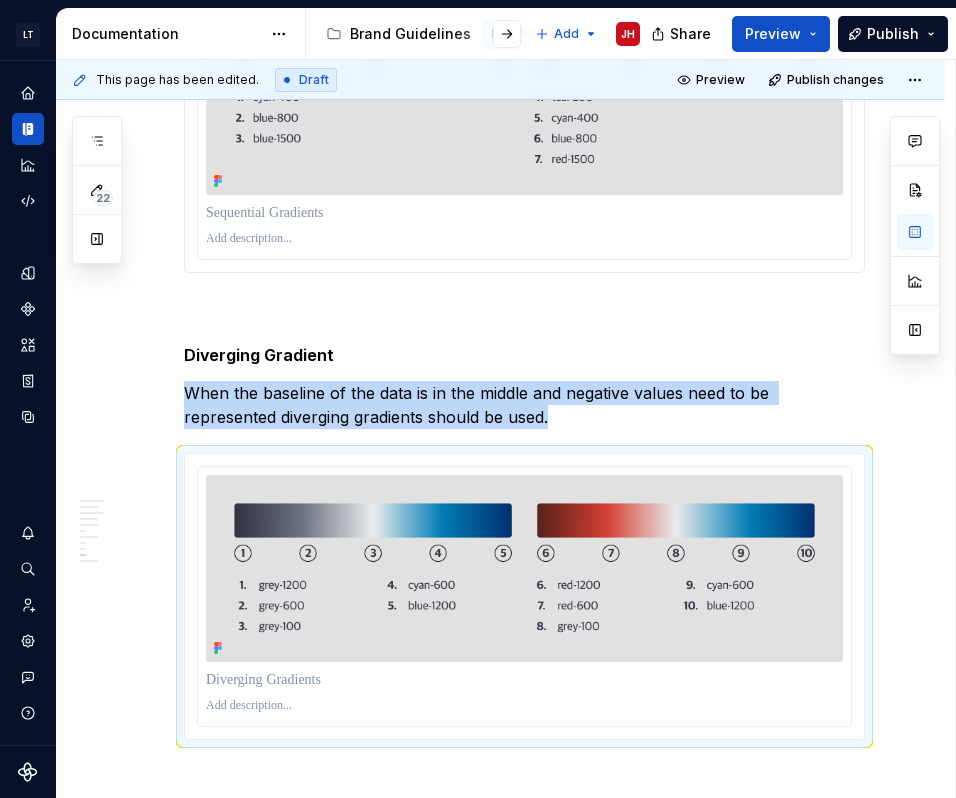type on "#FFFFFF" 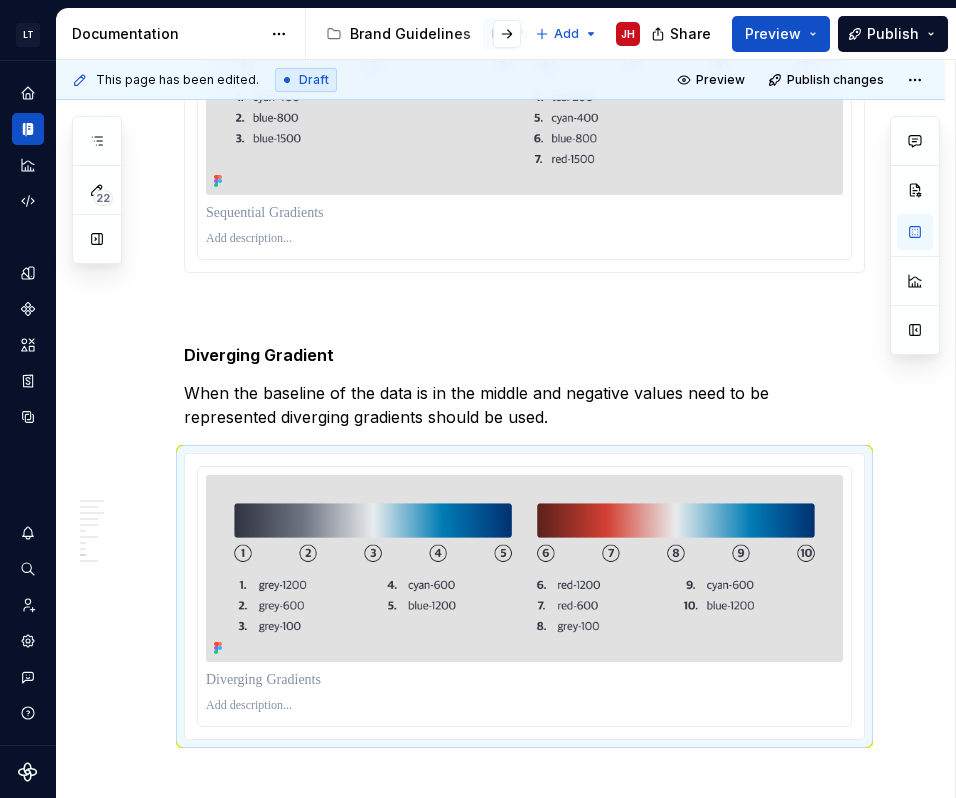 click at bounding box center [524, 91] 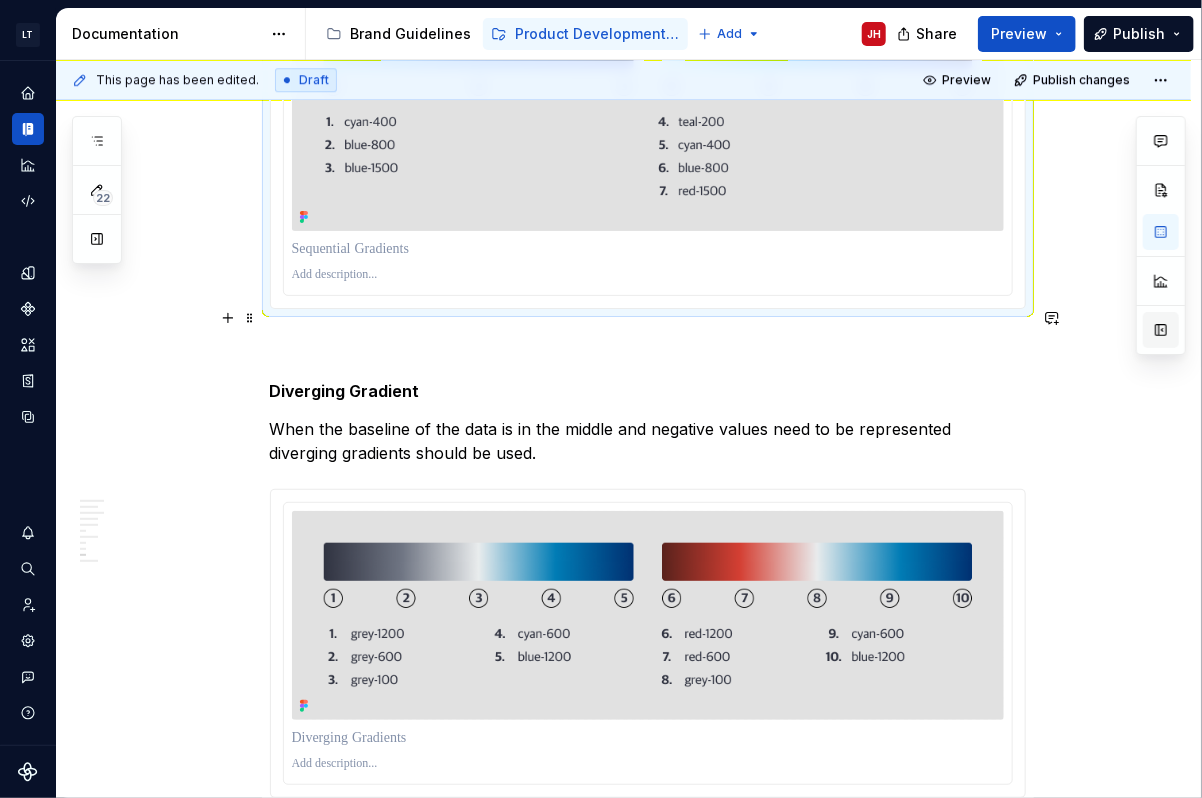 click at bounding box center (1161, 330) 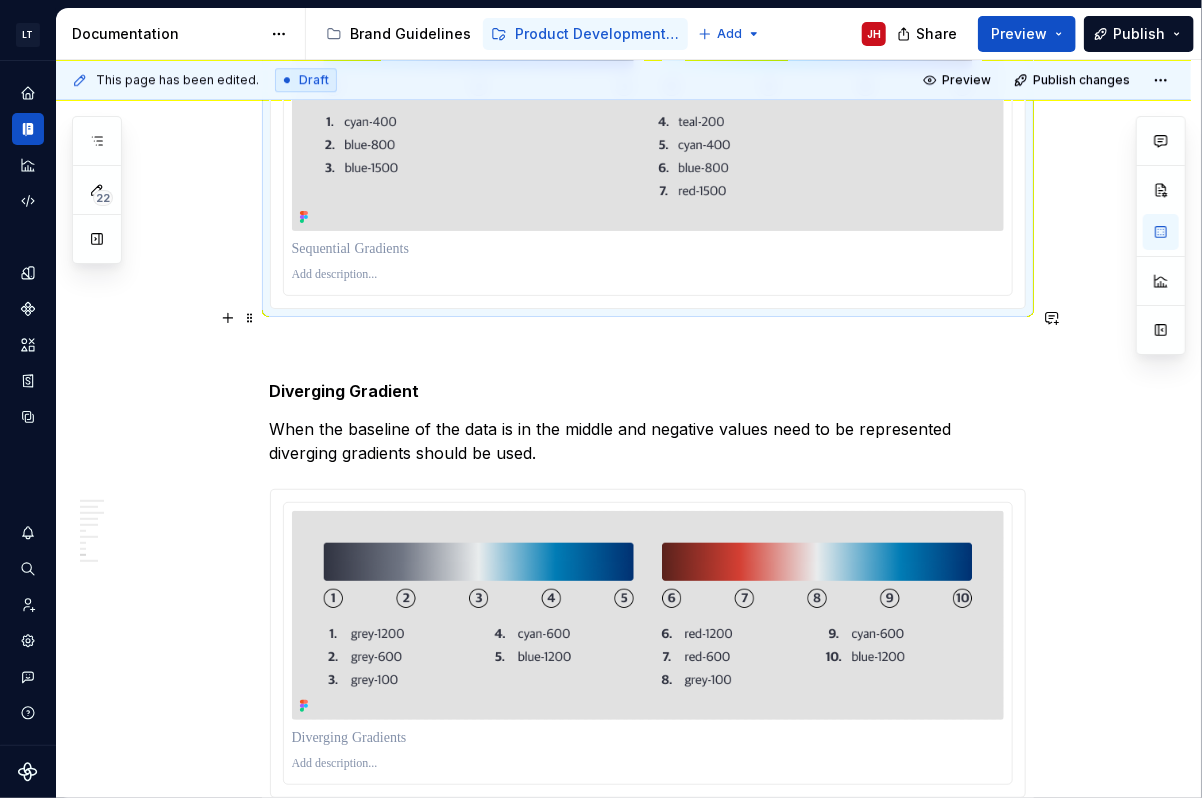 type on "*" 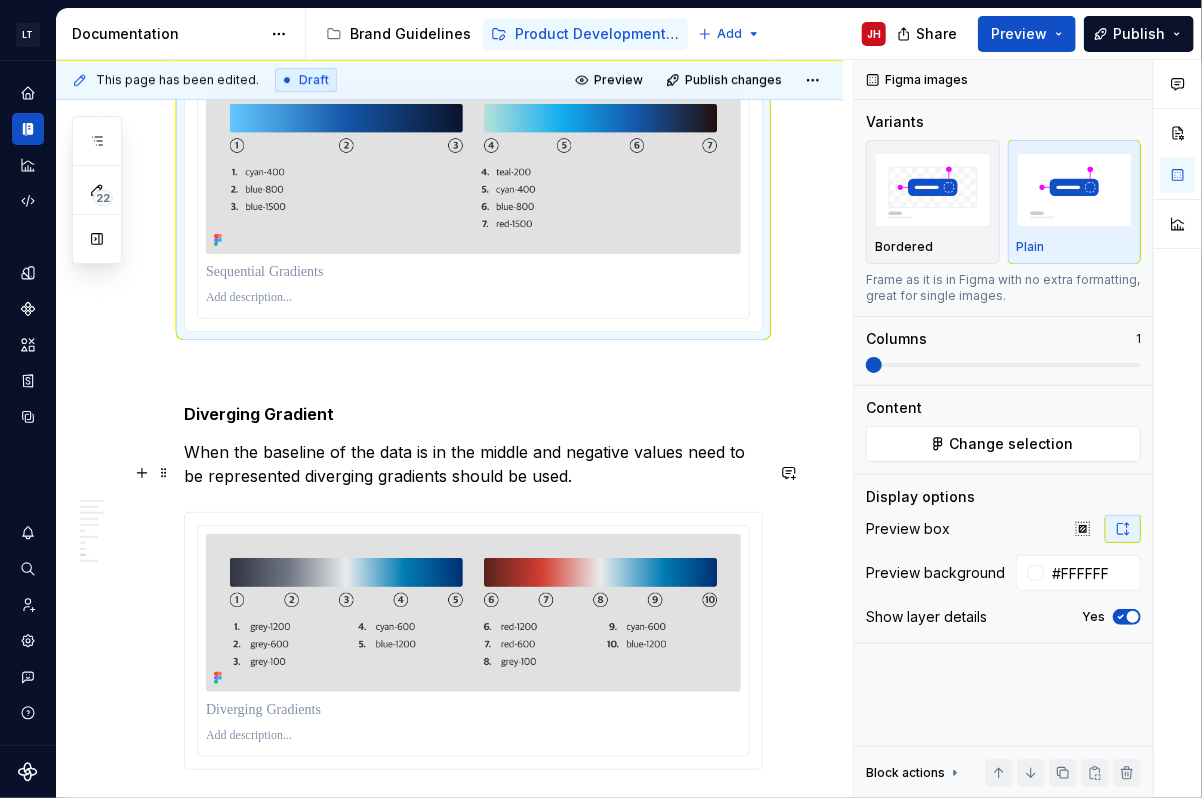 scroll, scrollTop: 2432, scrollLeft: 0, axis: vertical 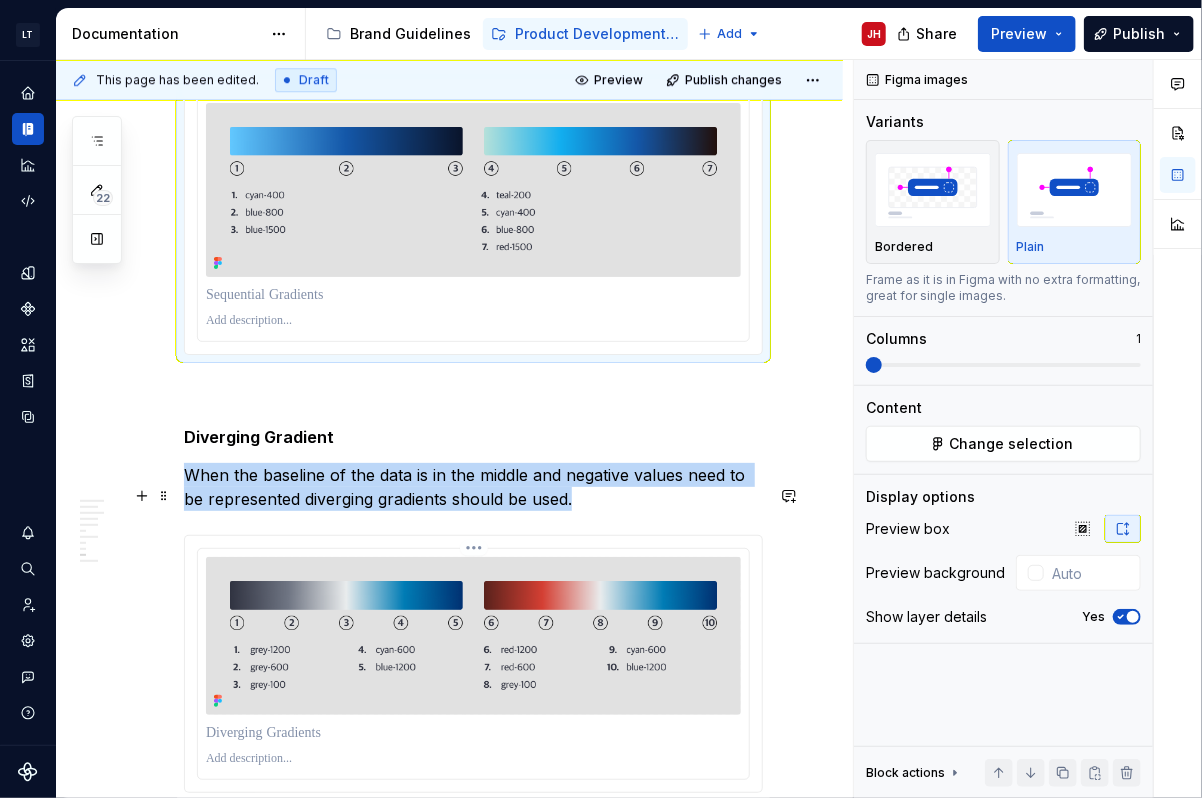 click at bounding box center [473, 635] 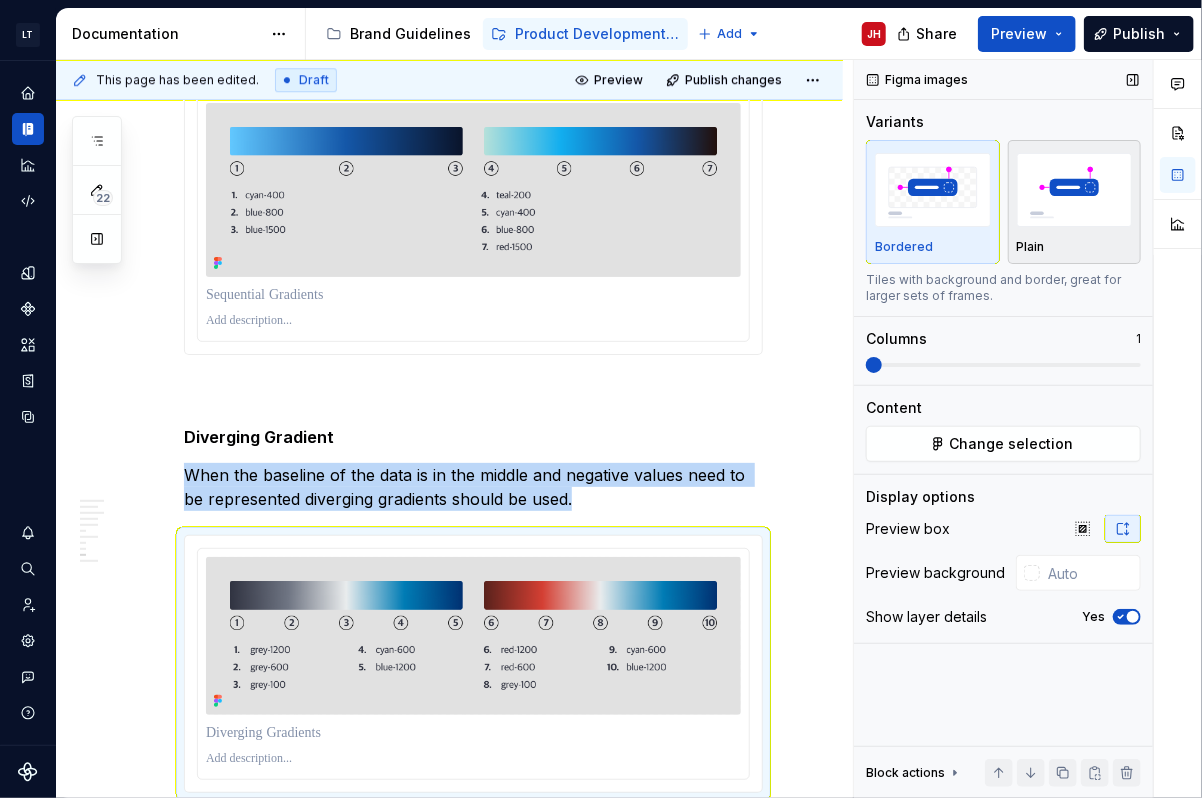 click at bounding box center [1075, 189] 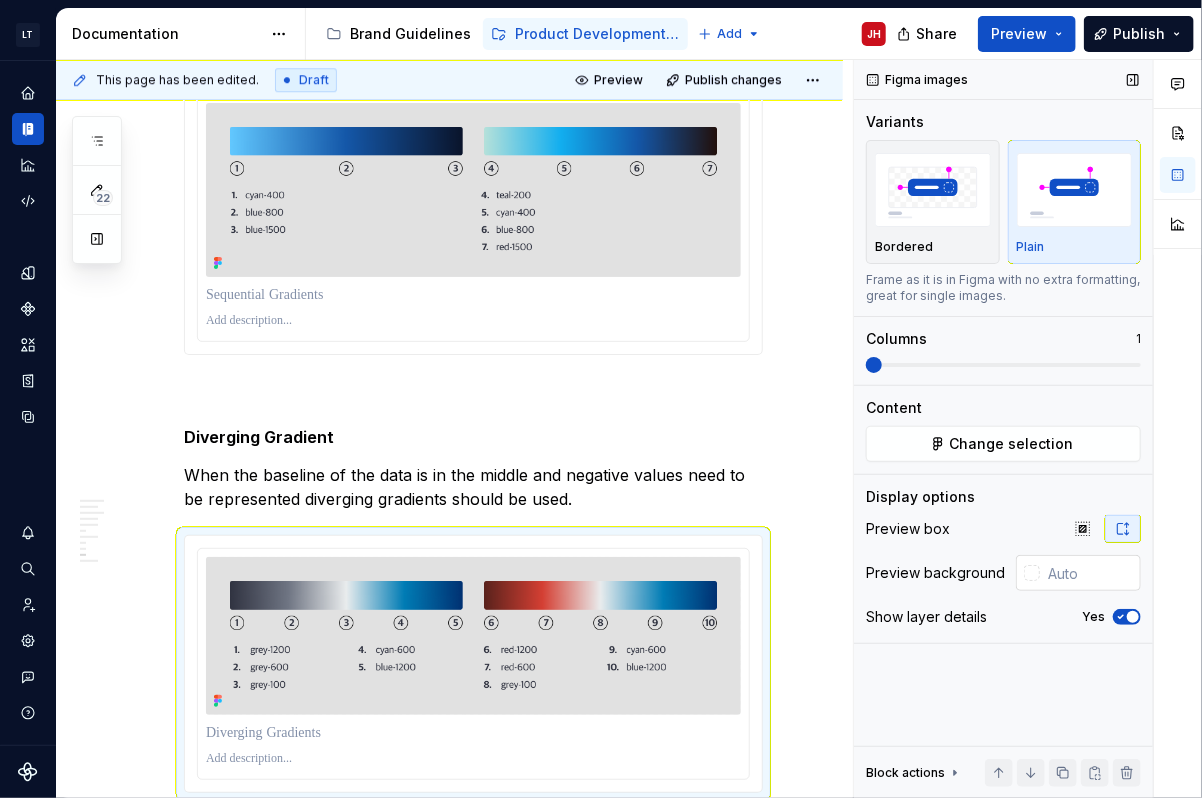 click at bounding box center [1090, 573] 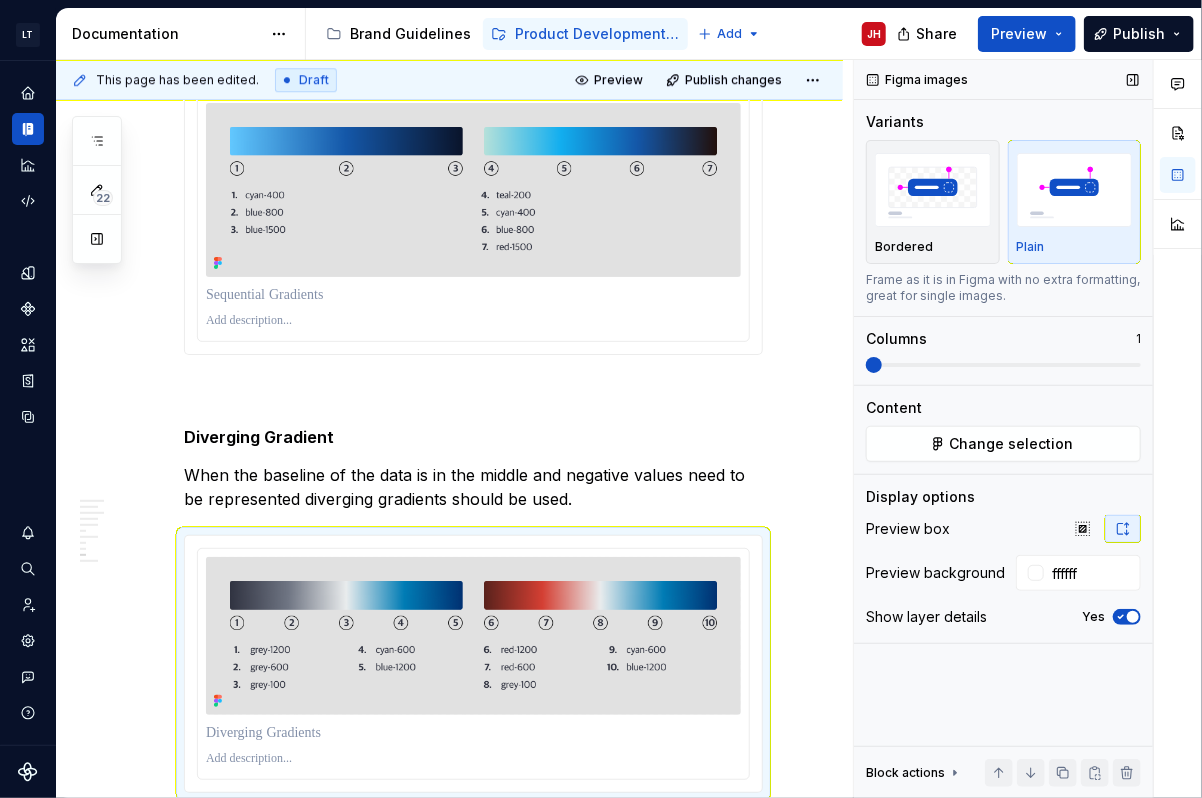 type on "#FFFFFF" 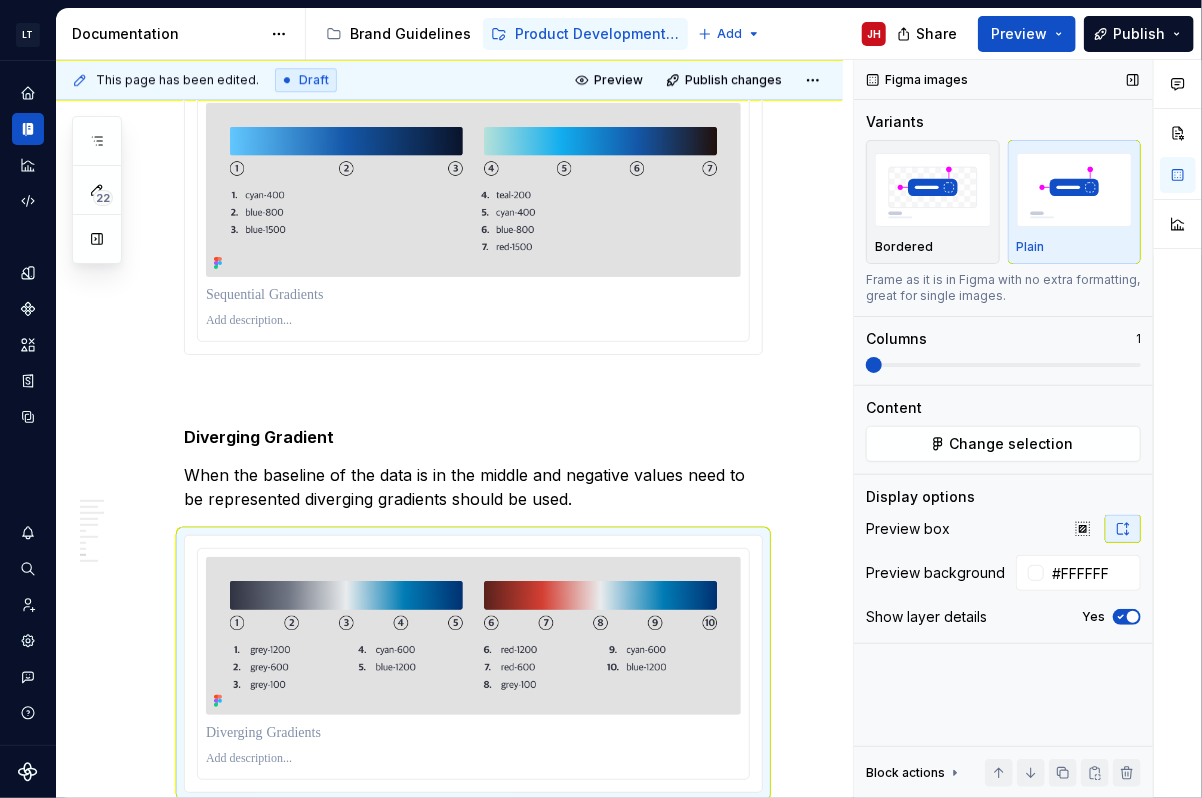 click on "Figma images Variants Bordered Plain Frame as it is in Figma with no extra formatting, great for single images. Columns 1 Content Change selection Display options Preview box Preview background #FFFFFF Show layer details Yes Block actions Move up Move down Duplicate Copy (⌘C) Cut (⌘X) Delete" at bounding box center [1003, 429] 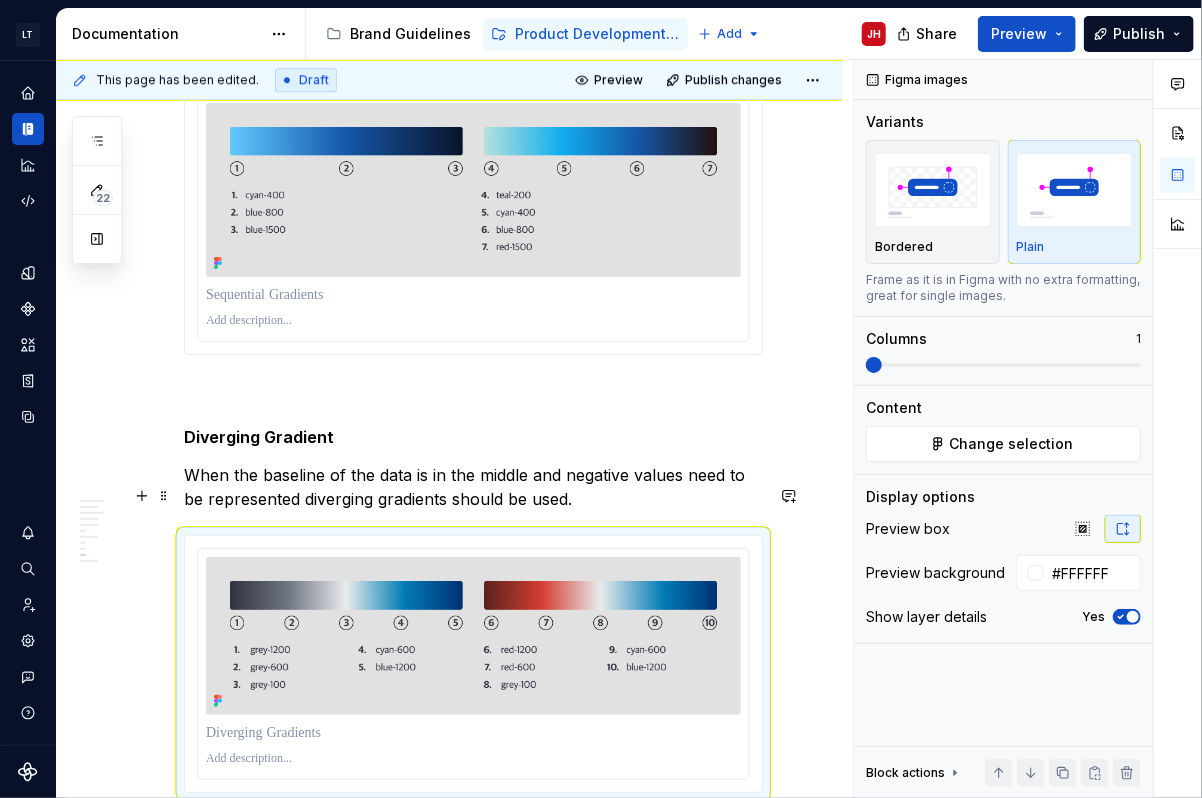 click on "Available Palette The Cobalt colour system offers 15 tints and shades for each of 10 colours (including grey) for each colour theme. Use of these colours should reinforce the La Trobe Financial brand while creating visual hierarchy and assisting users to achieve their goals. ******** ******** ******* Colour Semantics Cobalt uses traffic light colours to communicate positive (green), warning (amber), and negative (red) semantic meanings. Blue is used as an accent to highlight important information or calls to action. Within different cultures, colours can be associated with different meanings. For instance, western cultures often associate red with passion and danger, while eastern cultures associate it with success and good fortune.  La Trobe Financial Brand Primary Palette ******** ******** ******* Certain colours are strongly associated with the La Trobe Financial brand. As such these should feature heavily in any designs created for the company.  Static colour tokens Secondary Palette ******** ********" at bounding box center [449, -349] 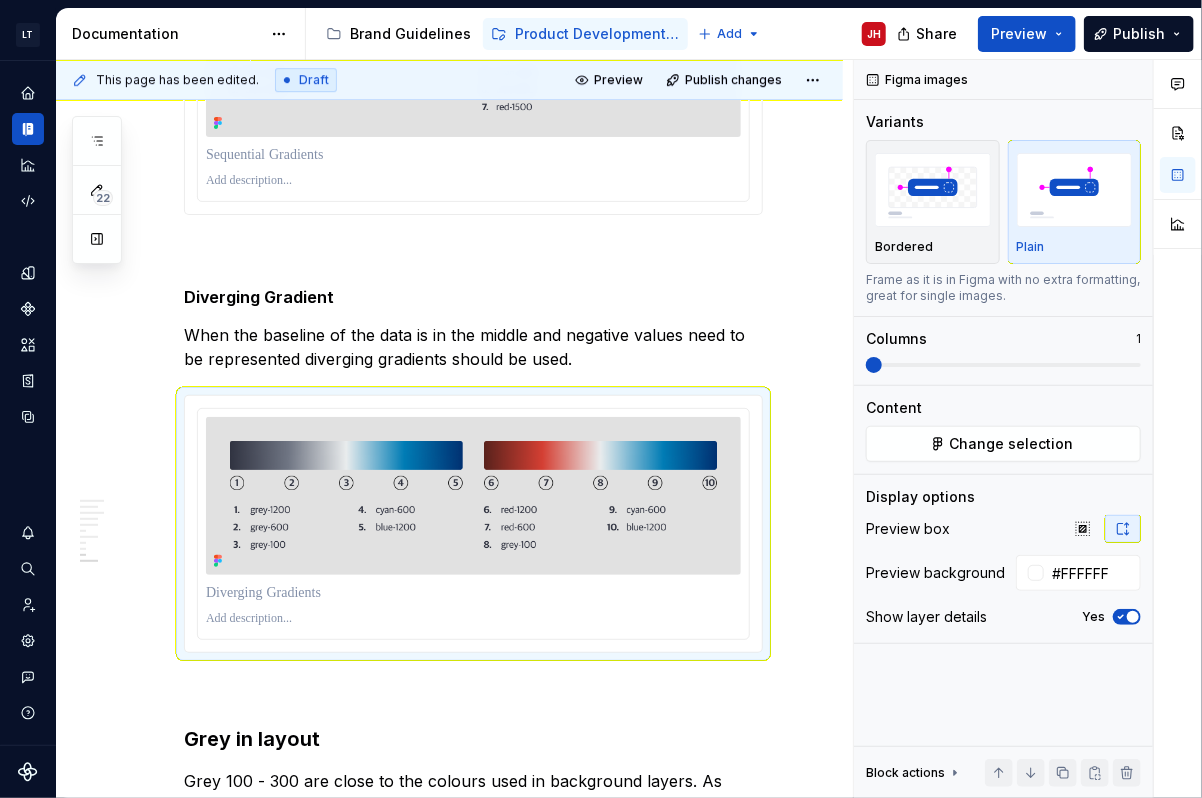 scroll, scrollTop: 2592, scrollLeft: 0, axis: vertical 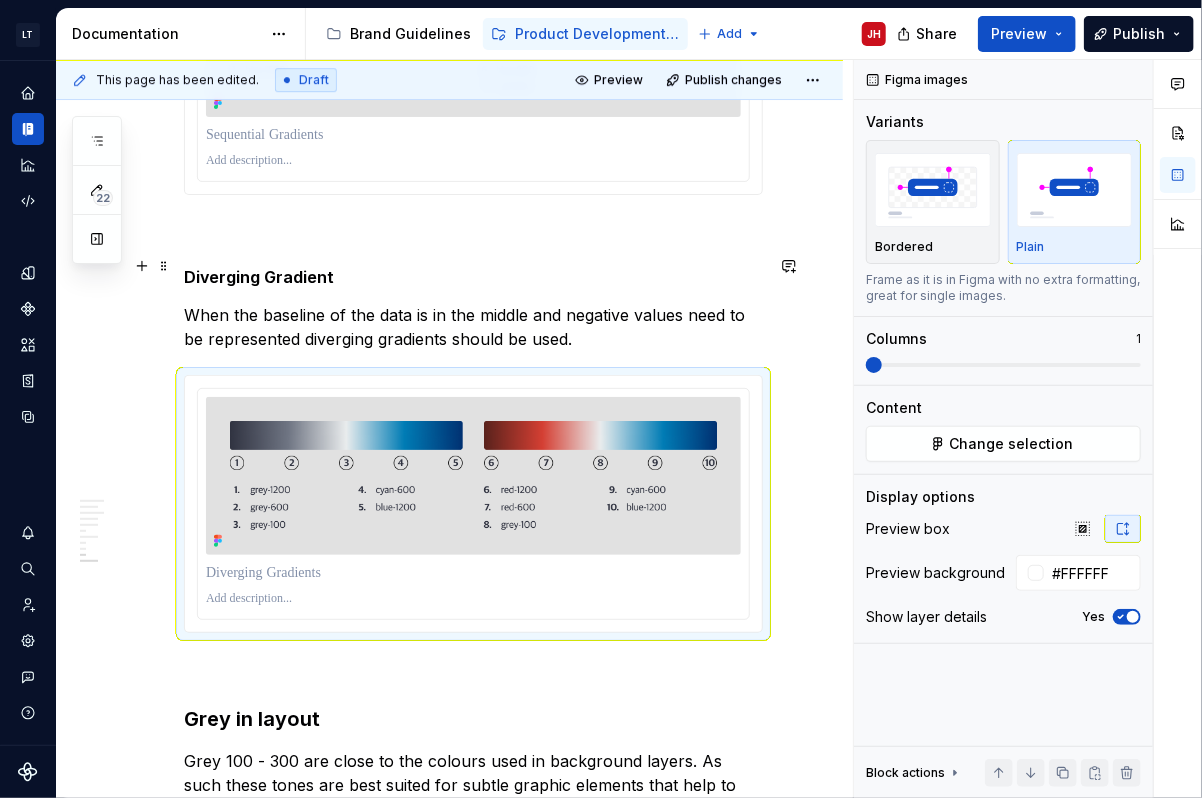 click on "When the baseline of the data is in the middle and negative values need to be represented diverging gradients should be used." at bounding box center [473, 327] 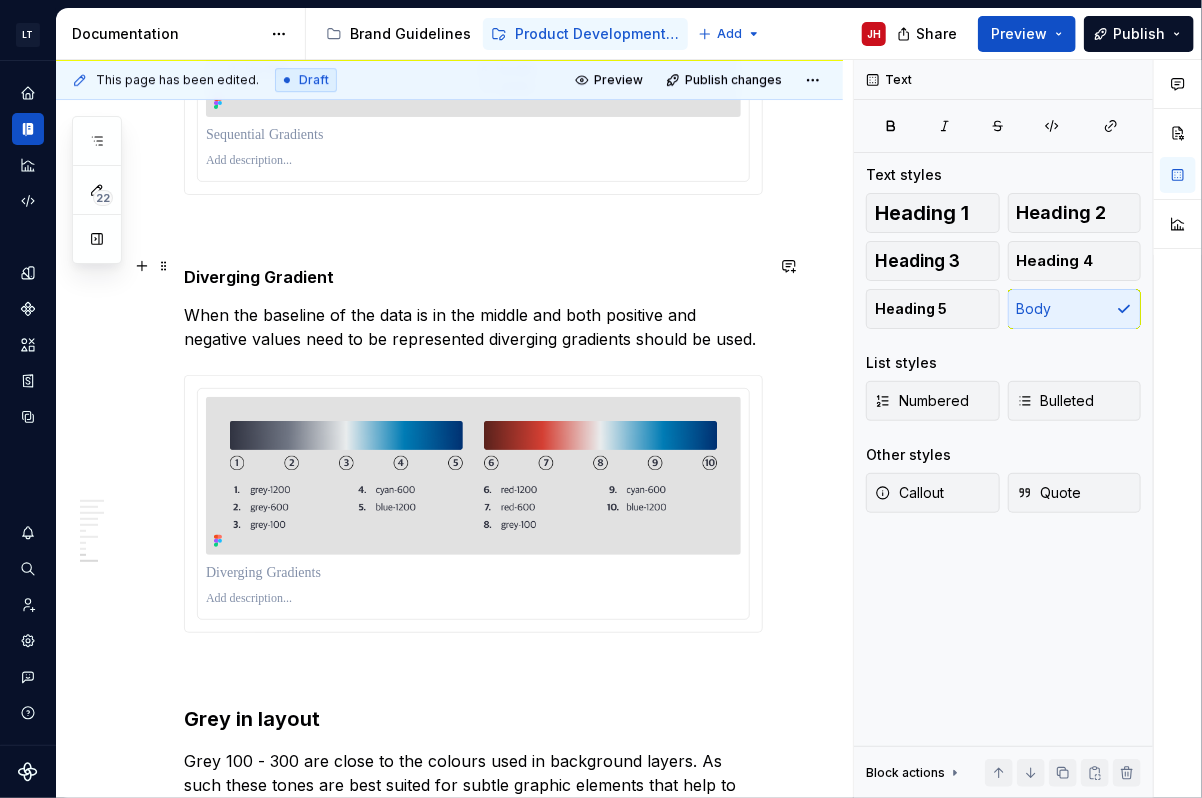 click on "When the baseline of the data is in the middle and both positive and negative values need to be represented diverging gradients should be used." at bounding box center (473, 327) 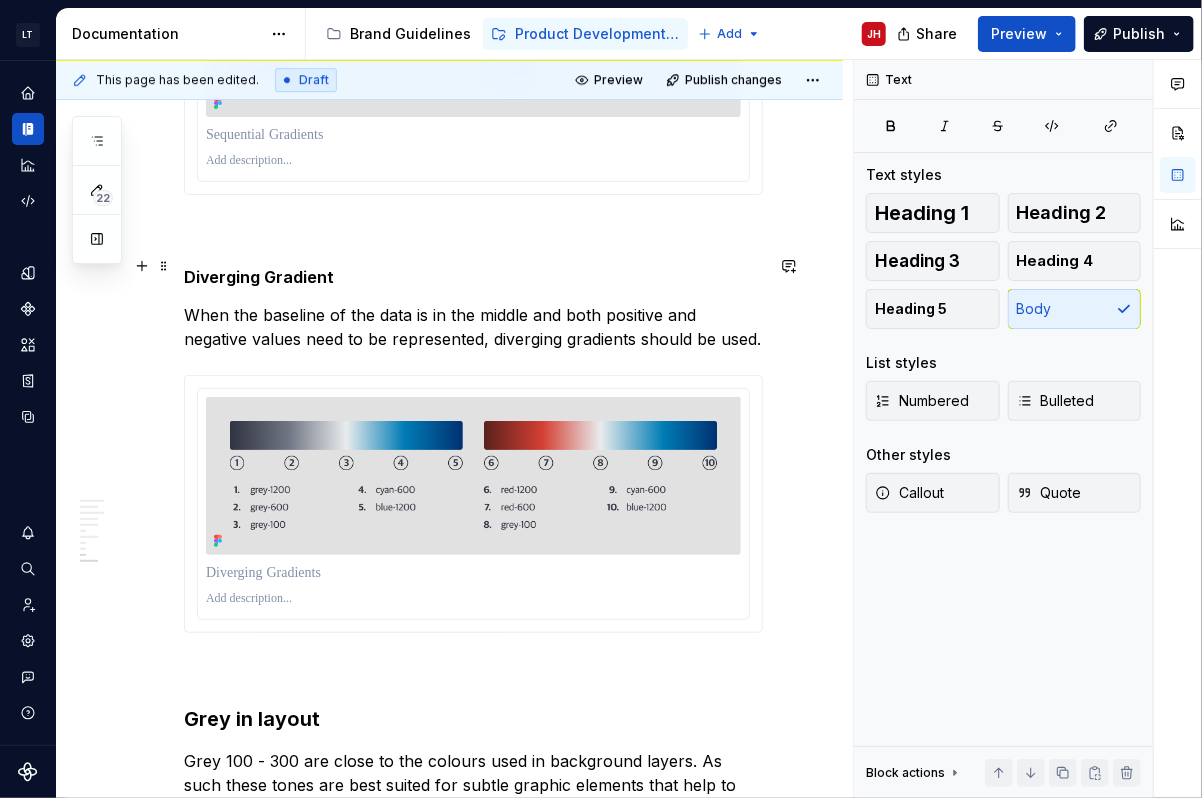 click on "Available Palette The Cobalt colour system offers 15 tints and shades for each of 10 colours (including grey) for each colour theme. Use of these colours should reinforce the La Trobe Financial brand while creating visual hierarchy and assisting users to achieve their goals. ******** ******** ******* Colour Semantics Cobalt uses traffic light colours to communicate positive (green), warning (amber), and negative (red) semantic meanings. Blue is used as an accent to highlight important information or calls to action. Within different cultures, colours can be associated with different meanings. For instance, western cultures often associate red with passion and danger, while eastern cultures associate it with success and good fortune.  La Trobe Financial Brand Primary Palette ******** ******** ******* Certain colours are strongly associated with the La Trobe Financial brand. As such these should feature heavily in any designs created for the company.  Static colour tokens Secondary Palette ******** ********" at bounding box center [449, -509] 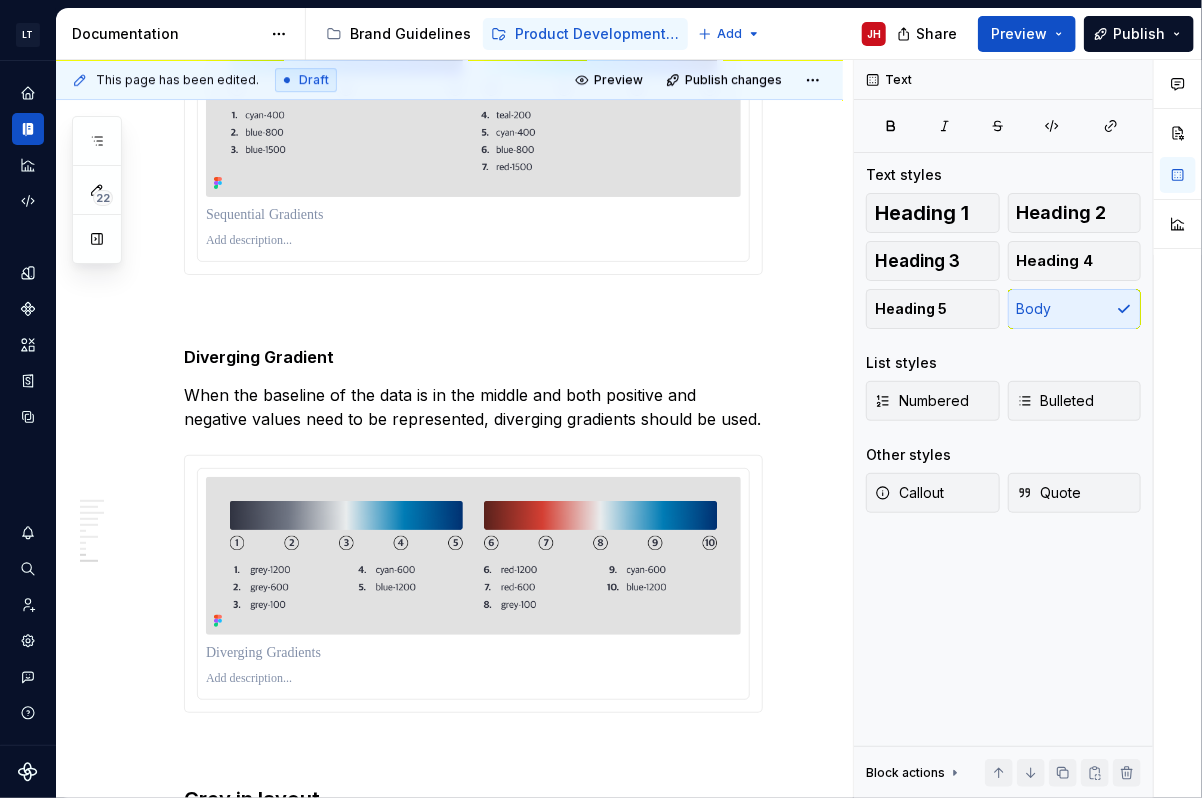 scroll, scrollTop: 2456, scrollLeft: 0, axis: vertical 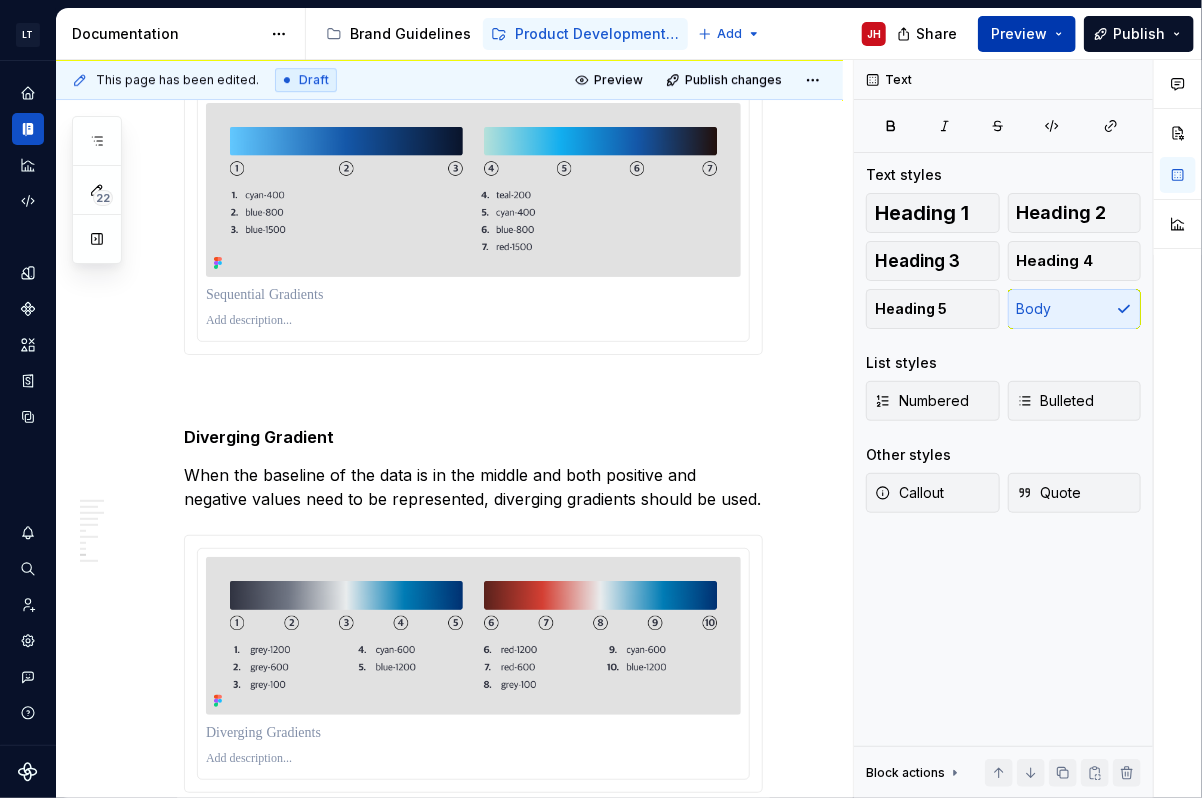 click on "Preview" at bounding box center (1019, 34) 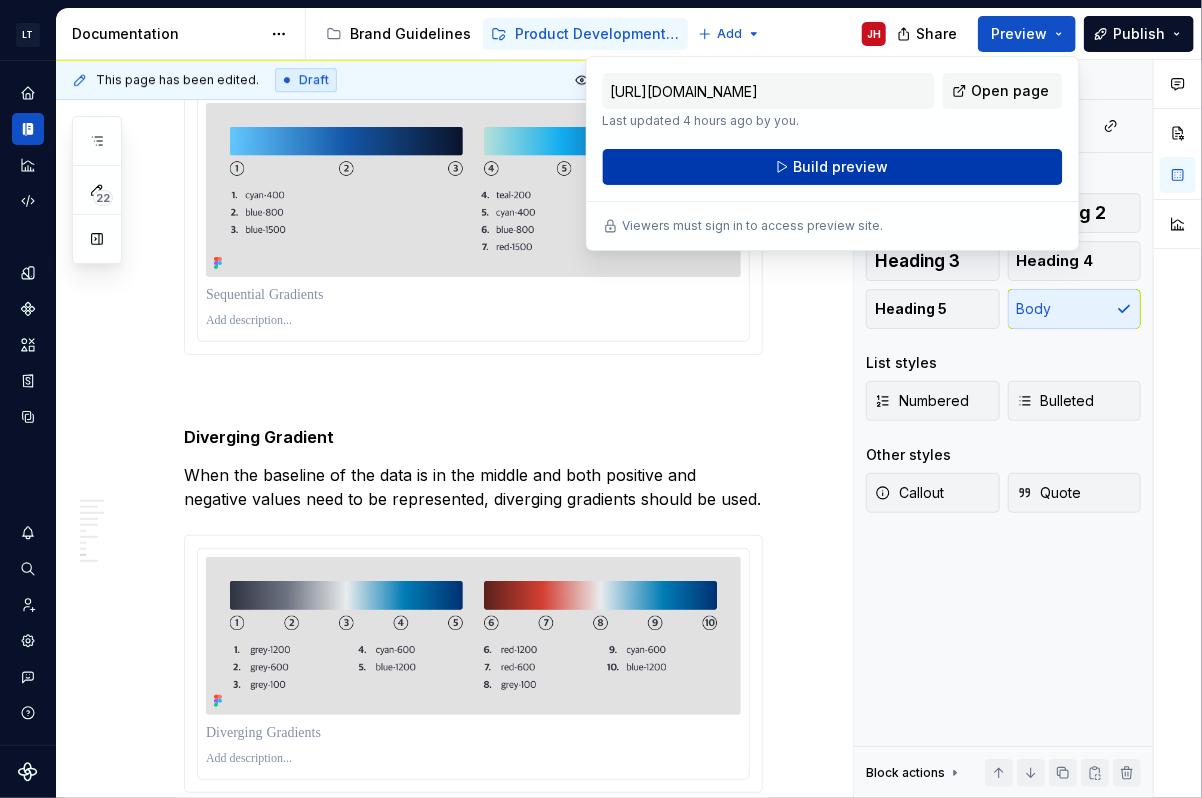 click on "Build preview" at bounding box center (833, 167) 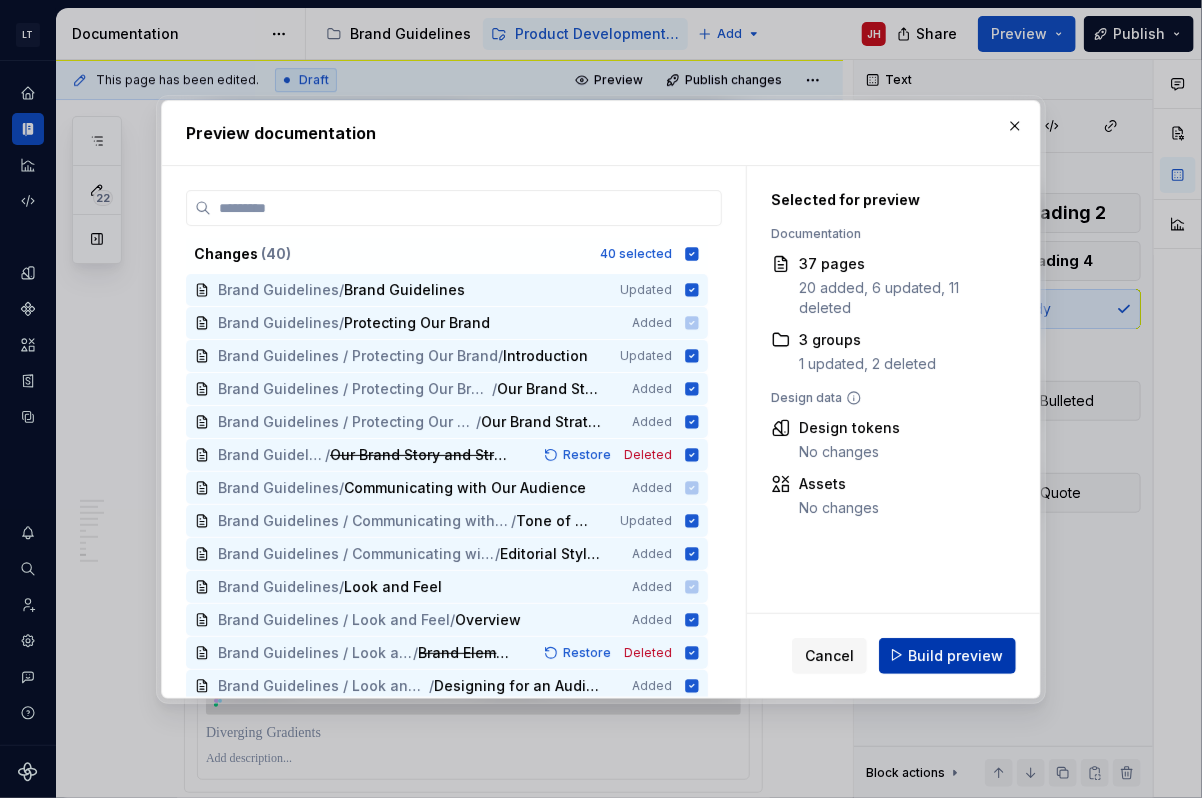 click on "Build preview" at bounding box center [955, 655] 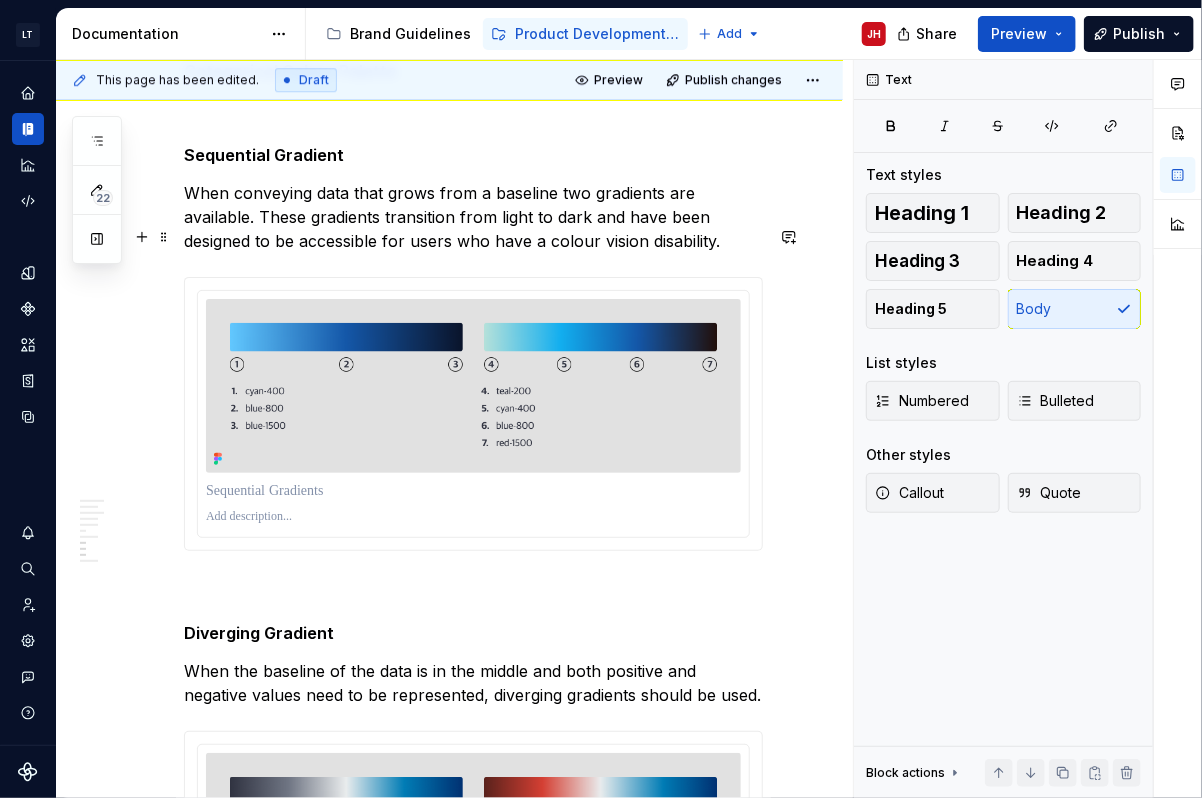 scroll, scrollTop: 2616, scrollLeft: 0, axis: vertical 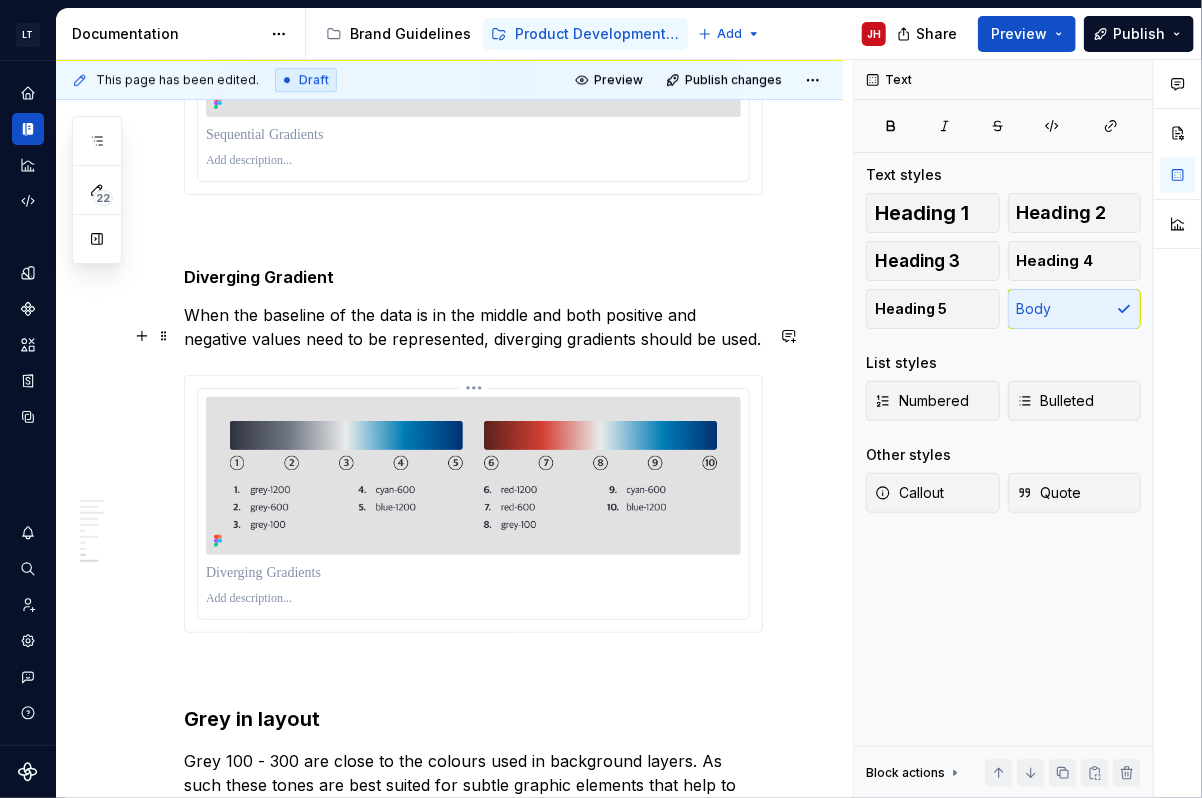 click on "LT Cobalt JH Design system data Documentation
Accessibility guide for tree Page tree.
Navigate the tree with the arrow keys. Common tree hotkeys apply. Further keybindings are available:
enter to execute primary action on focused item
f2 to start renaming the focused item
escape to abort renaming an item
control+d to start dragging selected items
Brand Guidelines Product Development Guidelines Add JH Share Preview Publish 22 Pages Add
Accessibility guide for tree Page tree.
Navigate the tree with the arrow keys. Common tree hotkeys apply. Further keybindings are available:
enter to execute primary action on focused item
f2 to start renaming the focused item
escape to abort renaming an item
control+d to start dragging selected items
Welcome! - For Editors Welcome to Cobalt Foundations Colour Glossary Colour System JH Using Colour Developing the Colour System Icons SVGs" at bounding box center (601, 399) 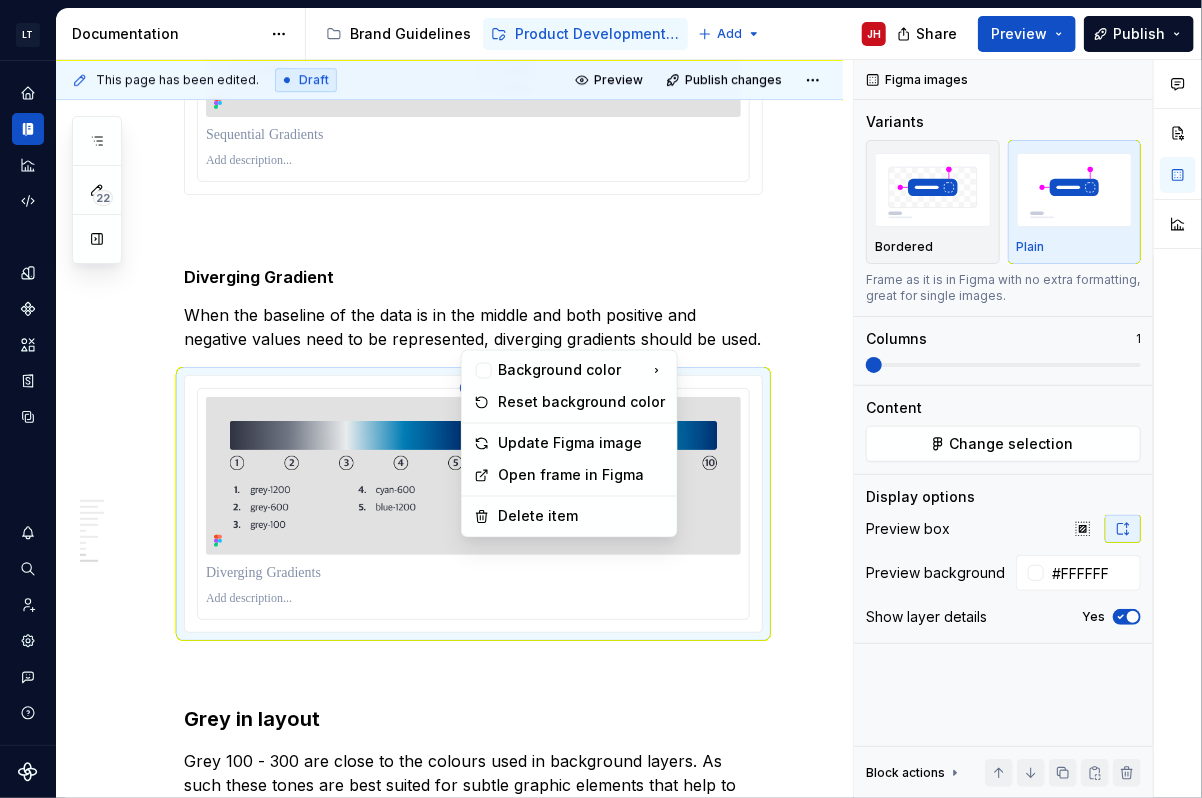 click on "Comments Open comments No comments yet Select ‘Comment’ from the block context menu to add one. Figma images Variants Bordered Plain Frame as it is in Figma with no extra formatting, great for single images. Columns 1 Content Change selection Display options Preview box Preview background #FFFFFF Show layer details Yes Block actions Move up Move down Duplicate Copy (⌘C) Cut (⌘X) Delete" at bounding box center (1028, 429) 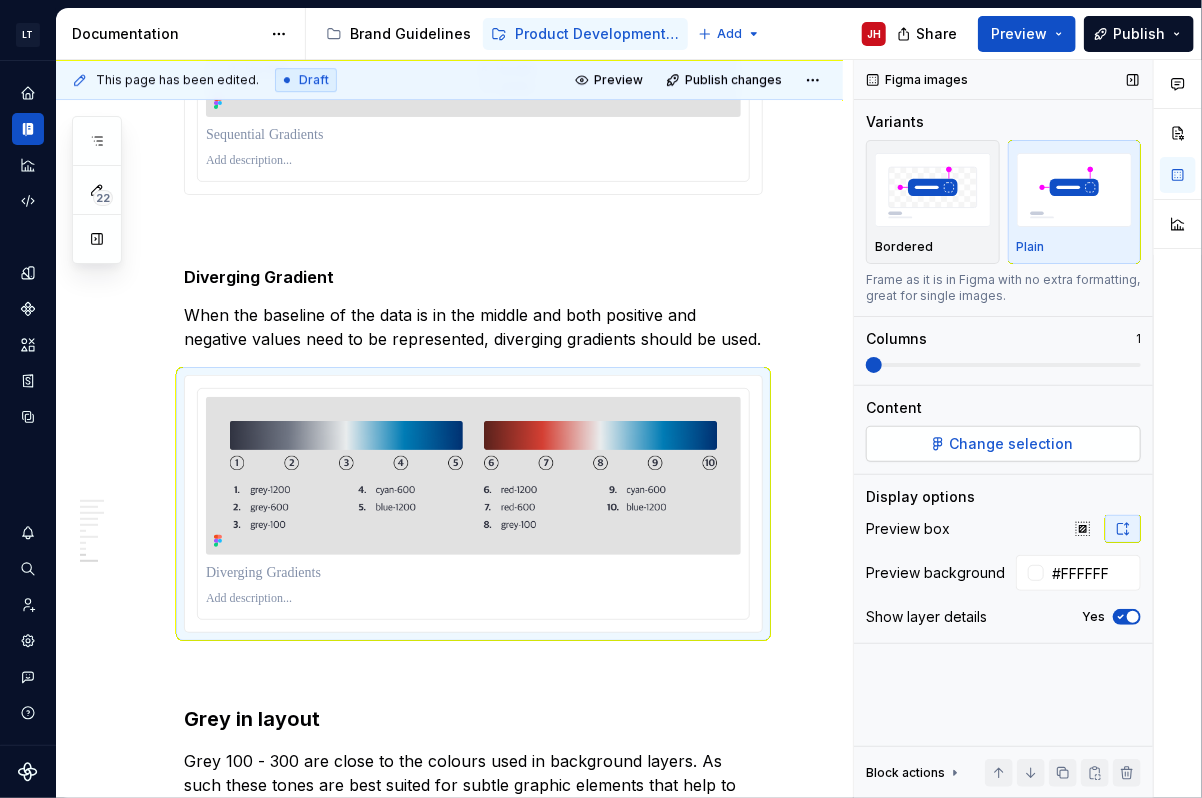 click on "Change selection" at bounding box center (1012, 444) 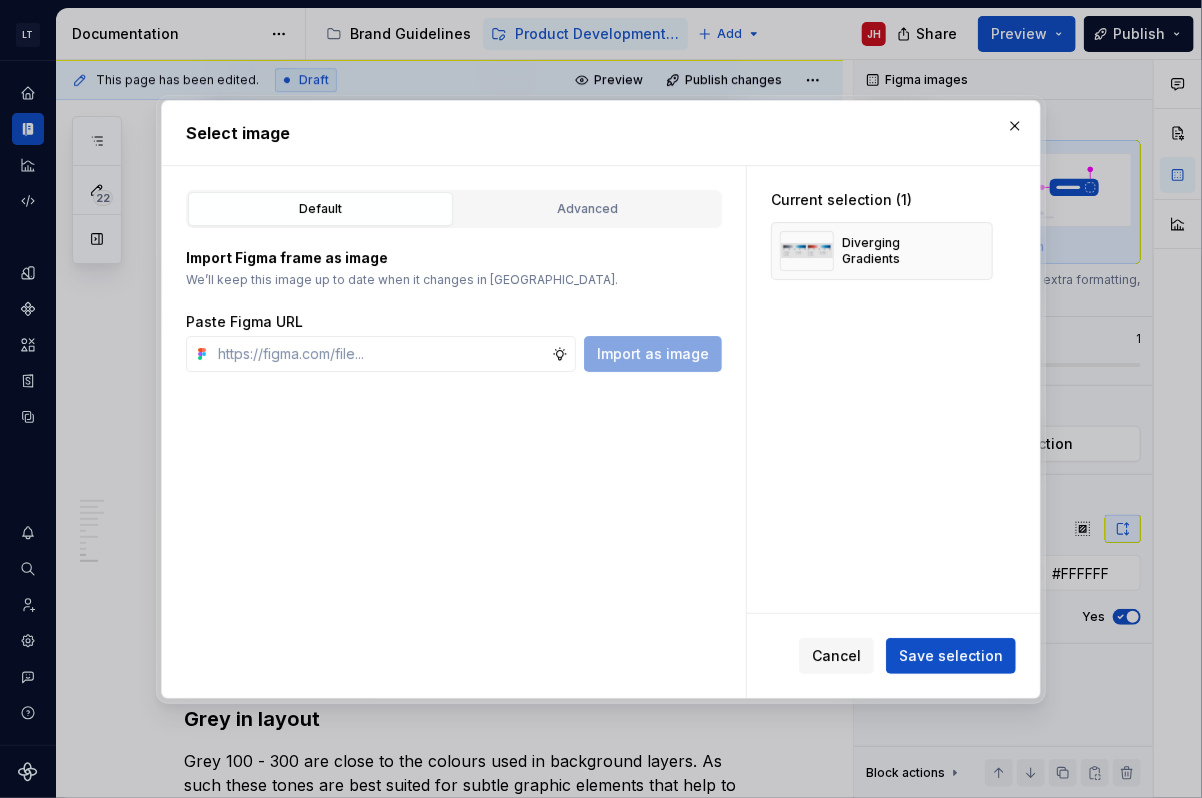type on "[URL][DOMAIN_NAME][DATE]" 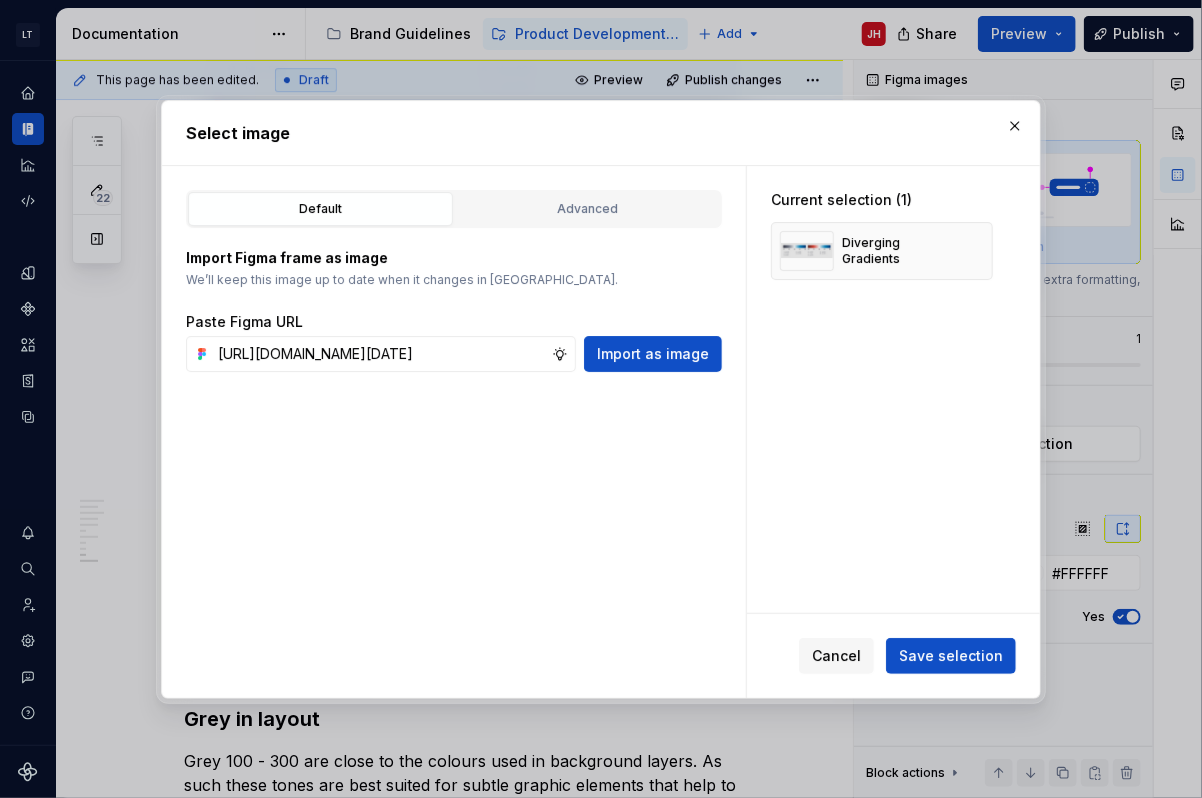 scroll, scrollTop: 0, scrollLeft: 451, axis: horizontal 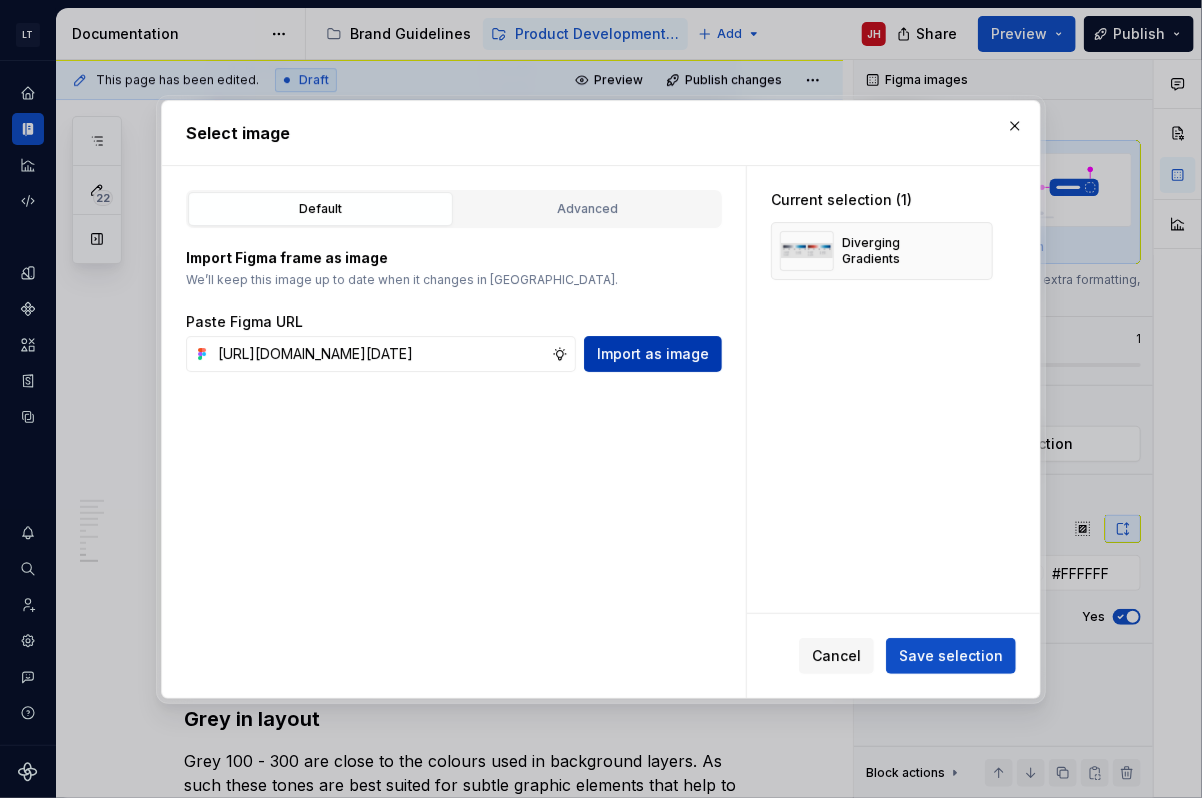 type on "*" 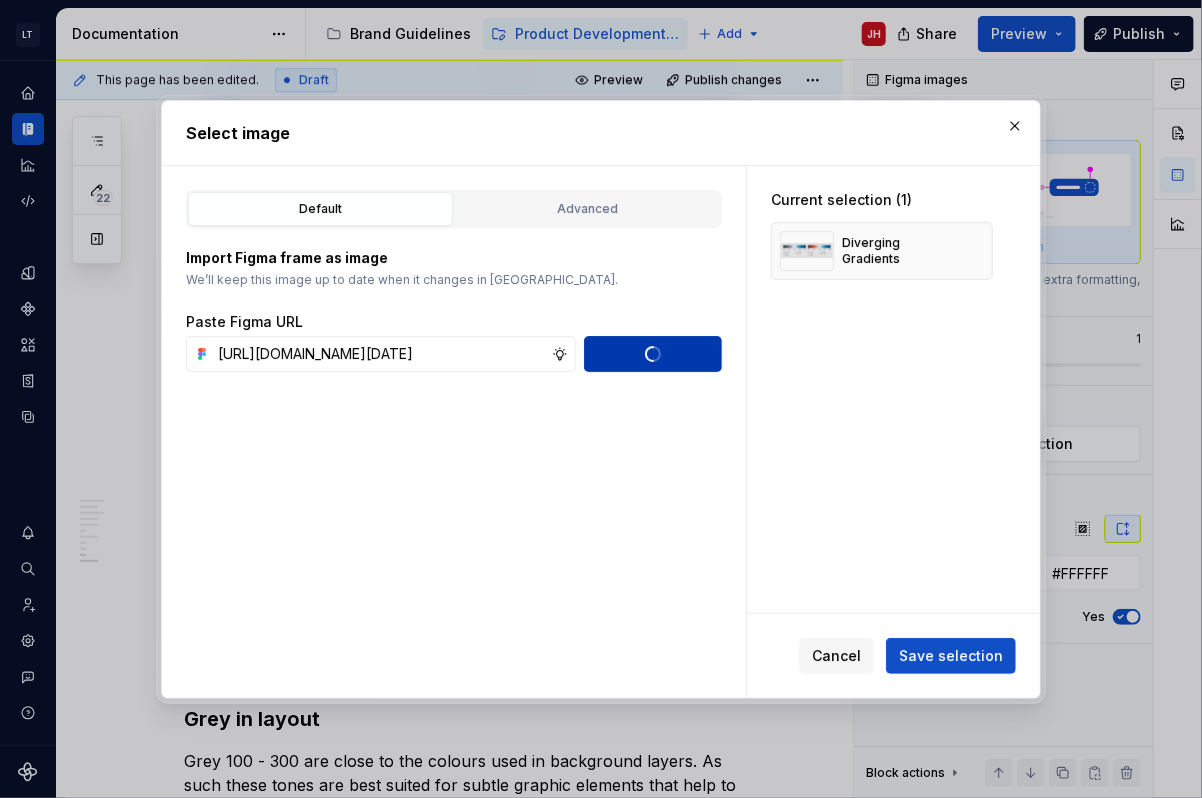 type on "*" 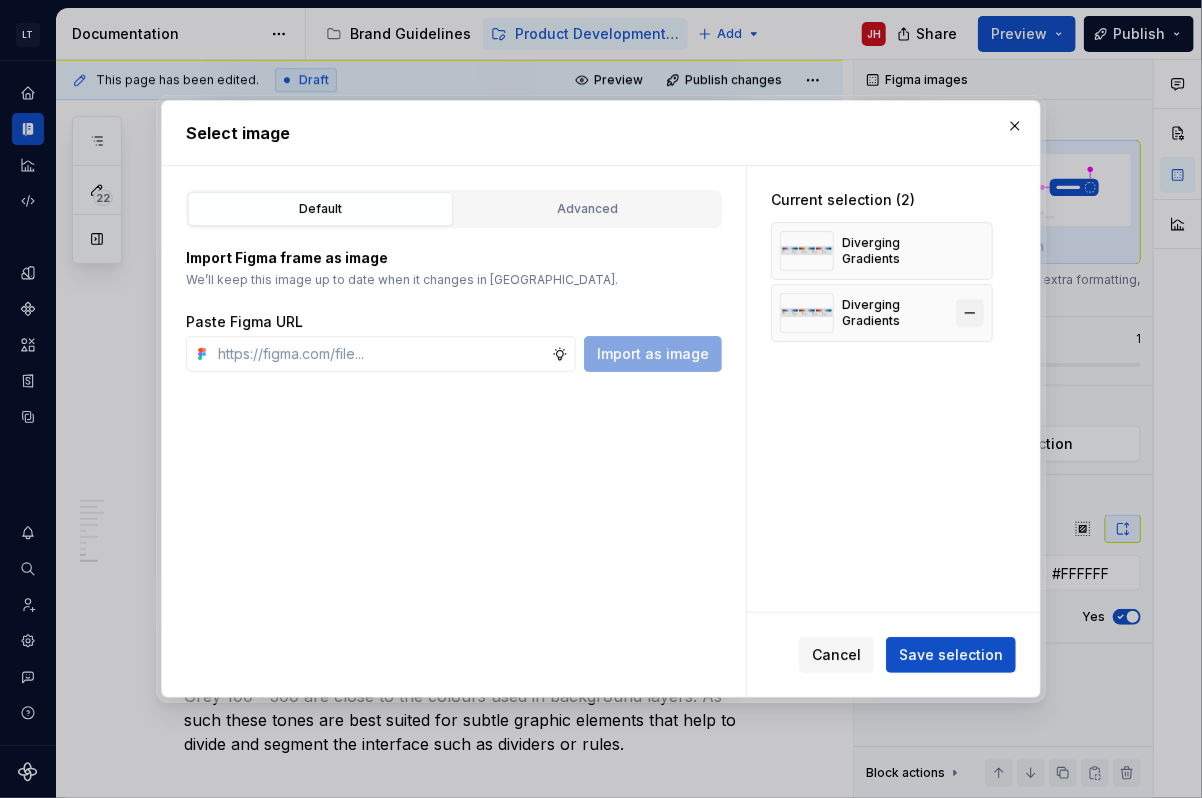 click at bounding box center (970, 313) 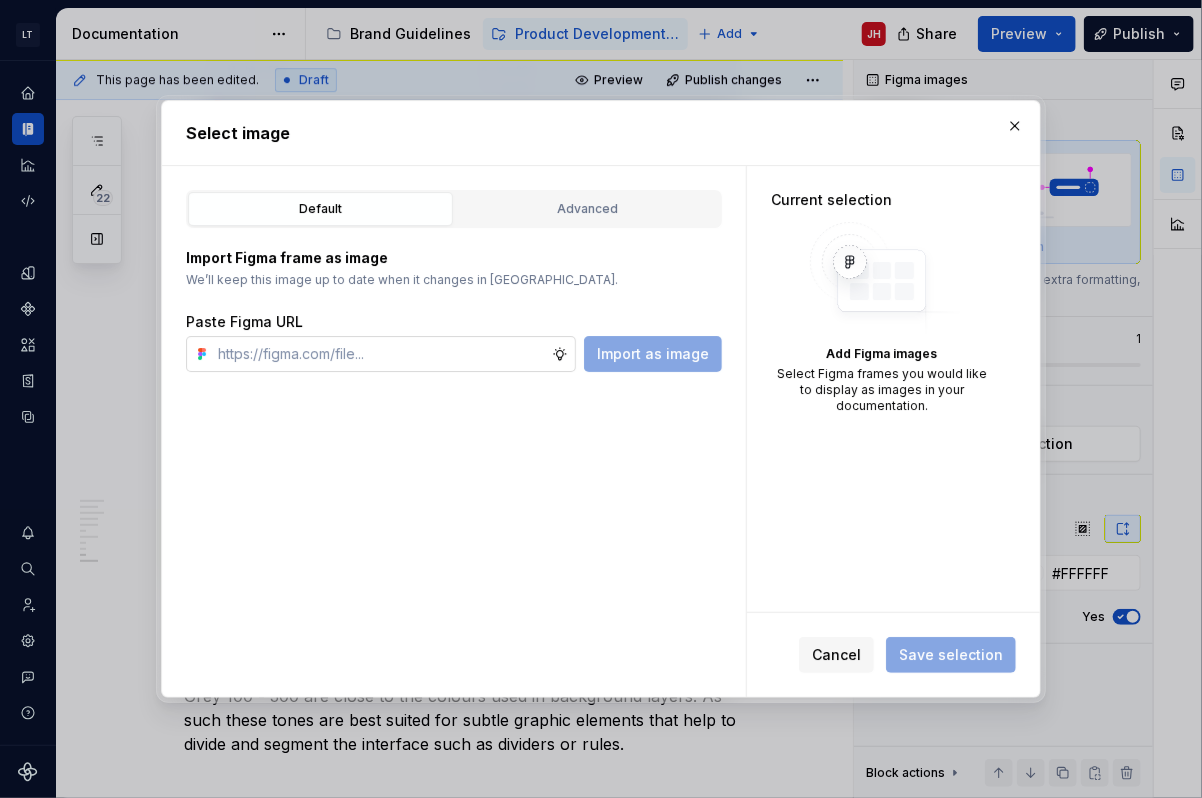 click on "Paste Figma URL Import as image" at bounding box center [454, 342] 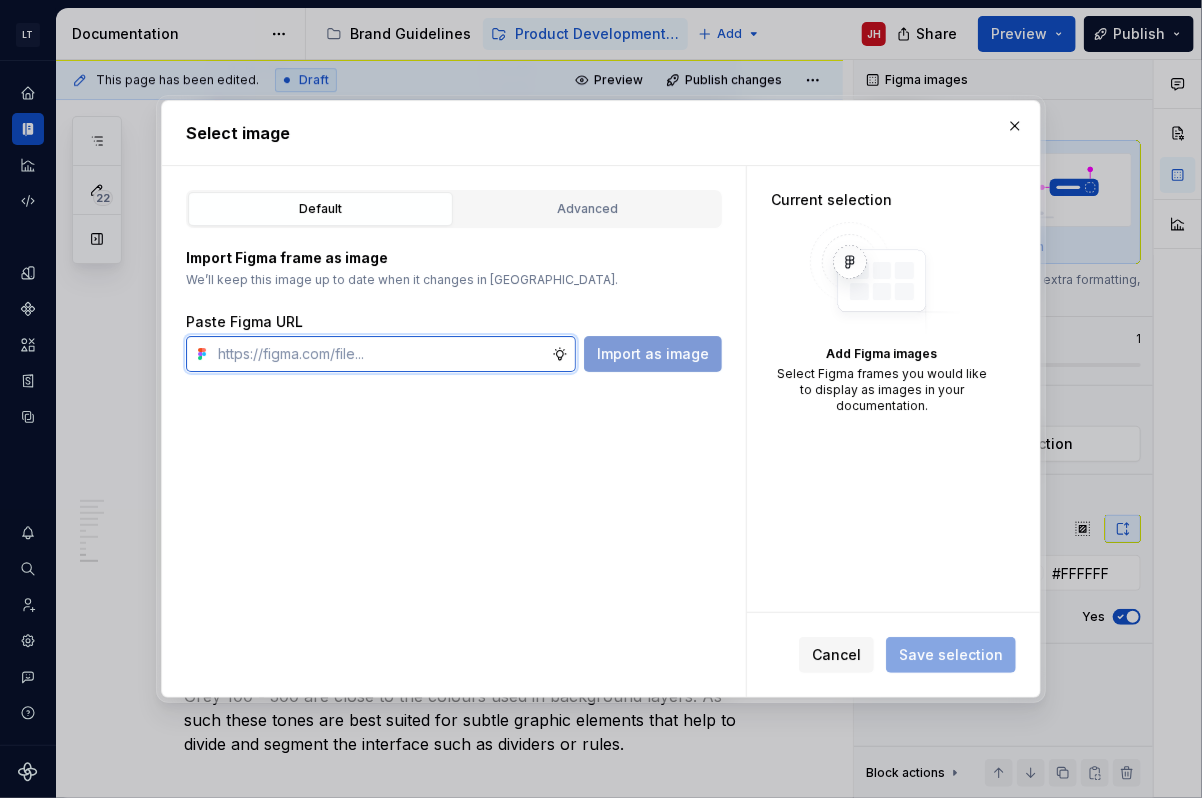 paste on "[URL][DOMAIN_NAME][DATE]" 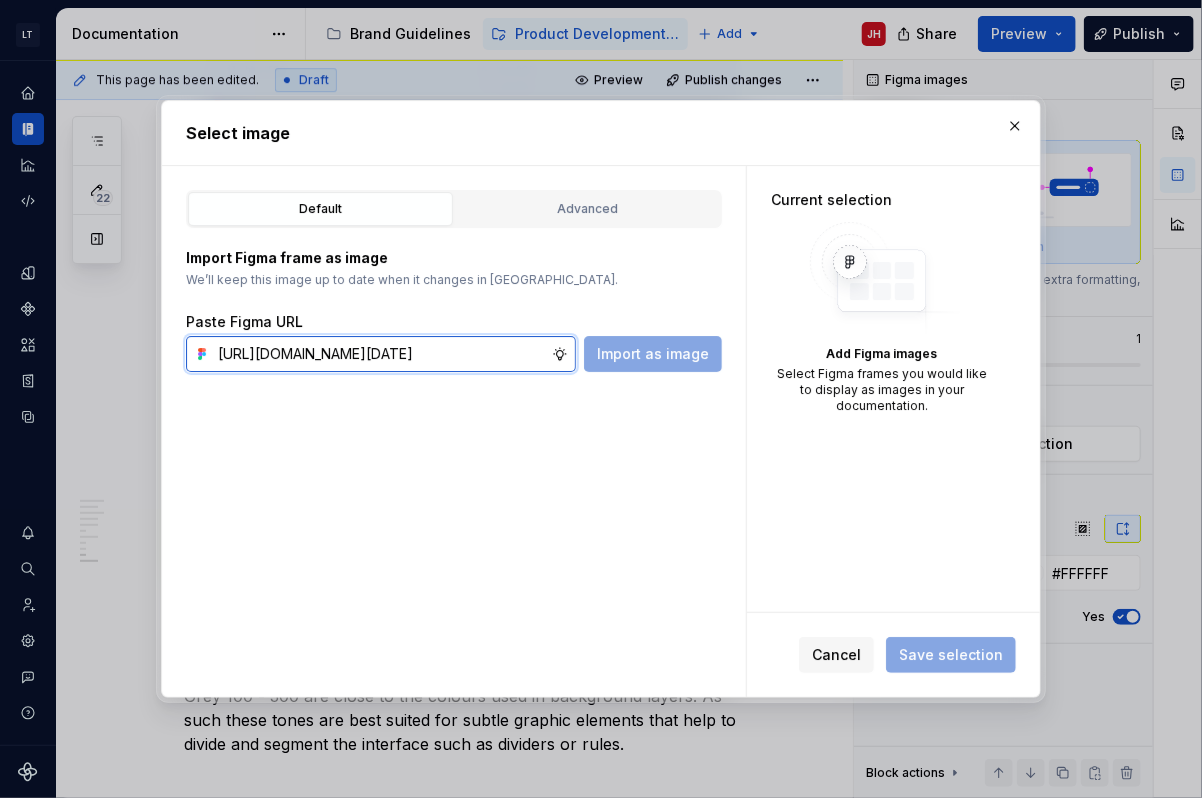 scroll, scrollTop: 0, scrollLeft: 451, axis: horizontal 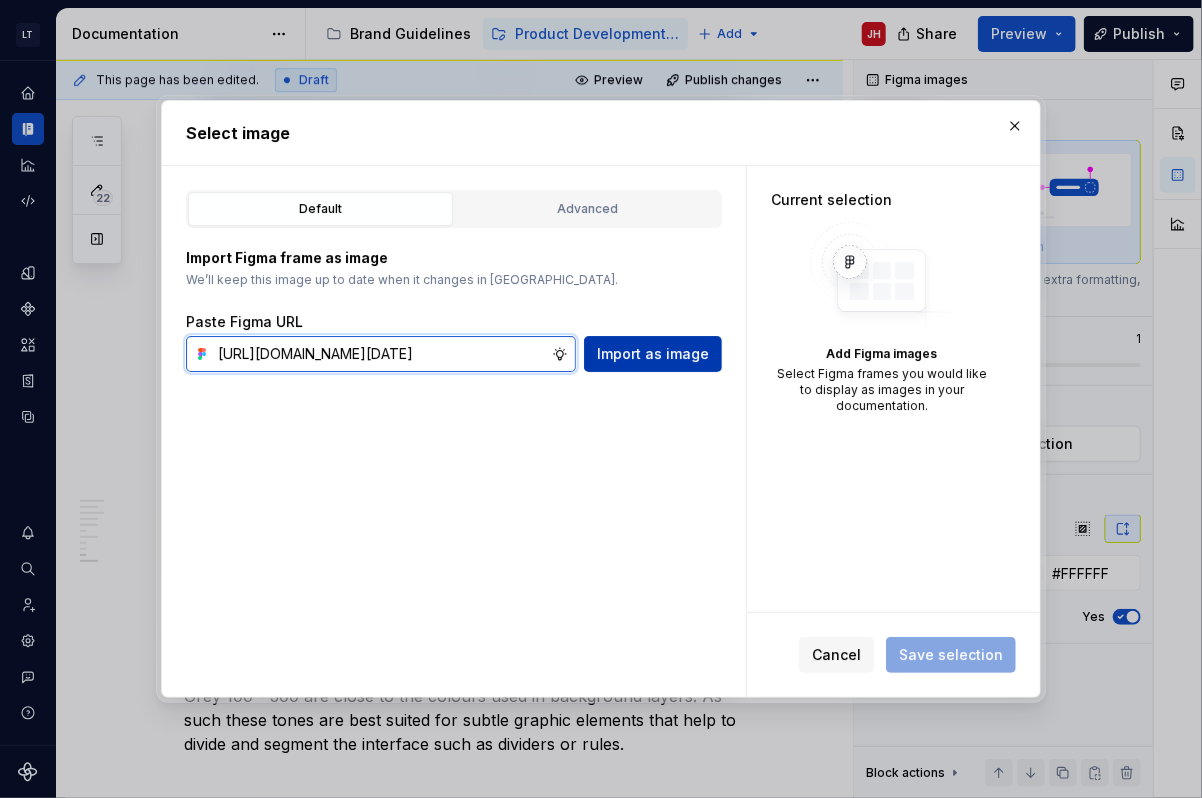type on "[URL][DOMAIN_NAME][DATE]" 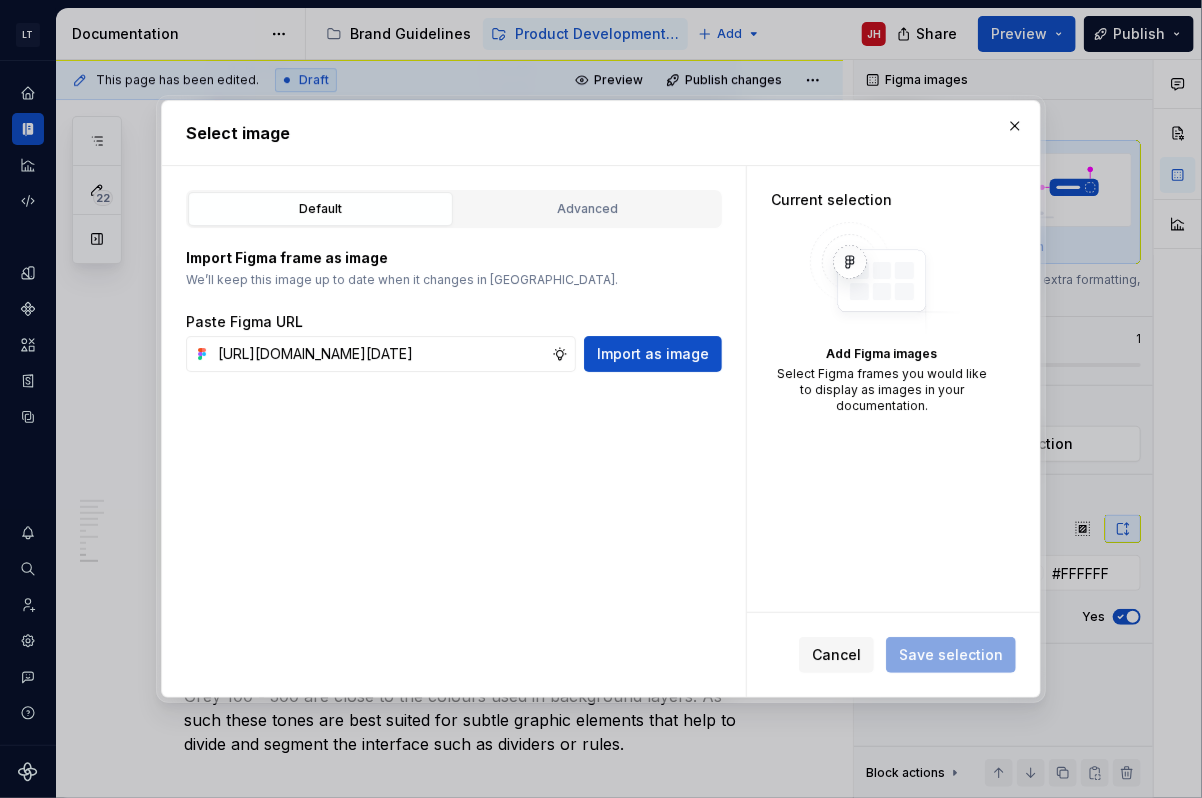click on "Import as image" at bounding box center (653, 354) 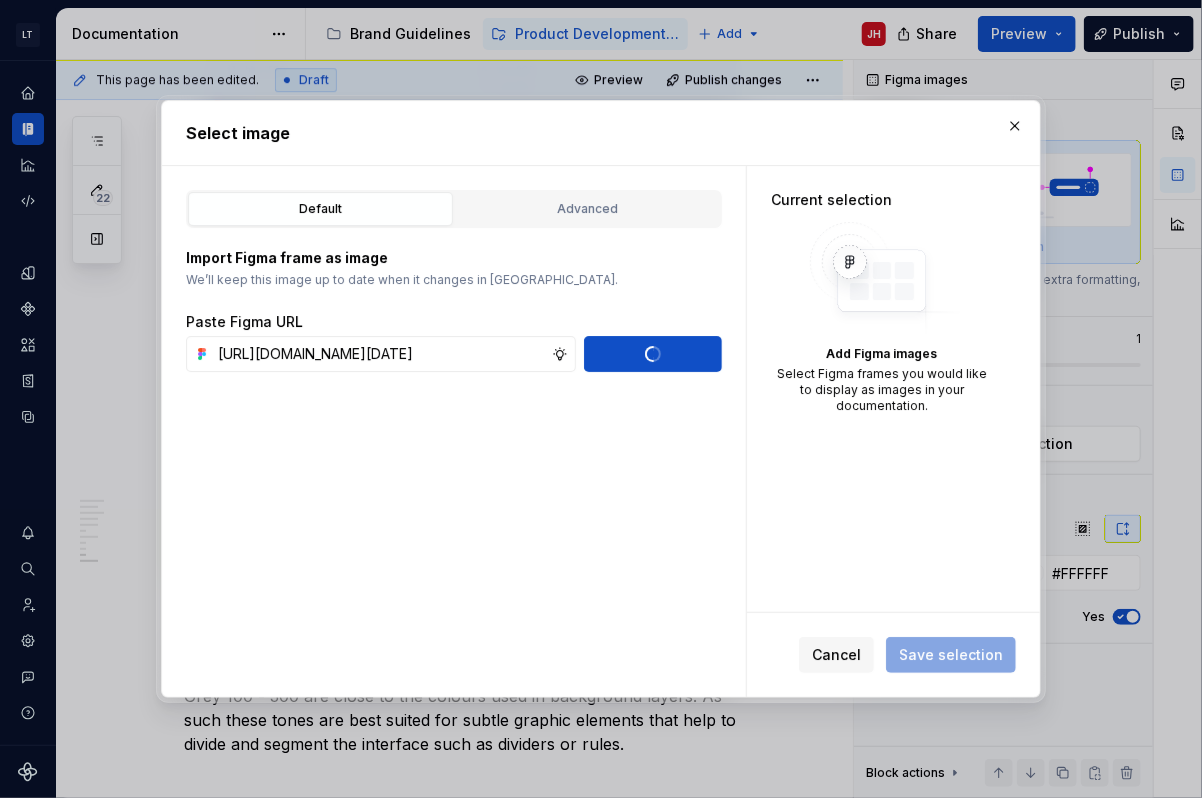 type 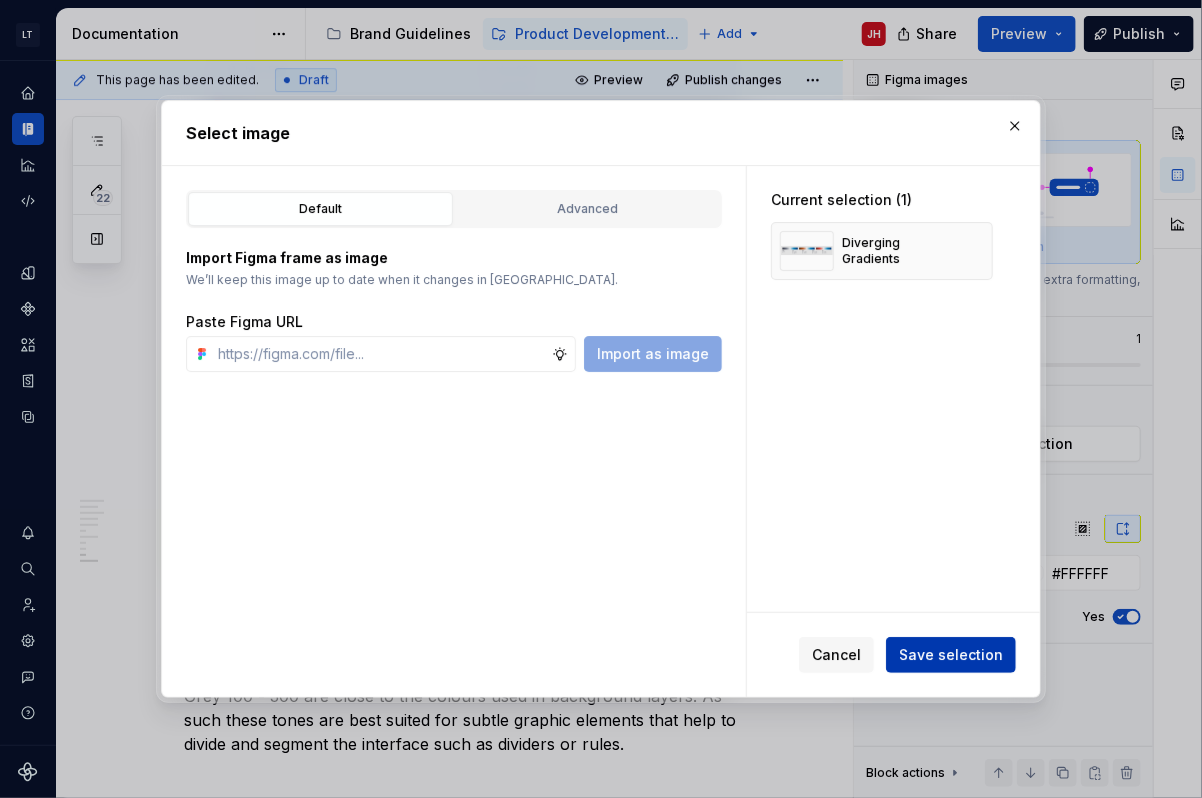 click on "Save selection" at bounding box center (951, 655) 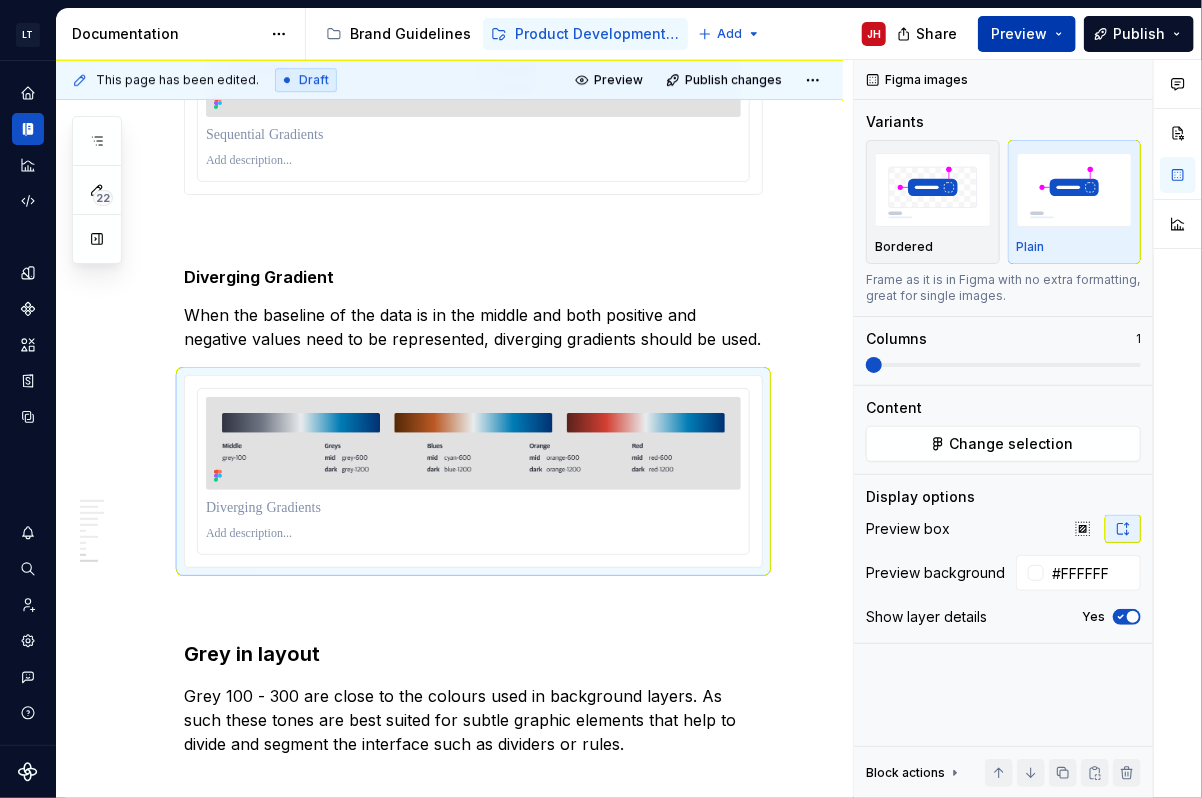 click on "Preview" at bounding box center [1019, 34] 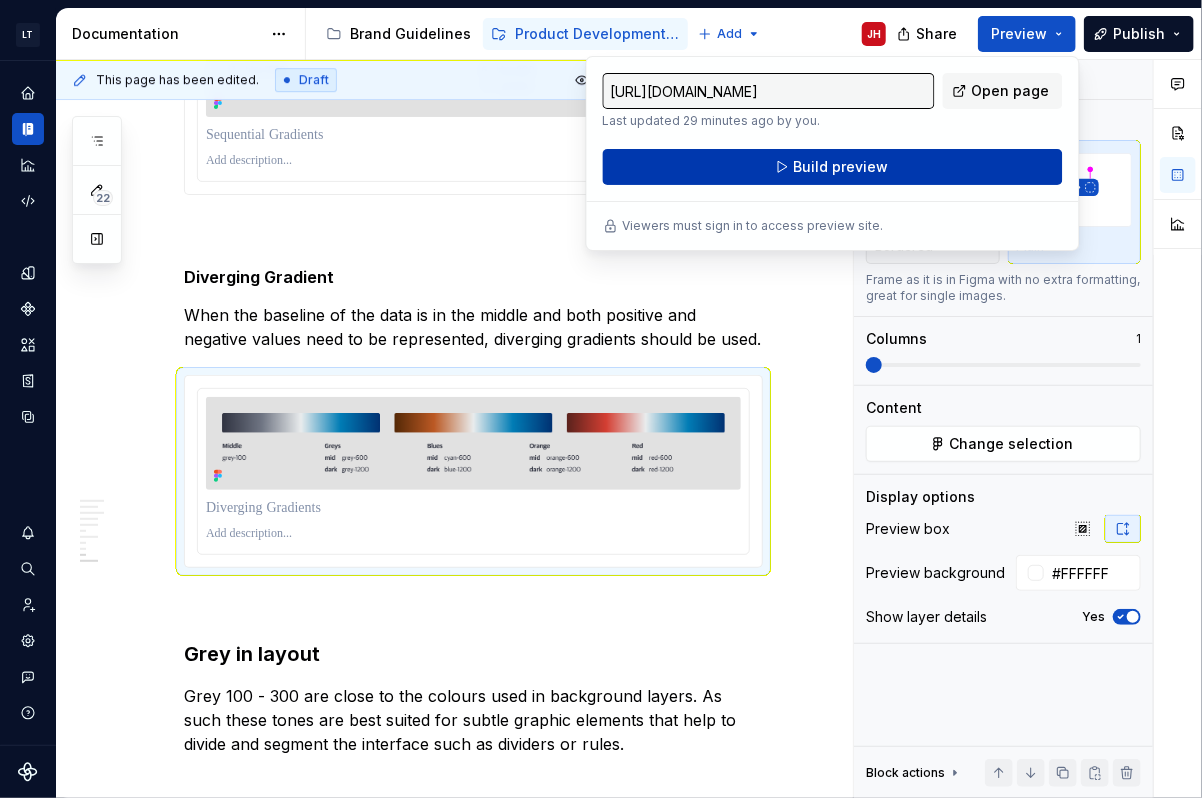 drag, startPoint x: 1019, startPoint y: 42, endPoint x: 900, endPoint y: 180, distance: 182.2224 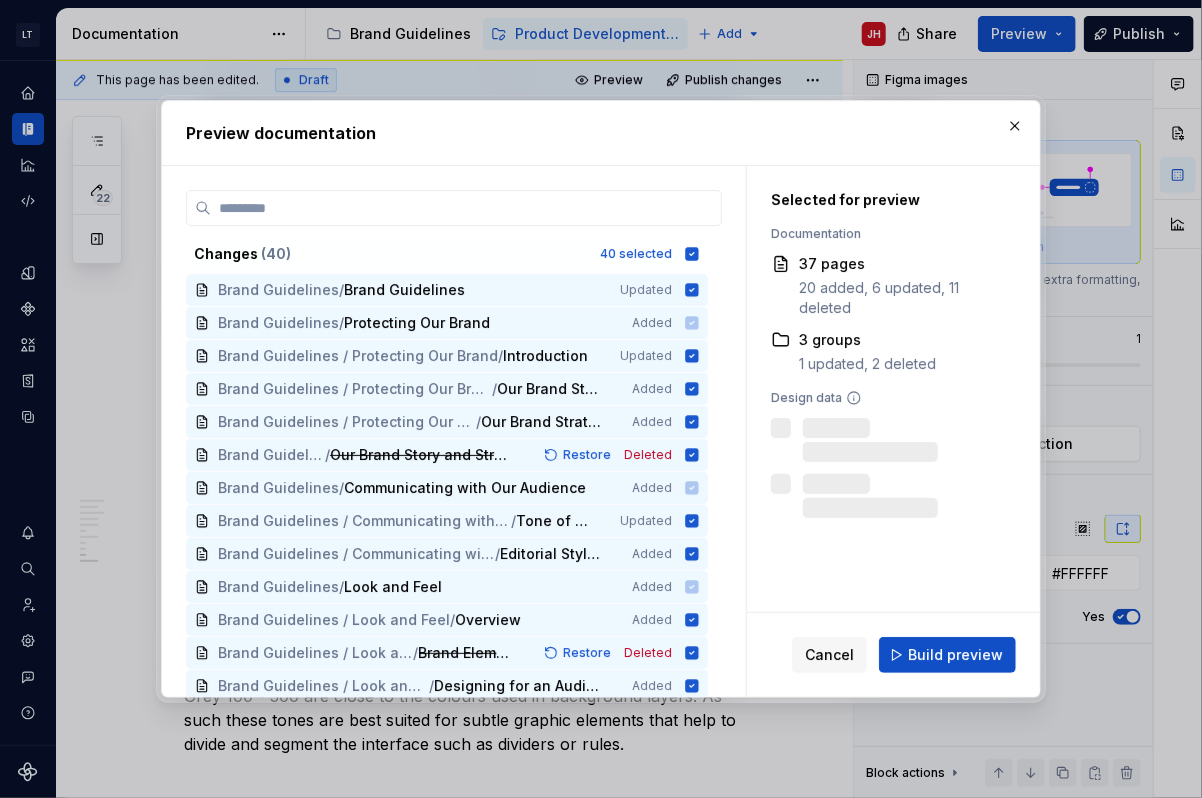 click on "Build preview" at bounding box center (955, 655) 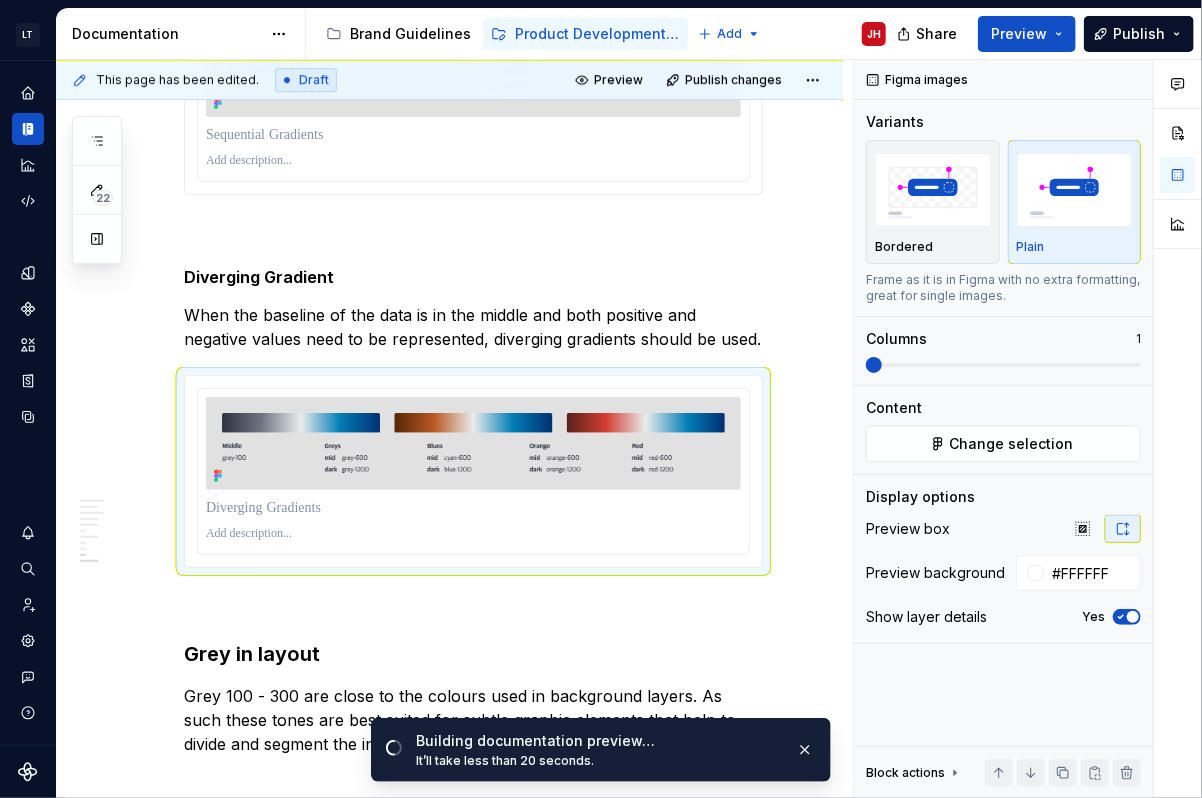 click at bounding box center (1178, 429) 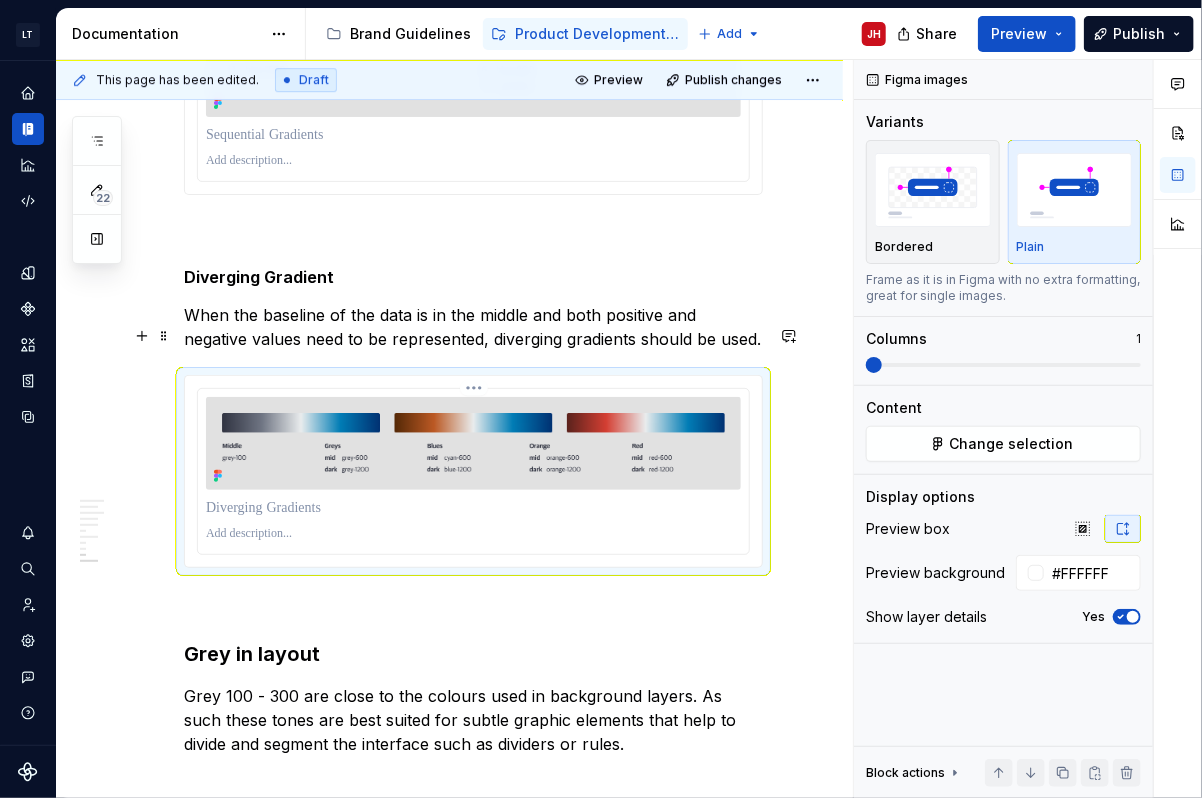 click on "LT Cobalt JH Design system data Documentation
Accessibility guide for tree Page tree.
Navigate the tree with the arrow keys. Common tree hotkeys apply. Further keybindings are available:
enter to execute primary action on focused item
f2 to start renaming the focused item
escape to abort renaming an item
control+d to start dragging selected items
Brand Guidelines Product Development Guidelines Add JH Share Preview Publish 22 Pages Add
Accessibility guide for tree Page tree.
Navigate the tree with the arrow keys. Common tree hotkeys apply. Further keybindings are available:
enter to execute primary action on focused item
f2 to start renaming the focused item
escape to abort renaming an item
control+d to start dragging selected items
Welcome! - For Editors Welcome to Cobalt Foundations Colour Glossary Colour System JH Using Colour Developing the Colour System Icons SVGs" at bounding box center [601, 399] 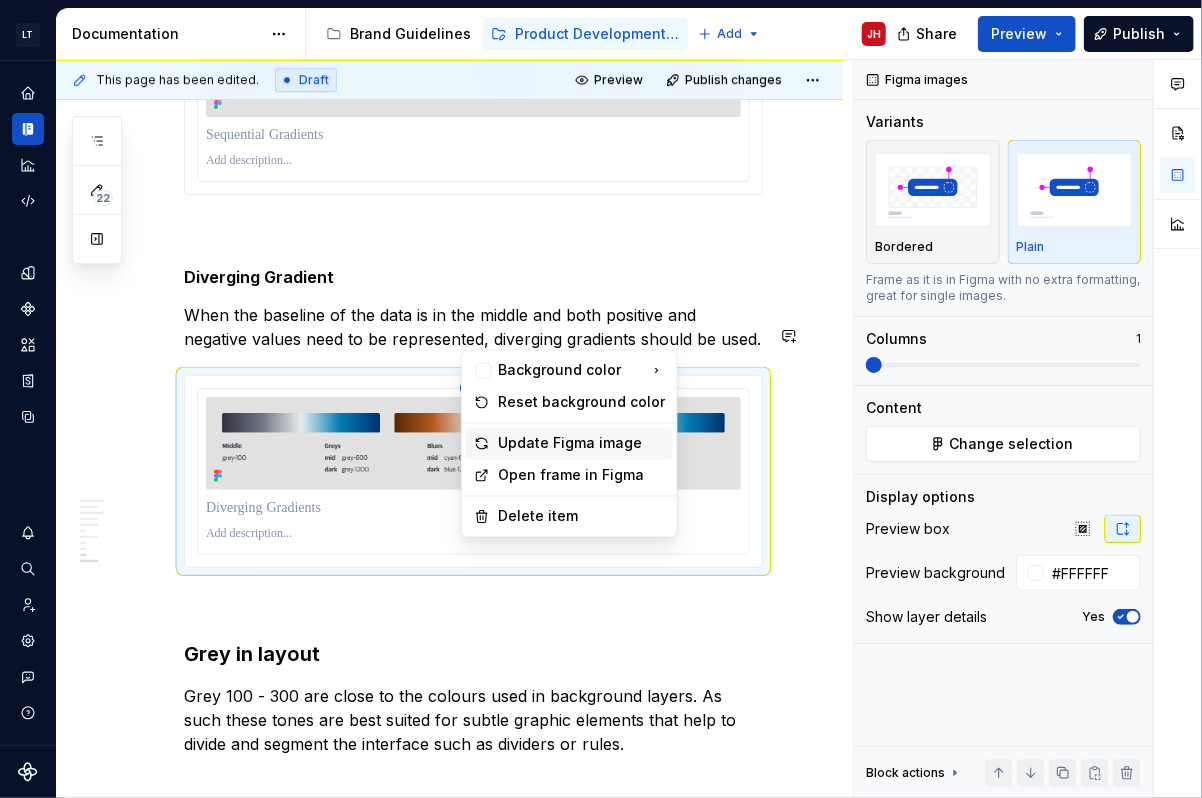 click on "Update Figma image" at bounding box center (581, 444) 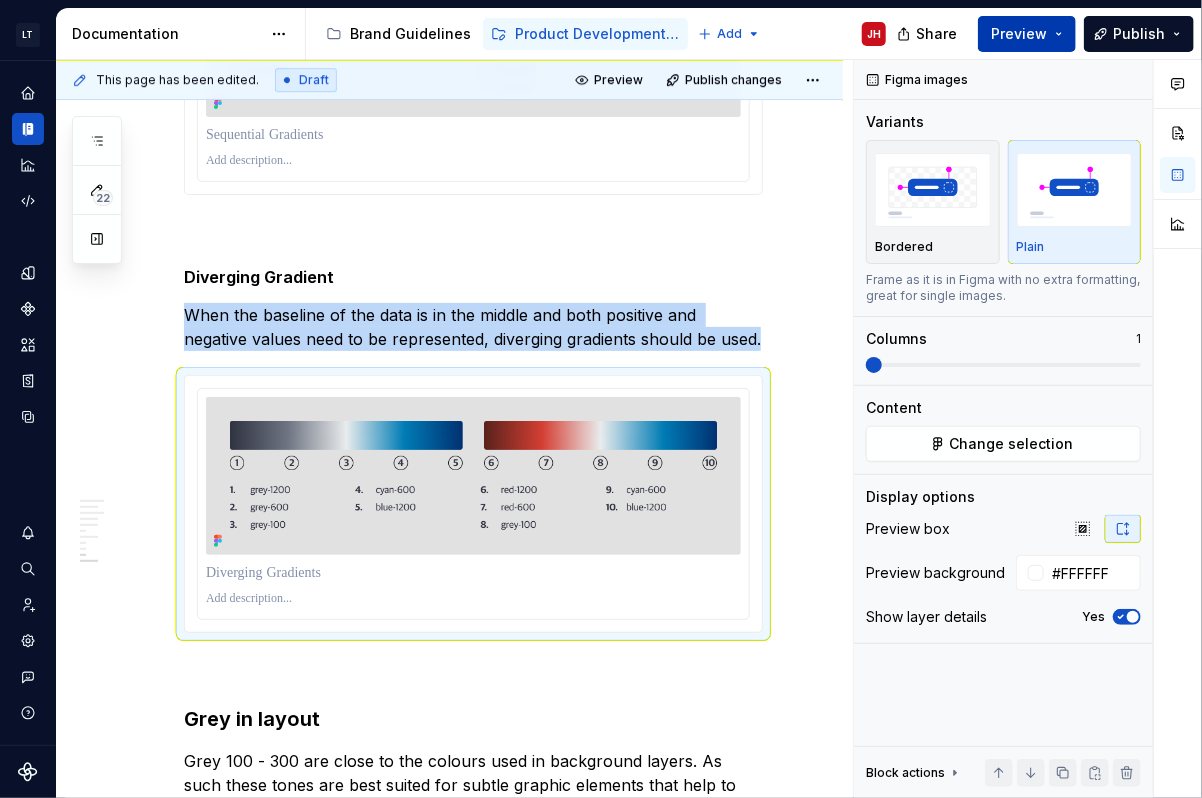 click on "Preview" at bounding box center (1019, 34) 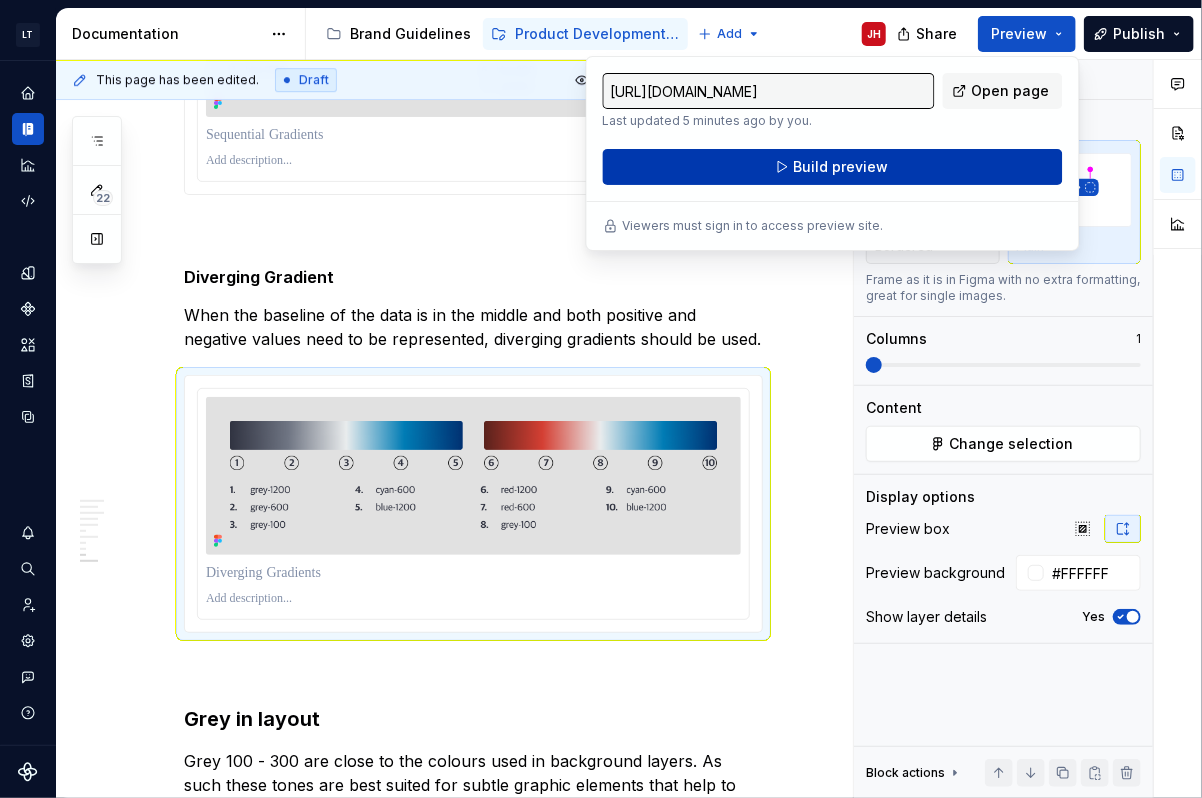 click on "Build preview" at bounding box center (840, 167) 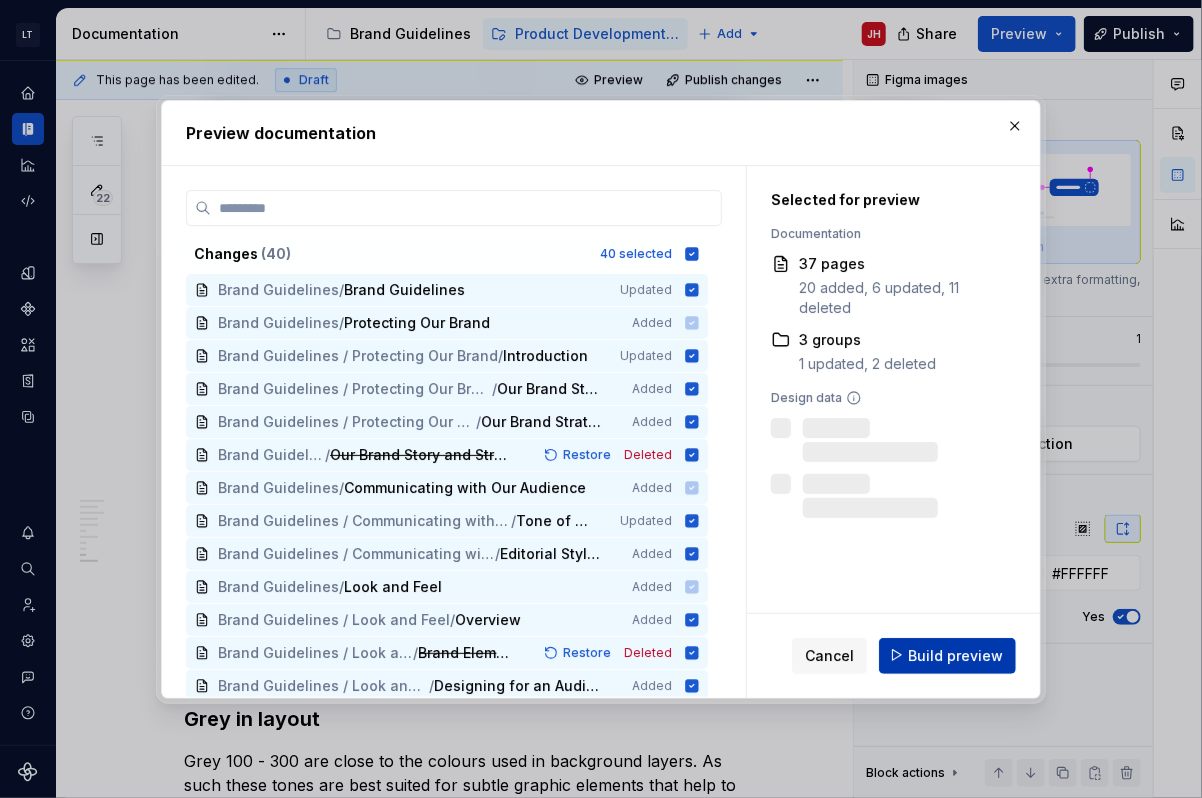 click on "Build preview" at bounding box center [955, 655] 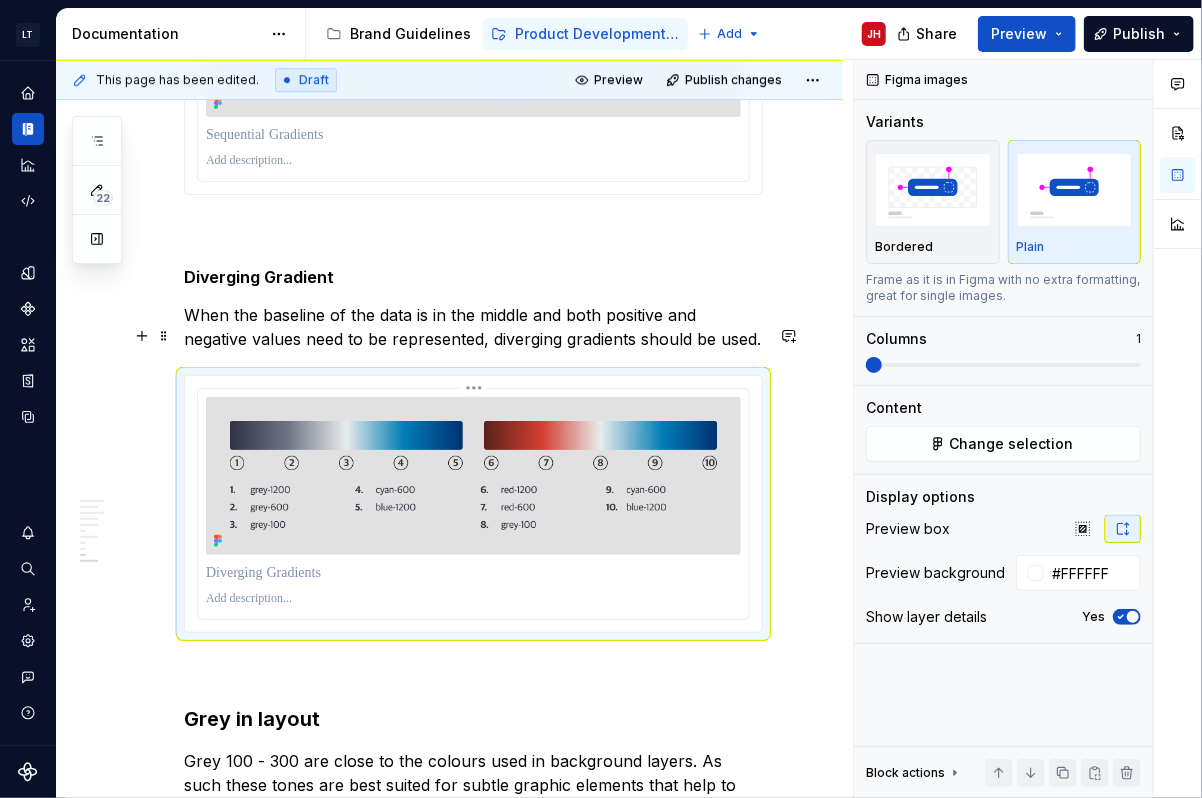 click on "LT Cobalt JH Design system data Documentation
Accessibility guide for tree Page tree.
Navigate the tree with the arrow keys. Common tree hotkeys apply. Further keybindings are available:
enter to execute primary action on focused item
f2 to start renaming the focused item
escape to abort renaming an item
control+d to start dragging selected items
Brand Guidelines Product Development Guidelines Add JH Share Preview Publish 22 Pages Add
Accessibility guide for tree Page tree.
Navigate the tree with the arrow keys. Common tree hotkeys apply. Further keybindings are available:
enter to execute primary action on focused item
f2 to start renaming the focused item
escape to abort renaming an item
control+d to start dragging selected items
Welcome! - For Editors Welcome to Cobalt Foundations Colour Glossary Colour System JH Using Colour Developing the Colour System Icons SVGs" at bounding box center (601, 399) 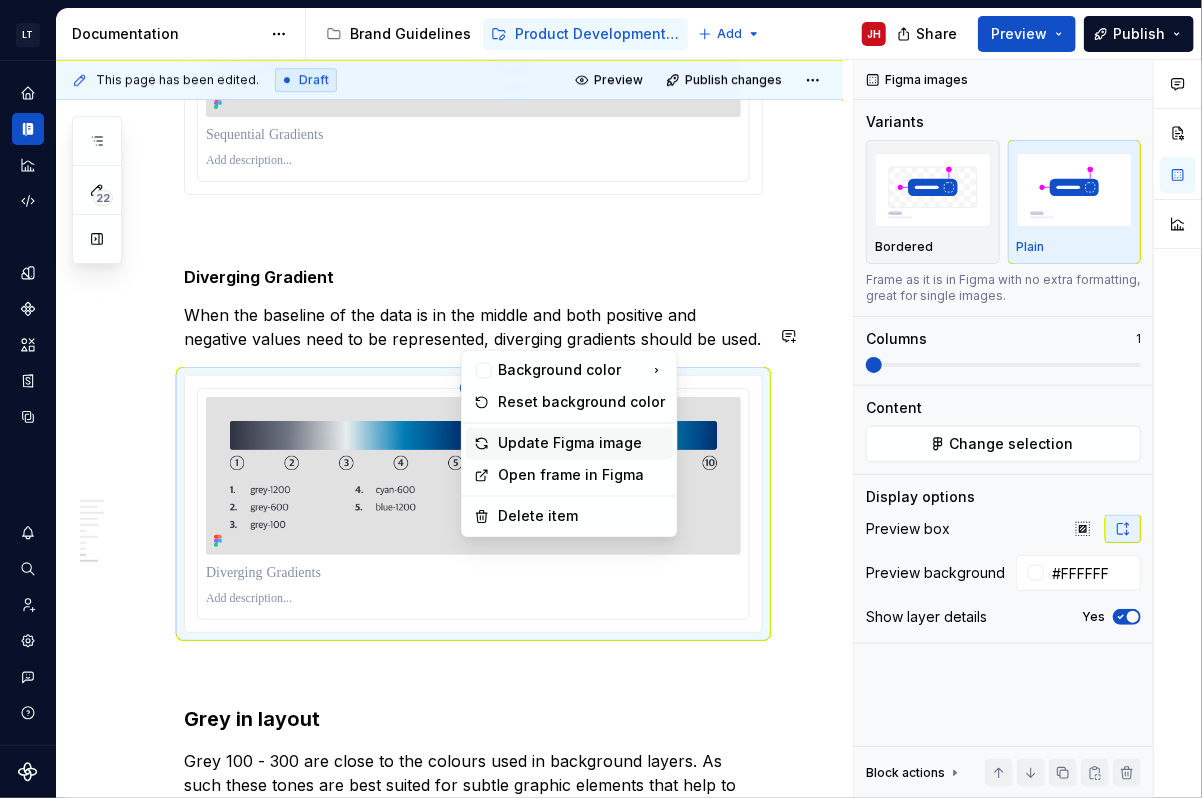 click on "Update Figma image" at bounding box center [581, 444] 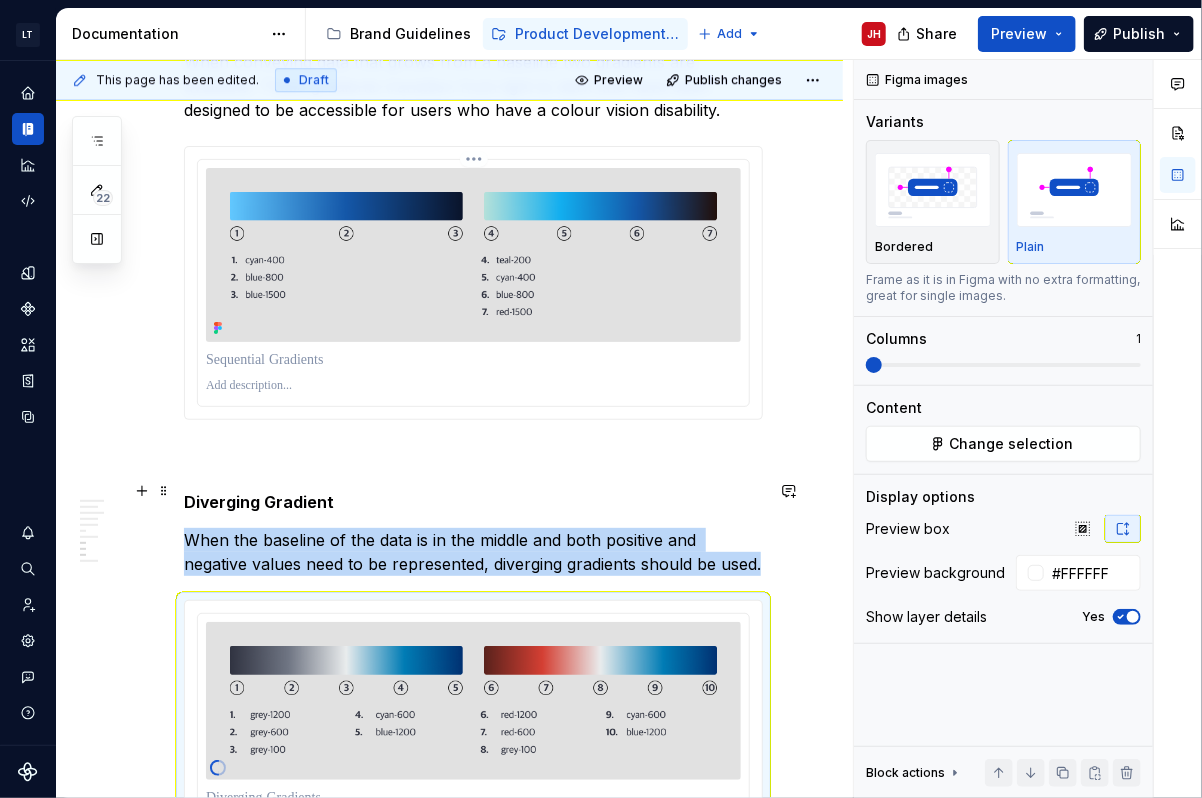 scroll, scrollTop: 2216, scrollLeft: 0, axis: vertical 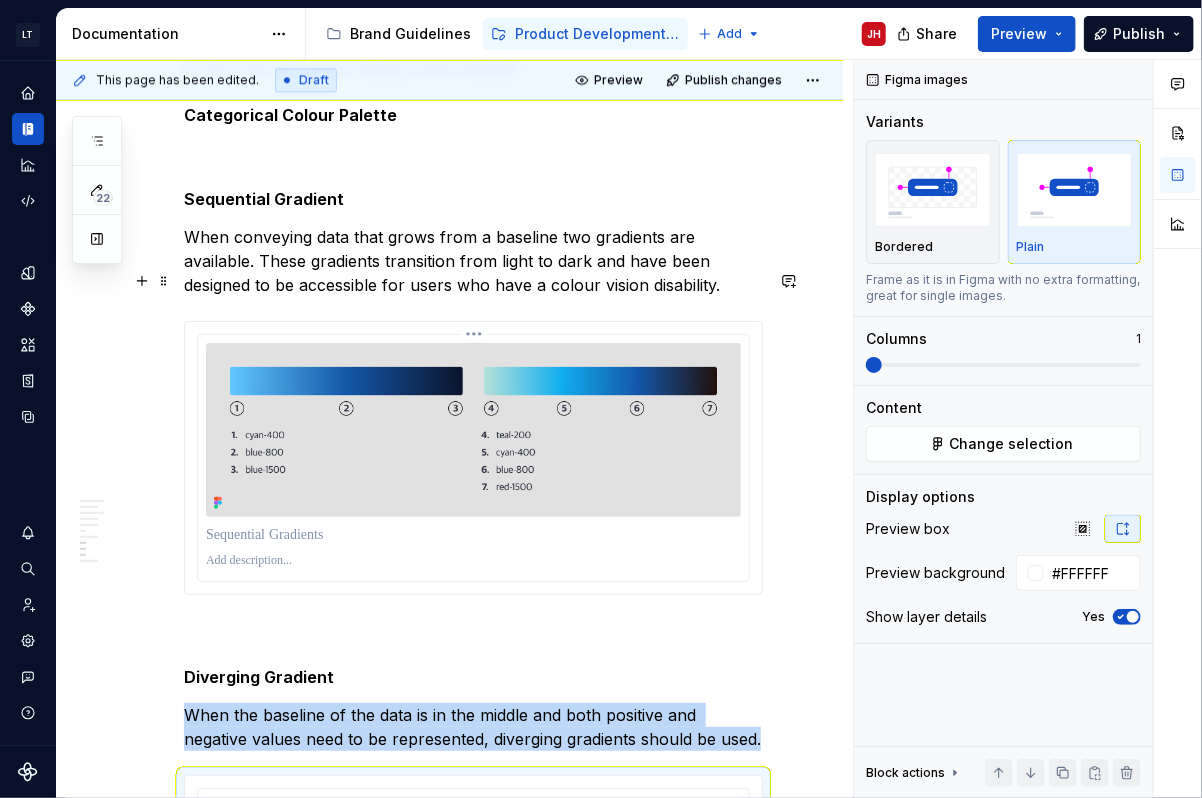 click on "LT Cobalt JH Design system data Documentation
Accessibility guide for tree Page tree.
Navigate the tree with the arrow keys. Common tree hotkeys apply. Further keybindings are available:
enter to execute primary action on focused item
f2 to start renaming the focused item
escape to abort renaming an item
control+d to start dragging selected items
Brand Guidelines Product Development Guidelines Add JH Share Preview Publish 22 Pages Add
Accessibility guide for tree Page tree.
Navigate the tree with the arrow keys. Common tree hotkeys apply. Further keybindings are available:
enter to execute primary action on focused item
f2 to start renaming the focused item
escape to abort renaming an item
control+d to start dragging selected items
Welcome! - For Editors Welcome to Cobalt Foundations Colour Glossary Colour System JH Using Colour Developing the Colour System Icons SVGs" at bounding box center [601, 399] 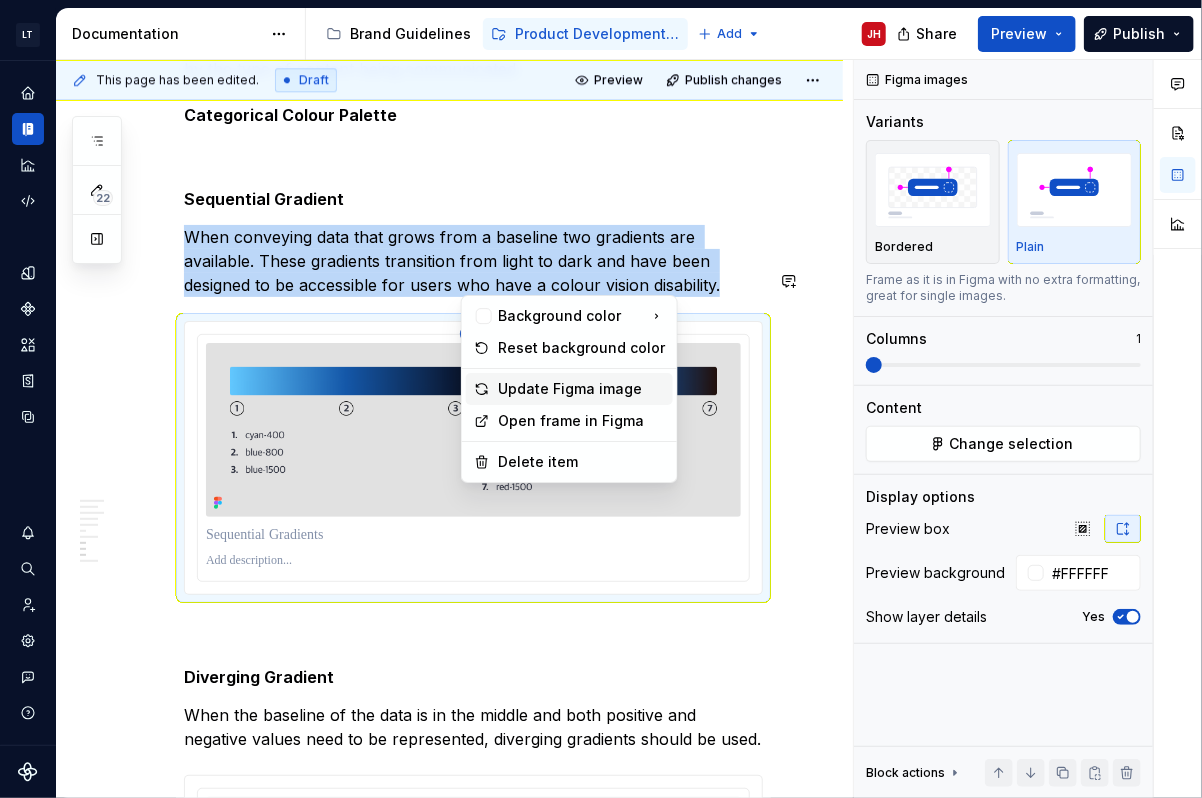 click on "Update Figma image" at bounding box center [581, 389] 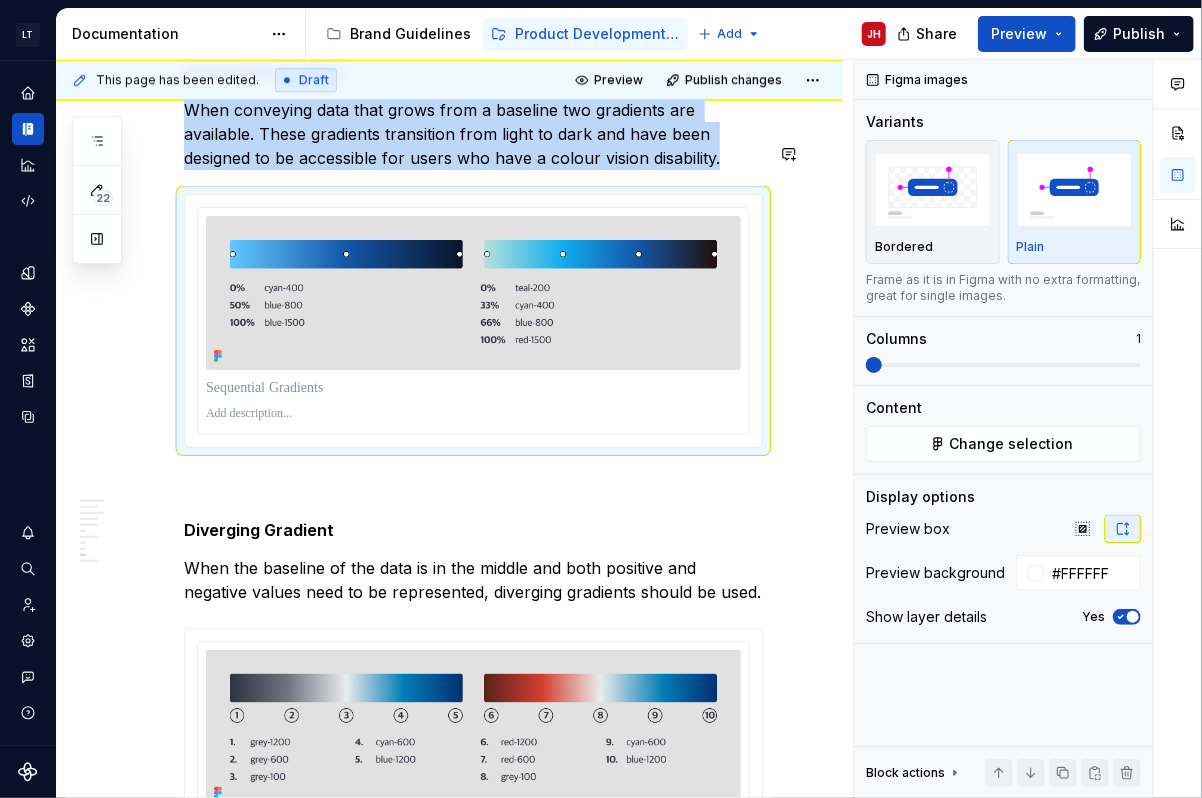 scroll, scrollTop: 2456, scrollLeft: 0, axis: vertical 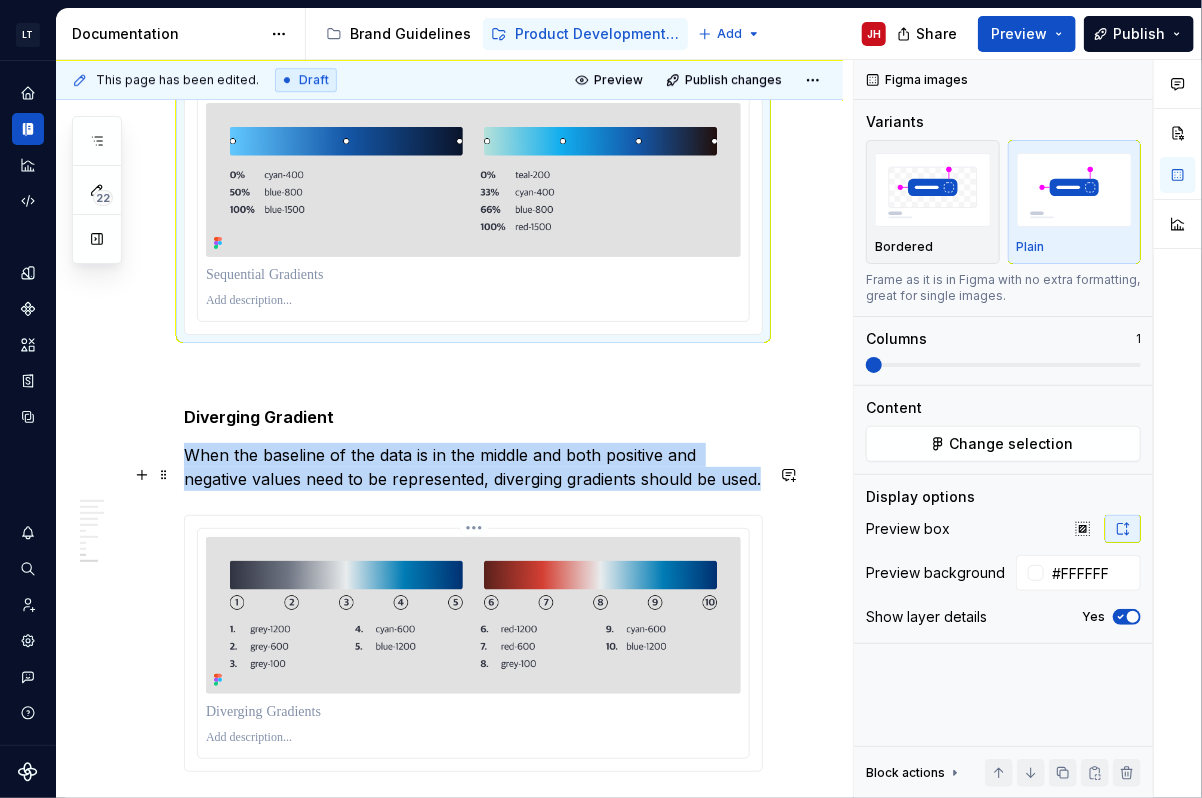 click on "LT Cobalt JH Design system data Documentation
Accessibility guide for tree Page tree.
Navigate the tree with the arrow keys. Common tree hotkeys apply. Further keybindings are available:
enter to execute primary action on focused item
f2 to start renaming the focused item
escape to abort renaming an item
control+d to start dragging selected items
Brand Guidelines Product Development Guidelines Add JH Share Preview Publish 22 Pages Add
Accessibility guide for tree Page tree.
Navigate the tree with the arrow keys. Common tree hotkeys apply. Further keybindings are available:
enter to execute primary action on focused item
f2 to start renaming the focused item
escape to abort renaming an item
control+d to start dragging selected items
Welcome! - For Editors Welcome to Cobalt Foundations Colour Glossary Colour System JH Using Colour Developing the Colour System Icons SVGs" at bounding box center [601, 399] 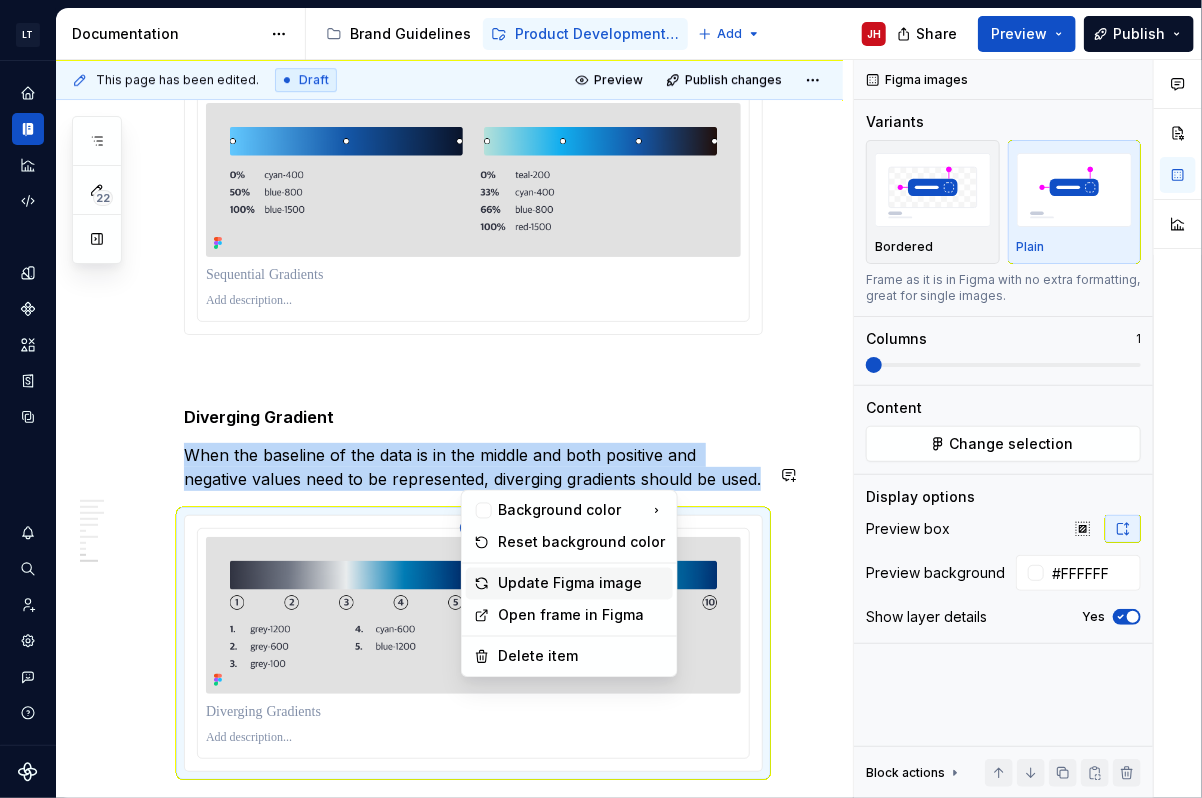 click on "Update Figma image" at bounding box center [581, 584] 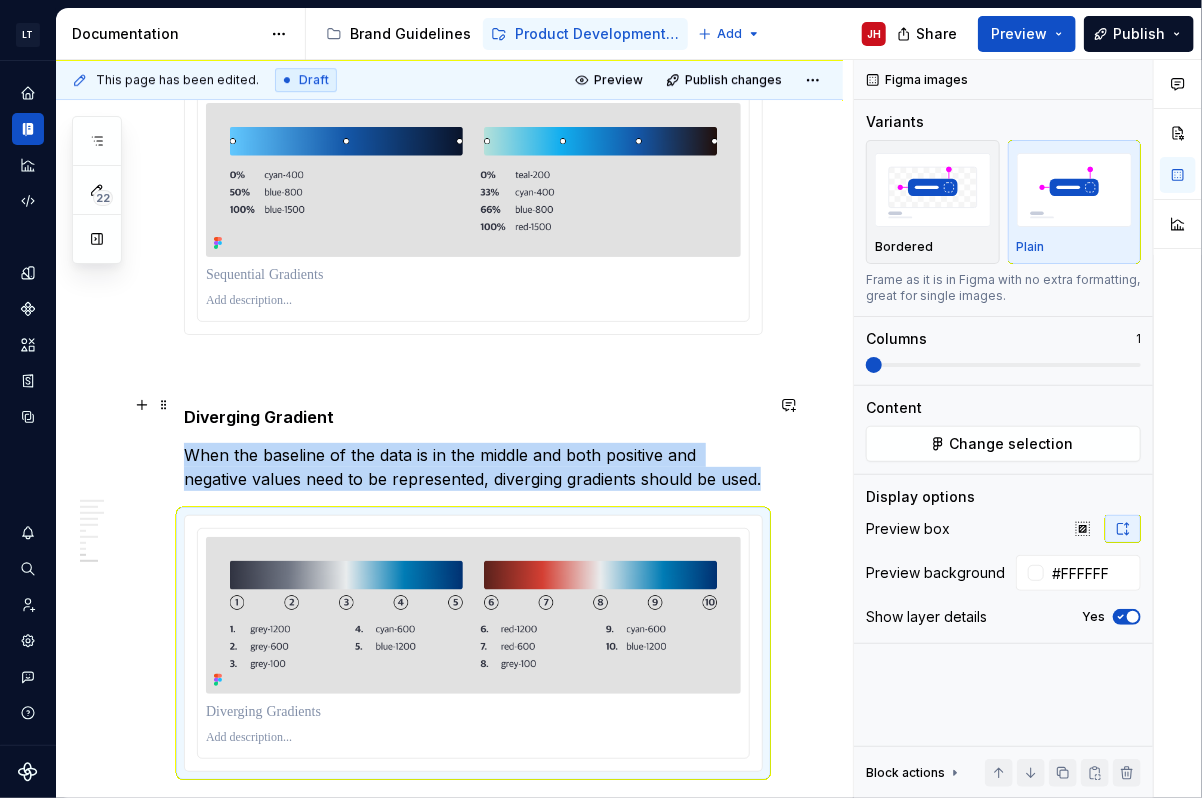 click on "When the baseline of the data is in the middle and both positive and negative values need to be represented, diverging gradients should be used." at bounding box center (473, 467) 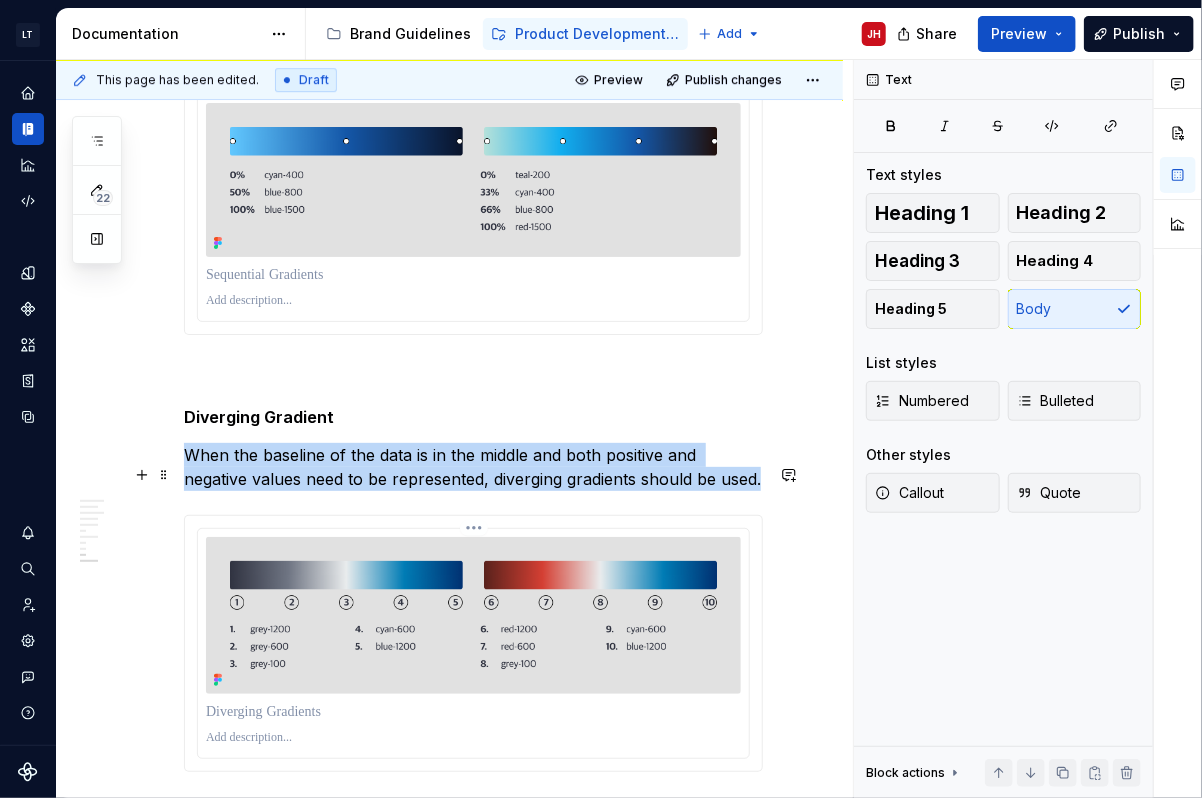 click on "LT Cobalt JH Design system data Documentation
Accessibility guide for tree Page tree.
Navigate the tree with the arrow keys. Common tree hotkeys apply. Further keybindings are available:
enter to execute primary action on focused item
f2 to start renaming the focused item
escape to abort renaming an item
control+d to start dragging selected items
Brand Guidelines Product Development Guidelines Add JH Share Preview Publish 22 Pages Add
Accessibility guide for tree Page tree.
Navigate the tree with the arrow keys. Common tree hotkeys apply. Further keybindings are available:
enter to execute primary action on focused item
f2 to start renaming the focused item
escape to abort renaming an item
control+d to start dragging selected items
Welcome! - For Editors Welcome to Cobalt Foundations Colour Glossary Colour System JH Using Colour Developing the Colour System Icons SVGs" at bounding box center [601, 399] 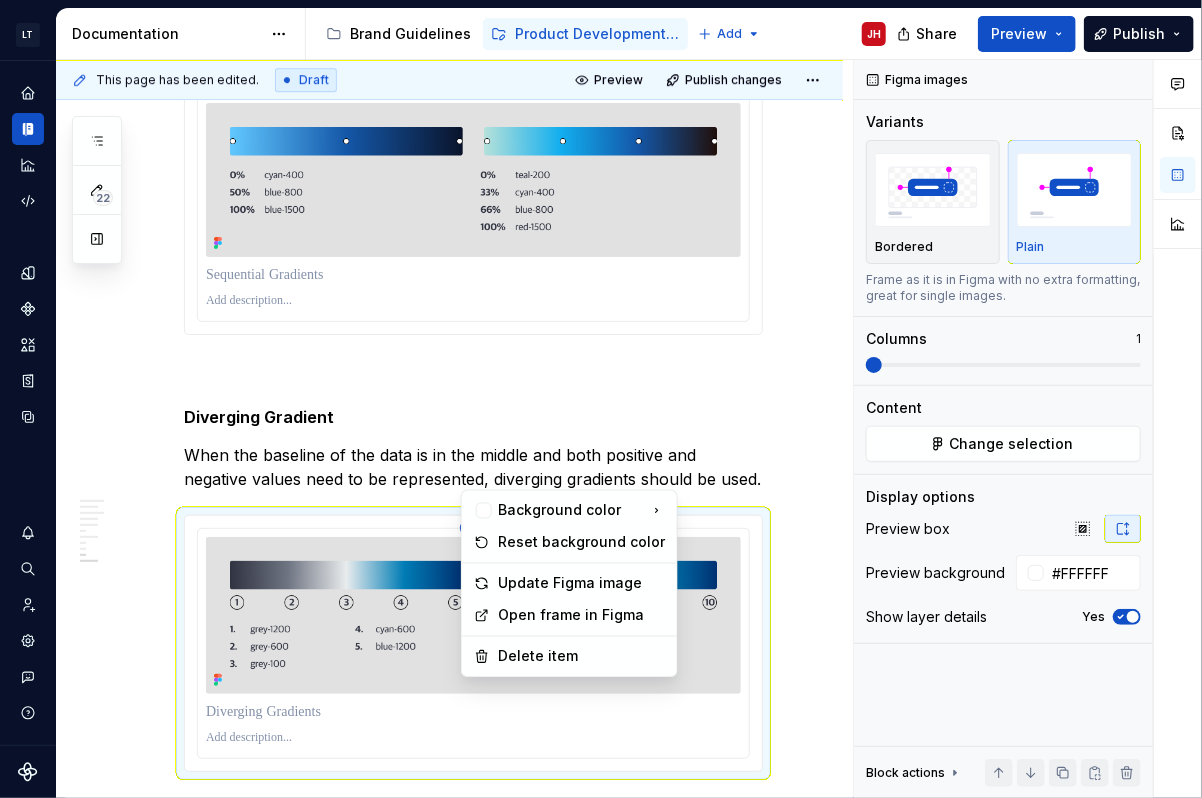 click on "Comments Open comments No comments yet Select ‘Comment’ from the block context menu to add one. Figma images Variants Bordered Plain Frame as it is in Figma with no extra formatting, great for single images. Columns 1 Content Change selection Display options Preview box Preview background #FFFFFF Show layer details Yes Block actions Move up Move down Duplicate Copy (⌘C) Cut (⌘X) Delete" at bounding box center (1028, 429) 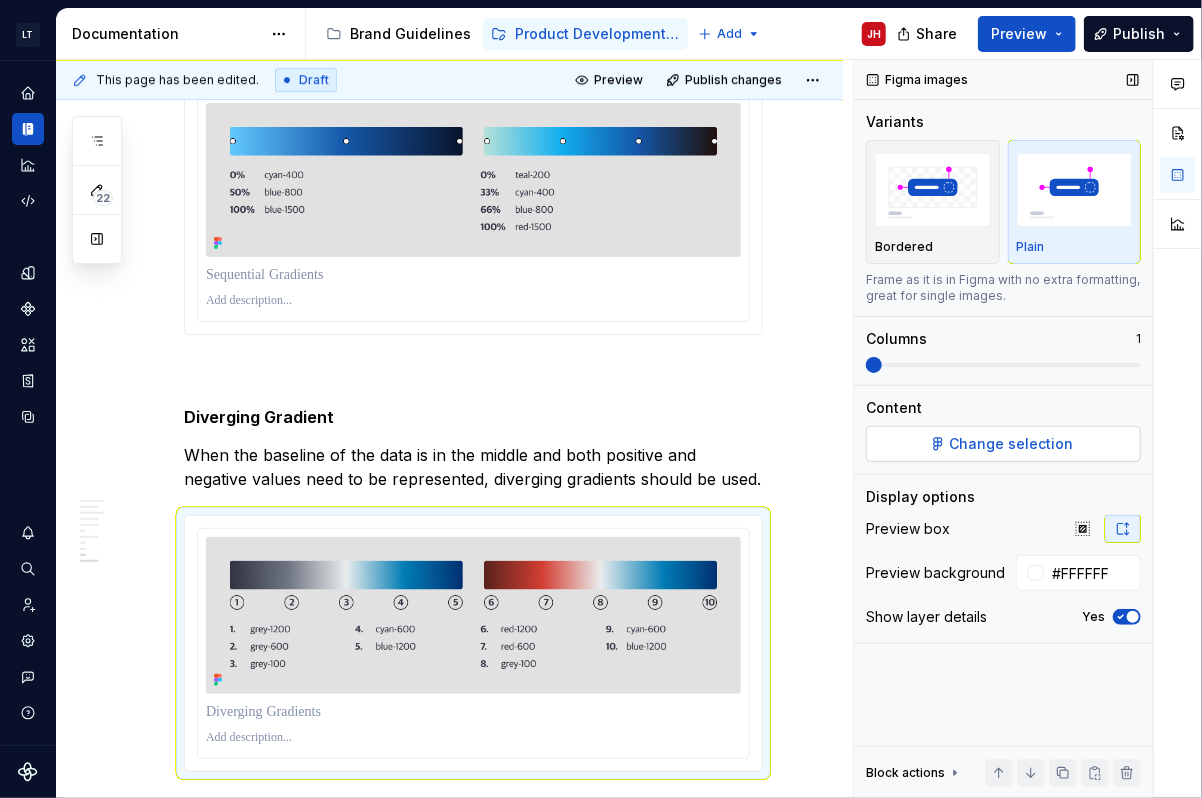 click on "Change selection" at bounding box center [1012, 444] 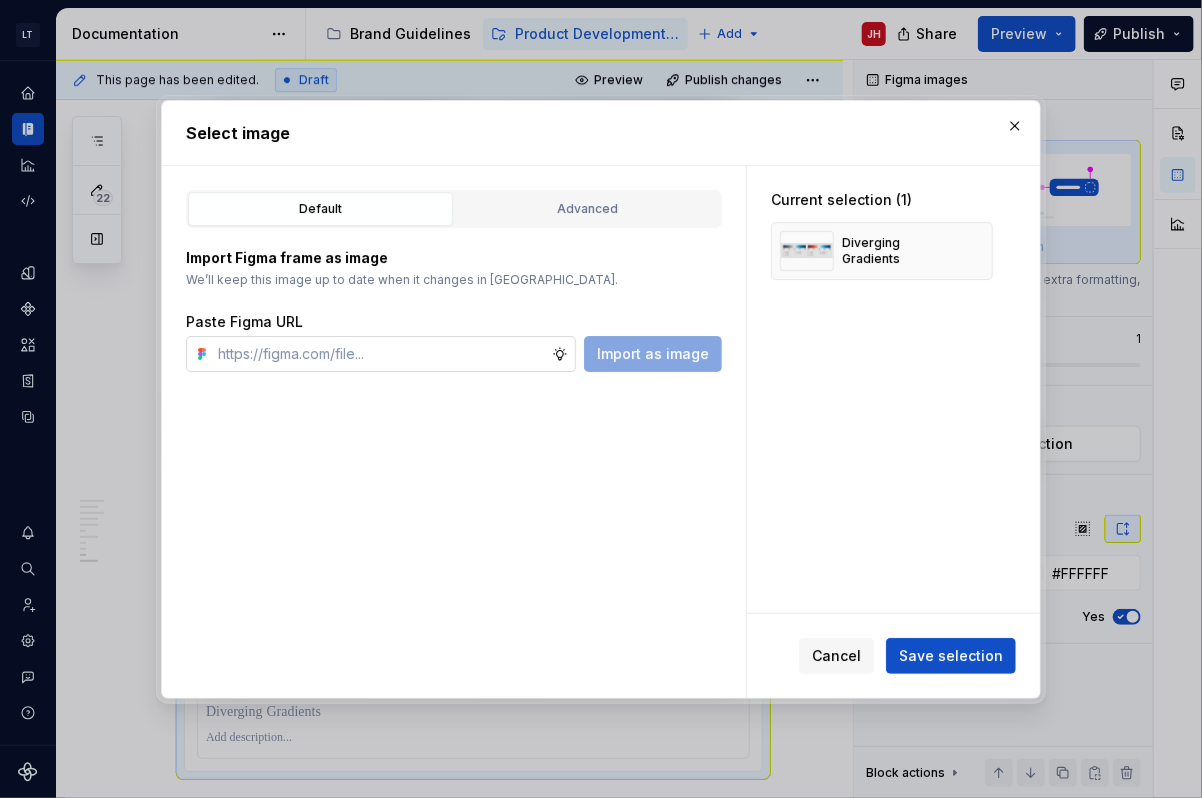 drag, startPoint x: 288, startPoint y: 348, endPoint x: 258, endPoint y: 368, distance: 36.05551 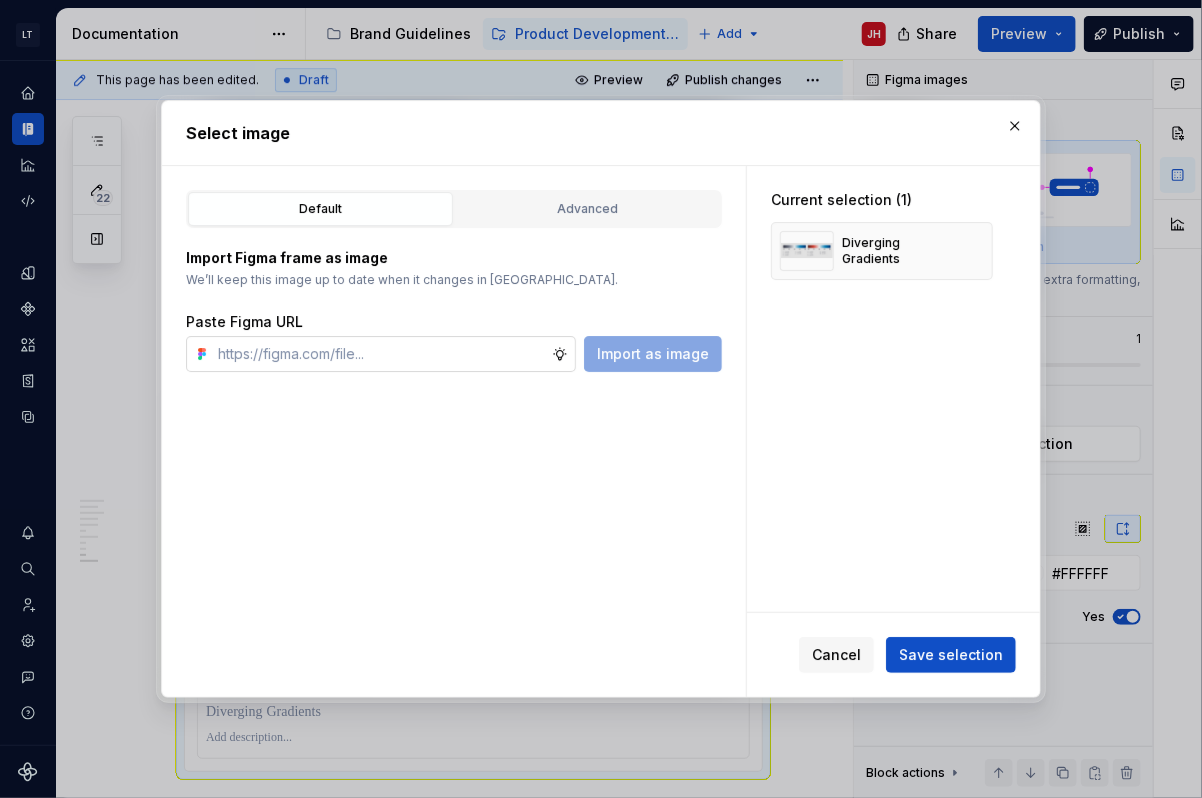 type on "*" 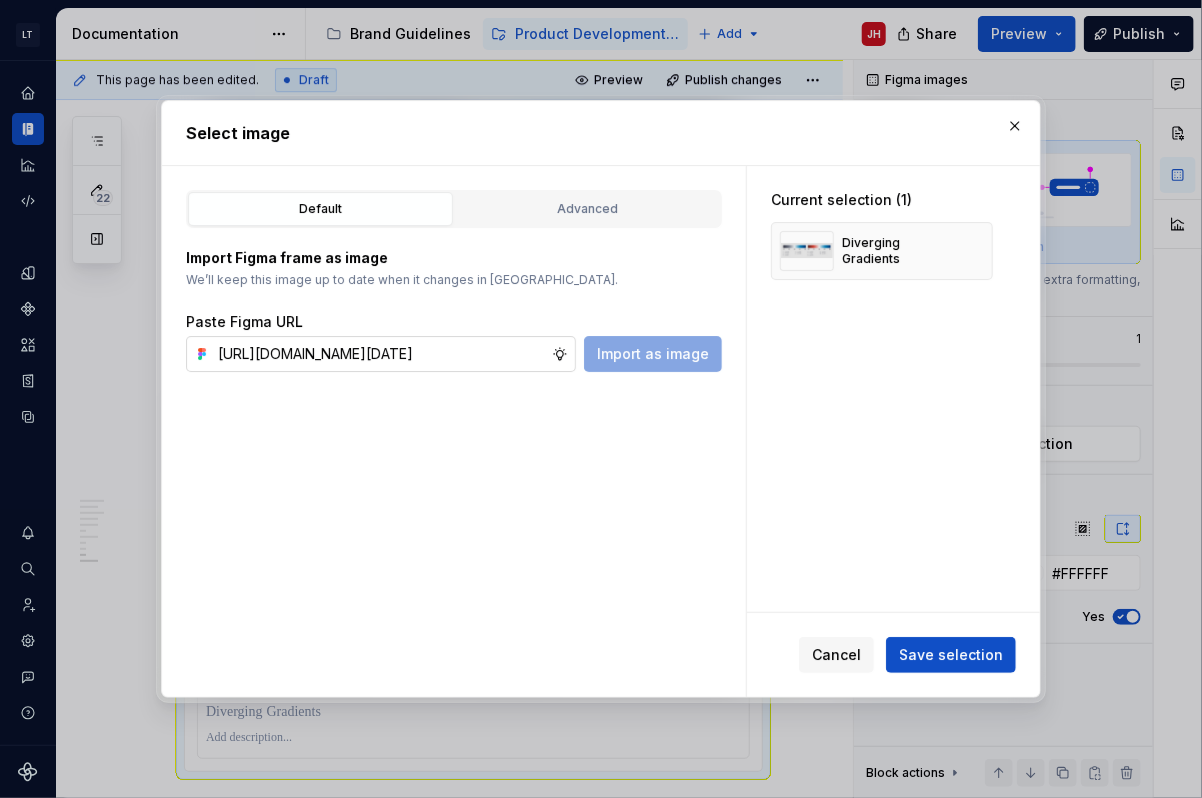 scroll, scrollTop: 0, scrollLeft: 450, axis: horizontal 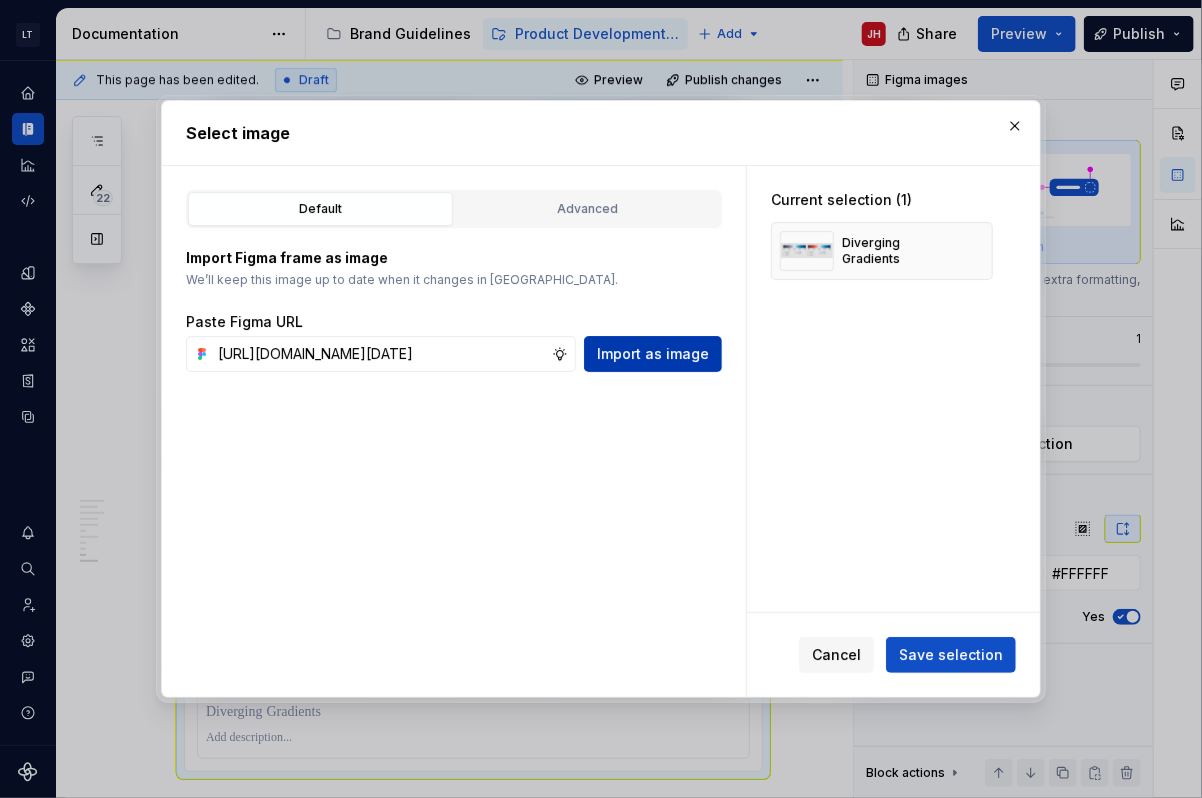 type on "[URL][DOMAIN_NAME][DATE]" 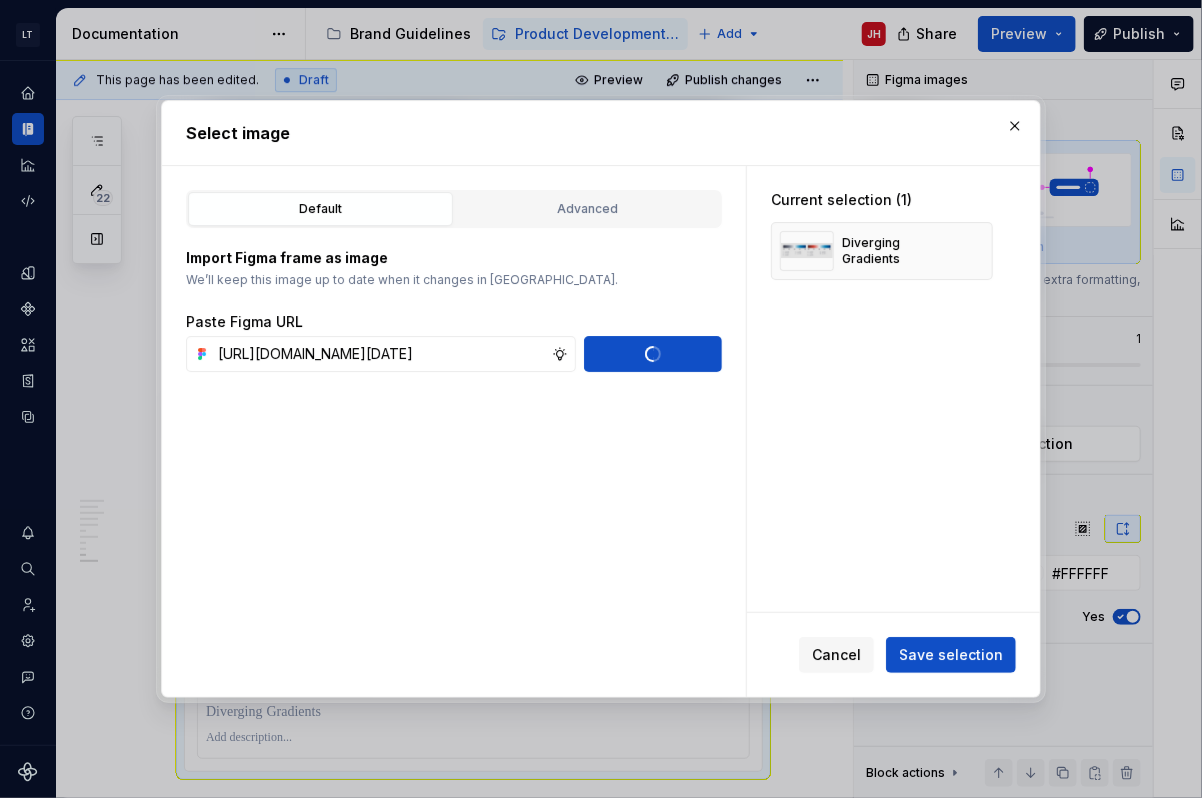 type 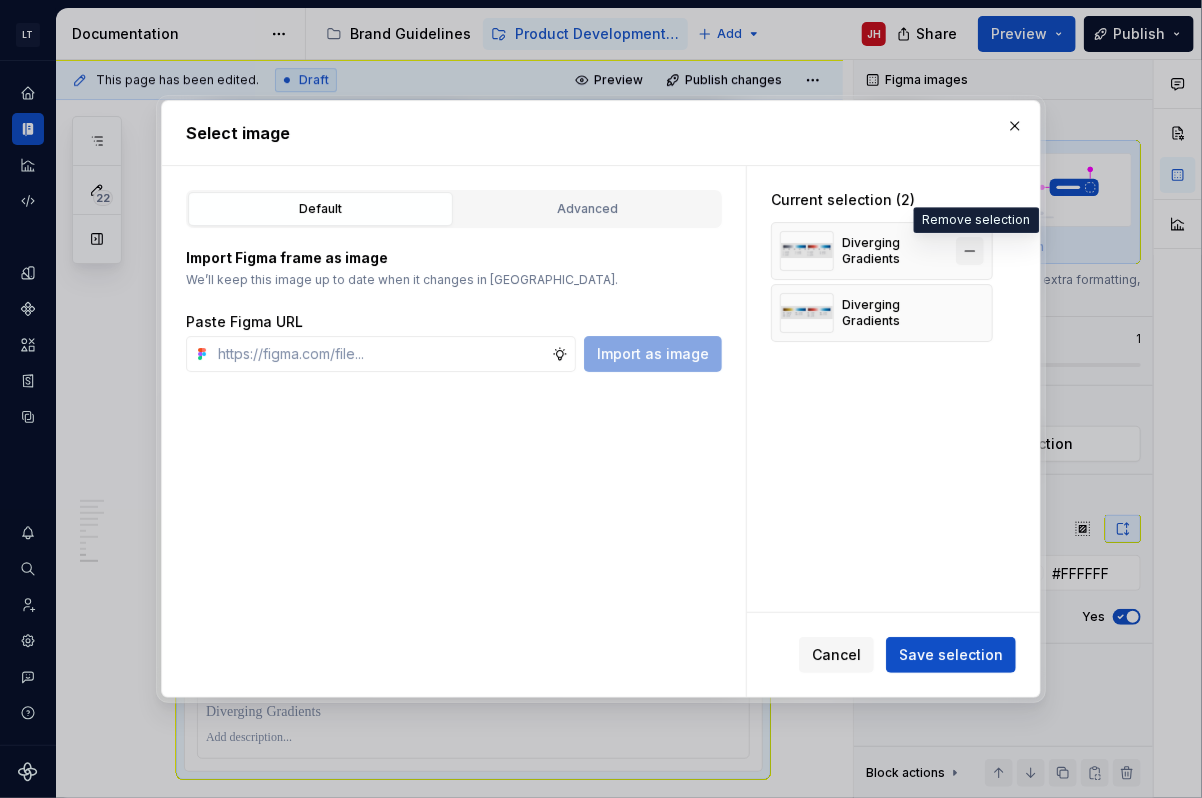 click at bounding box center [970, 251] 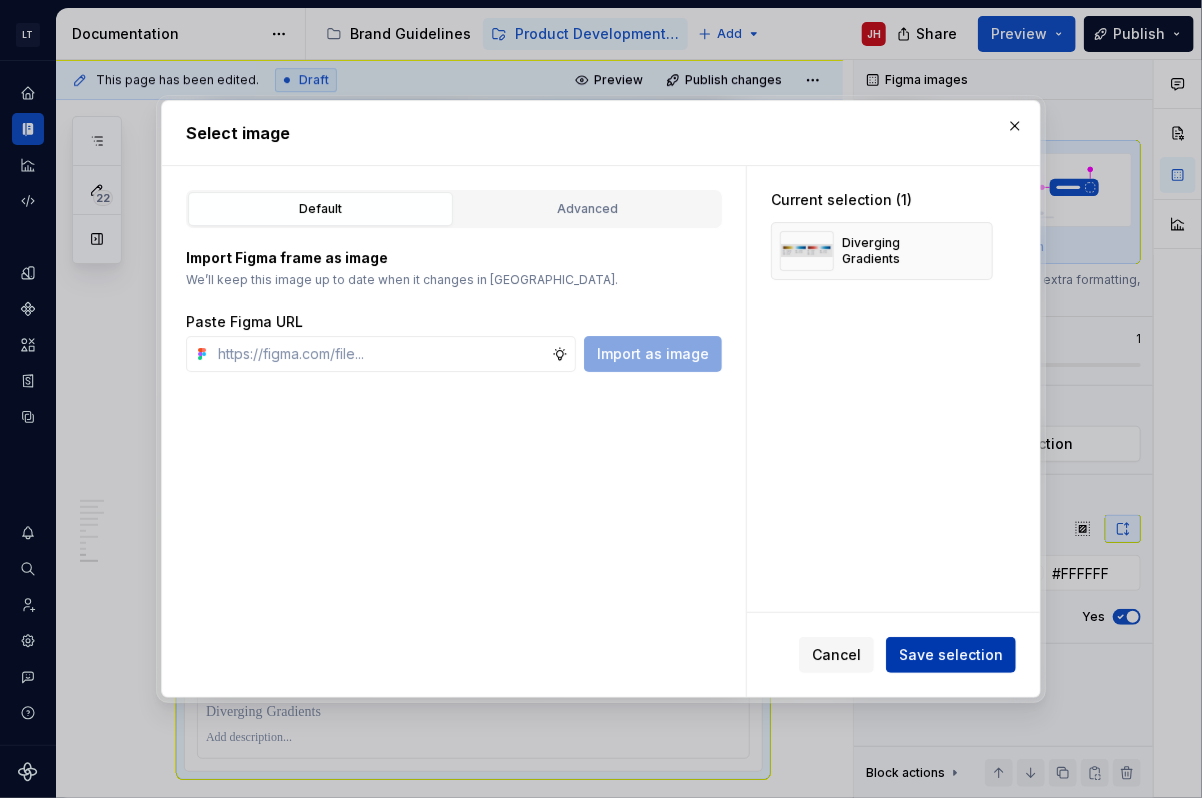 click on "Save selection" at bounding box center (951, 655) 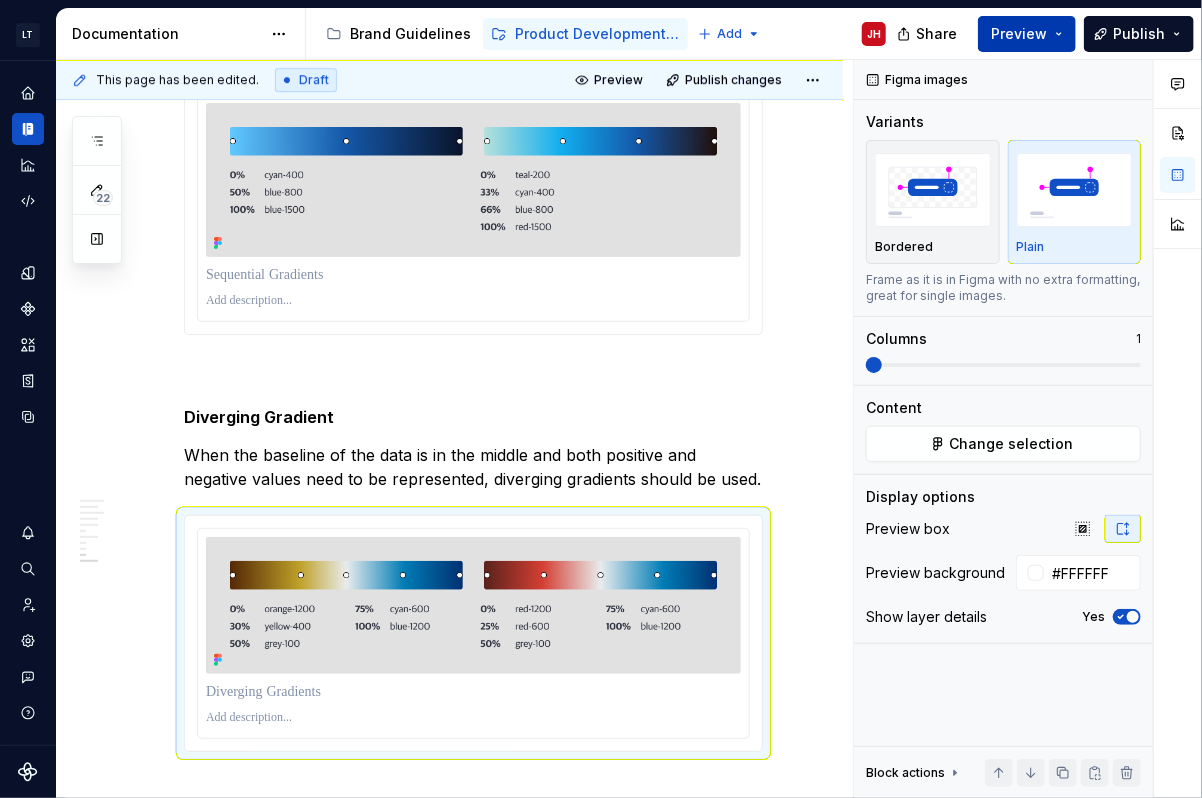 click on "Preview" at bounding box center [1019, 34] 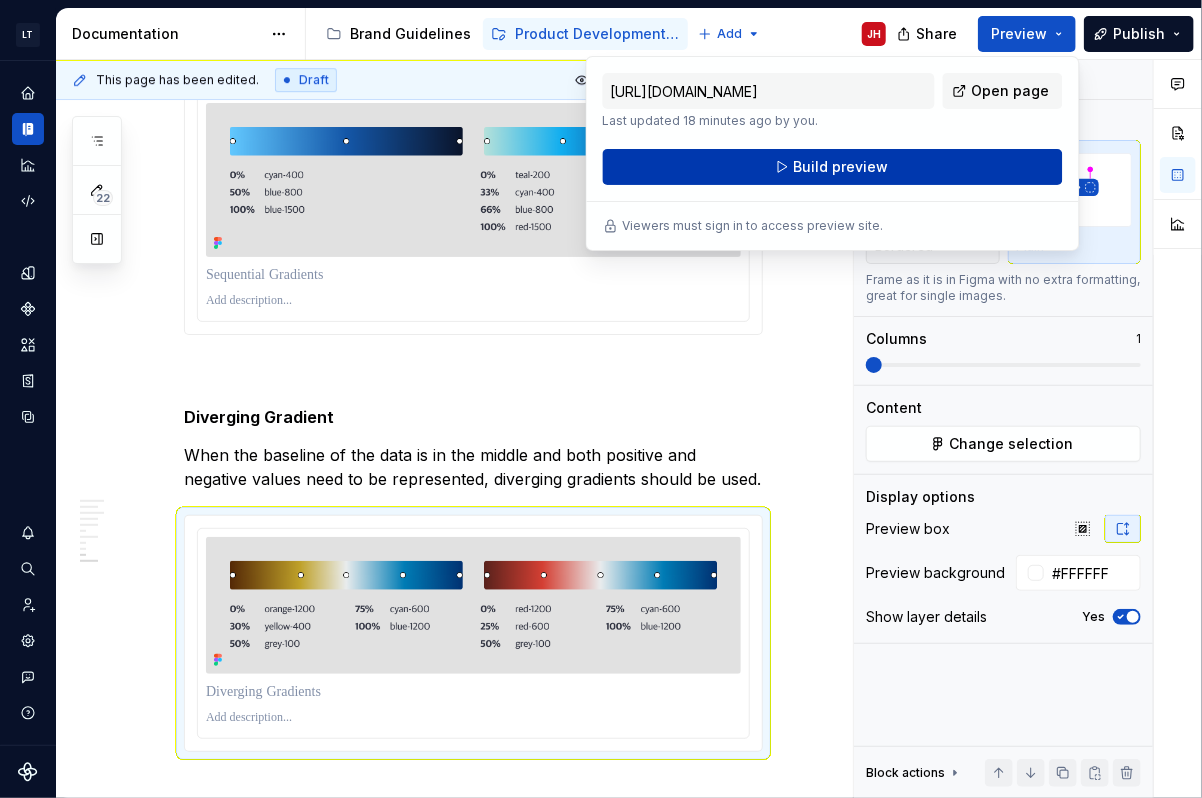 click on "Build preview" at bounding box center [833, 167] 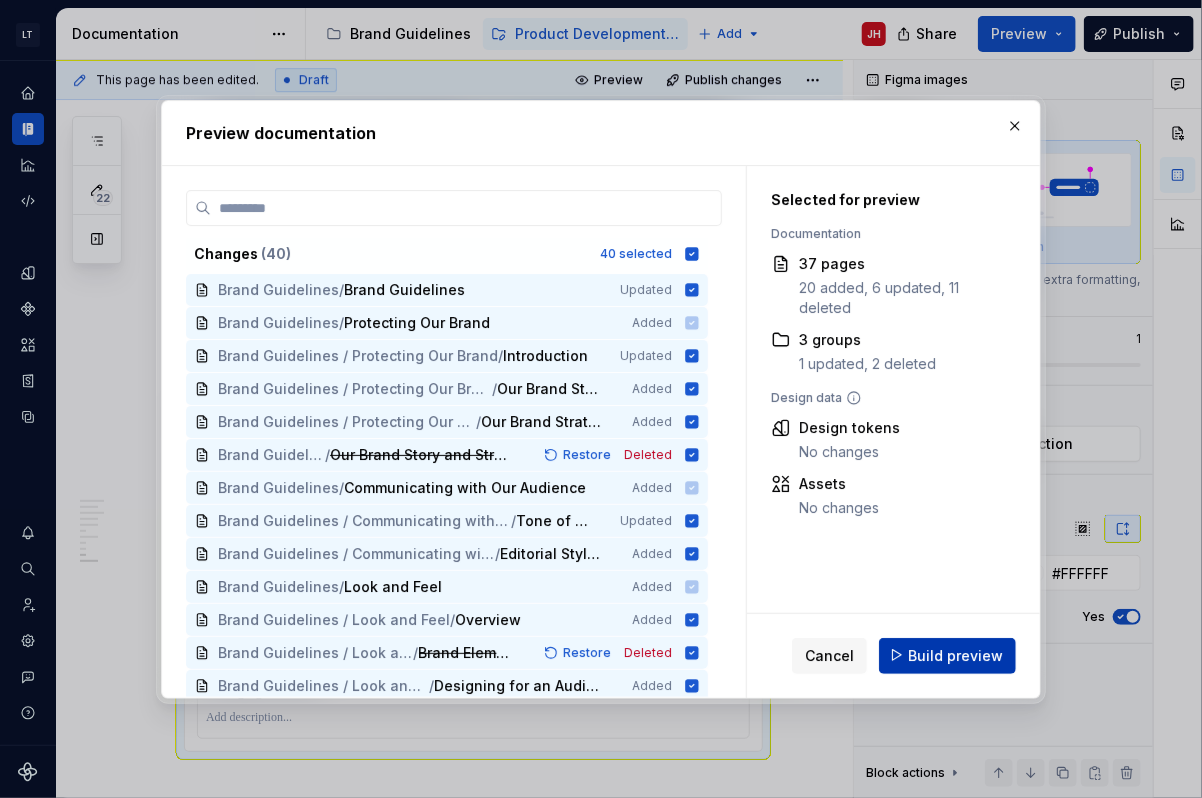 click on "Build preview" at bounding box center [955, 655] 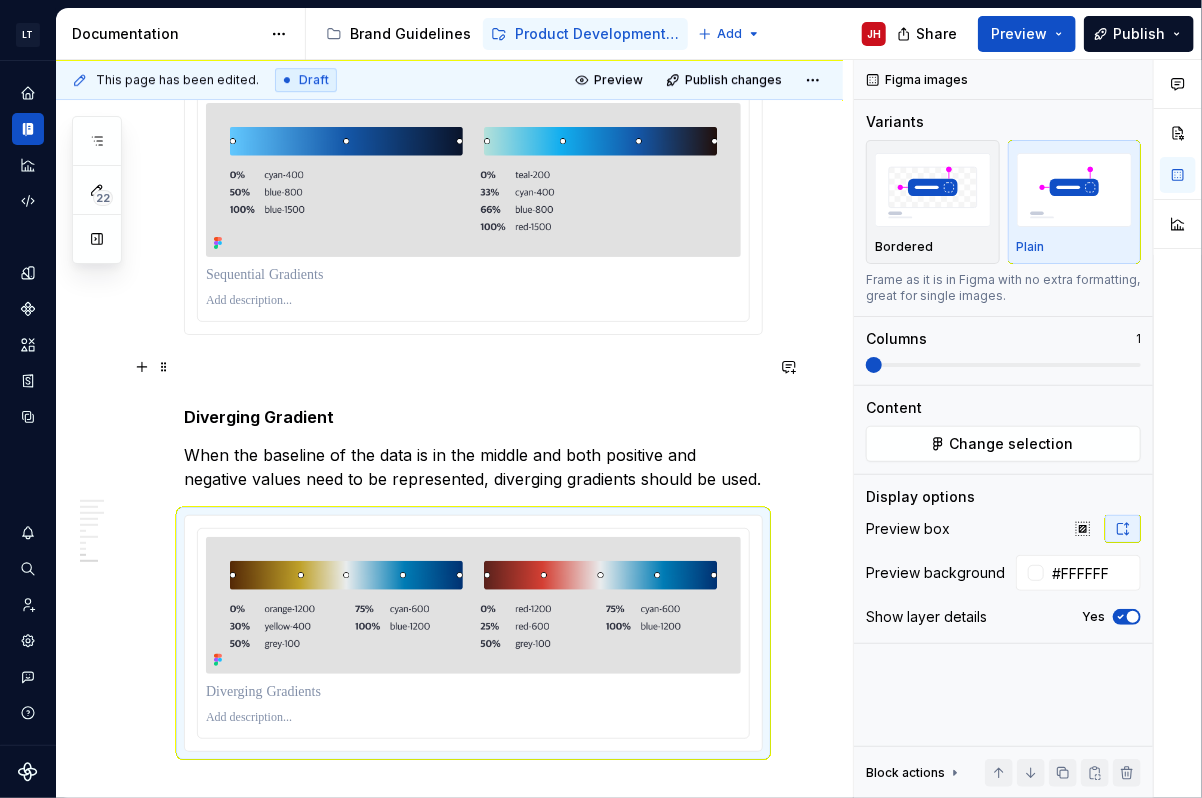 click on "Diverging Gradient" at bounding box center (473, 417) 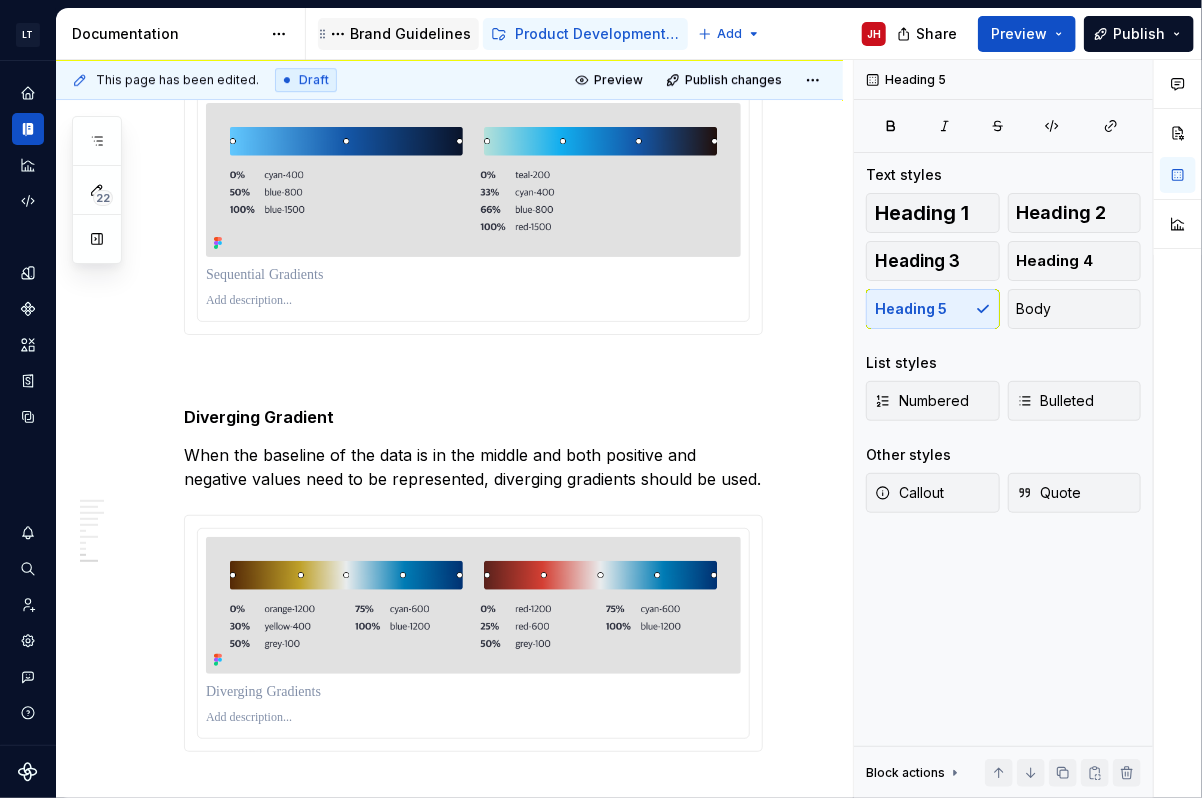 click on "Brand Guidelines" at bounding box center (410, 34) 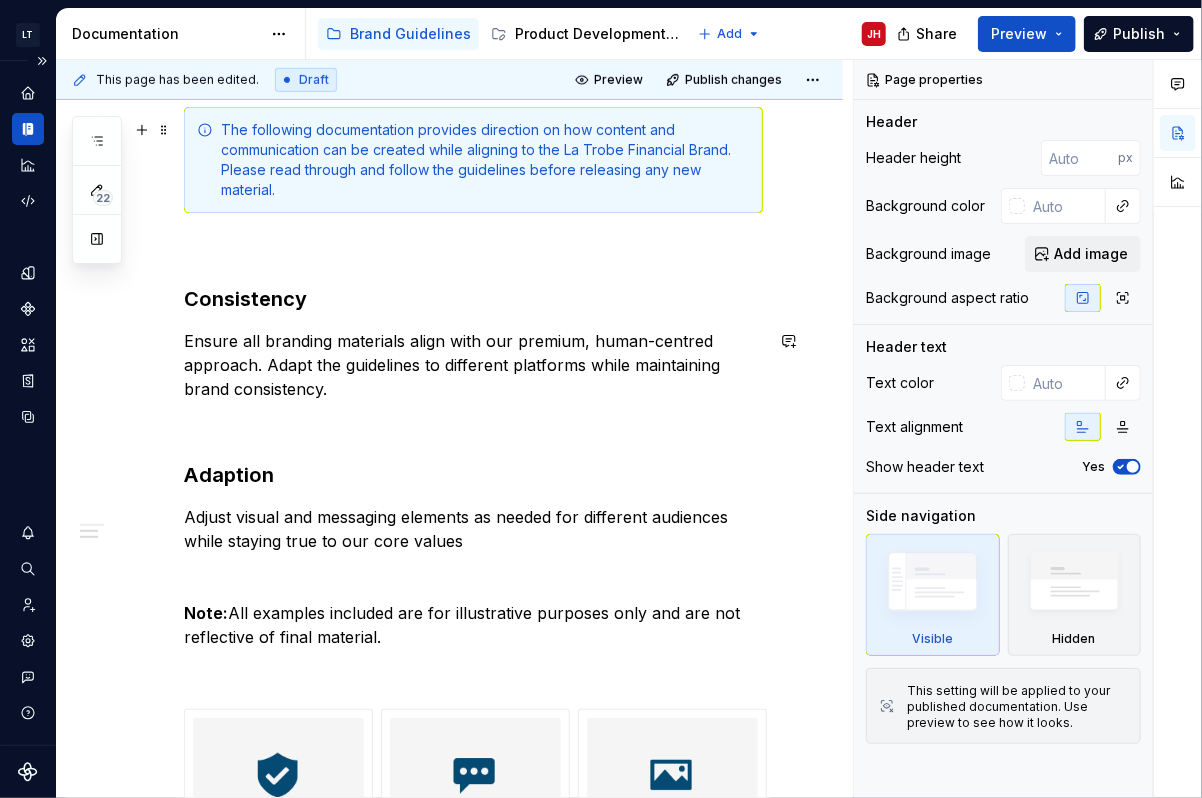 scroll, scrollTop: 508, scrollLeft: 0, axis: vertical 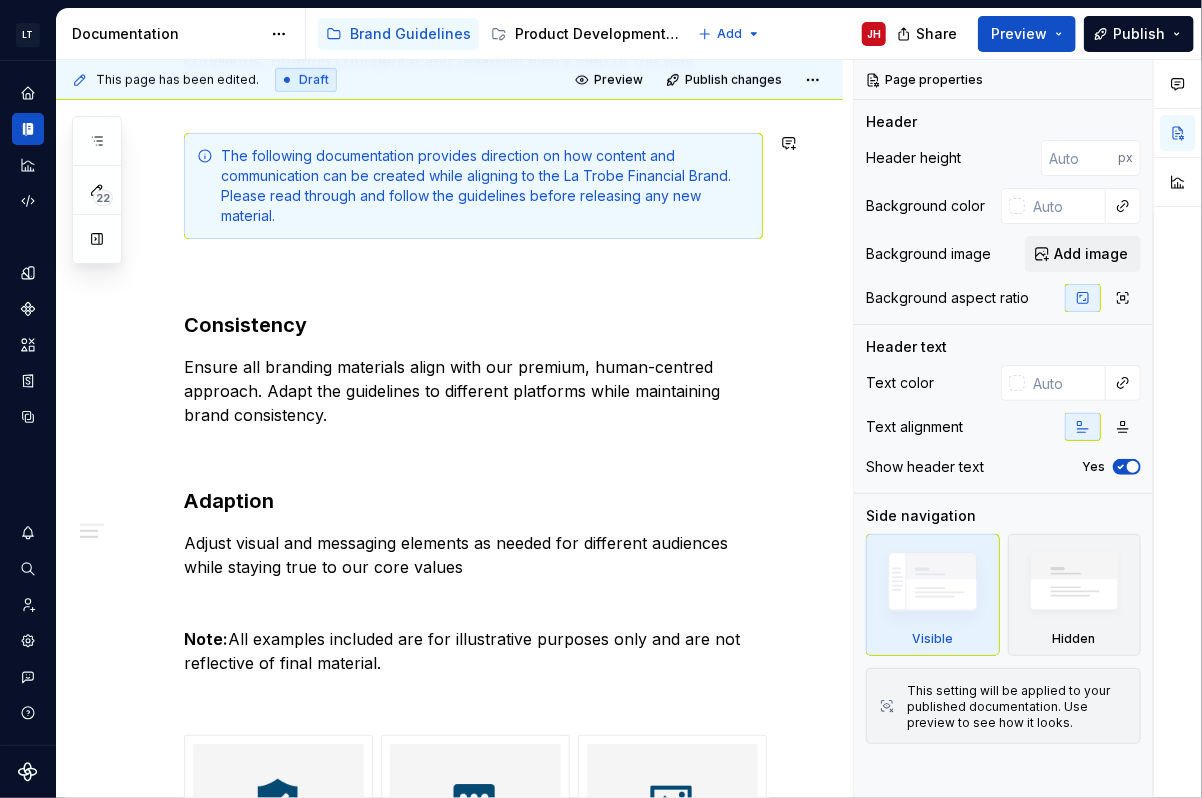 click at bounding box center (97, 239) 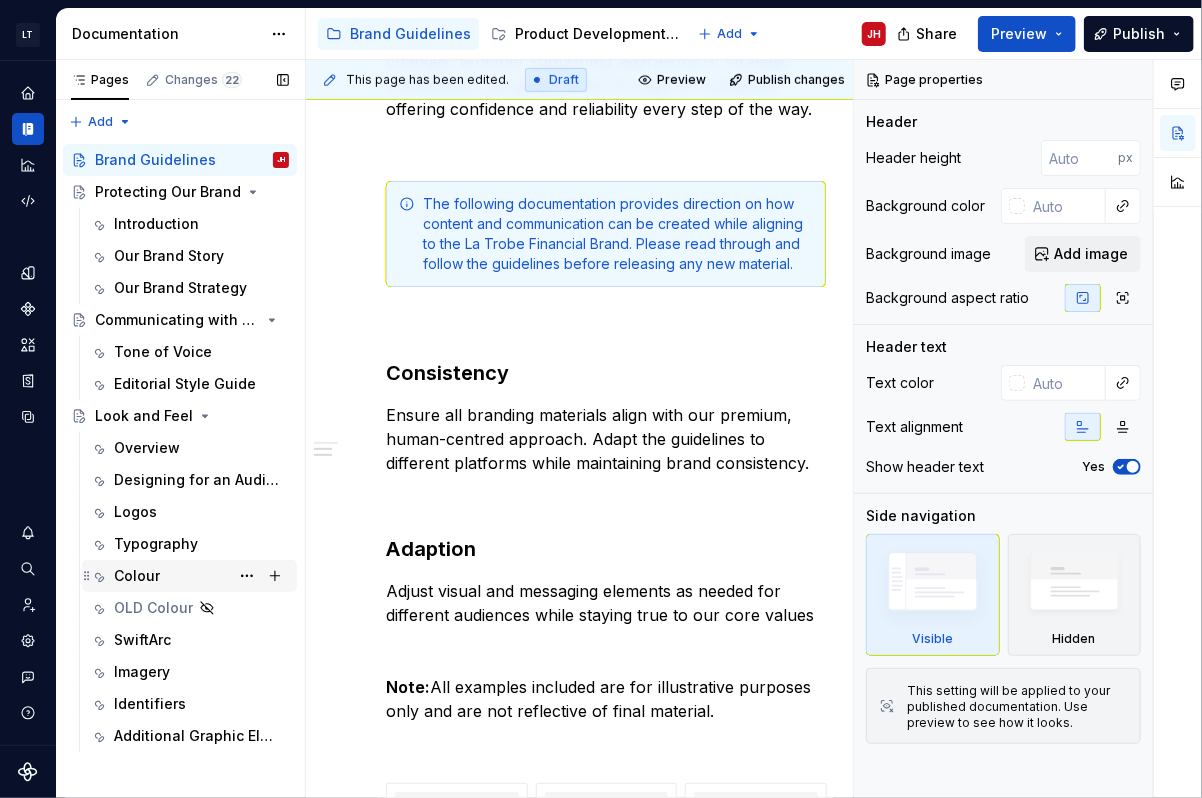 click on "Colour" at bounding box center [137, 576] 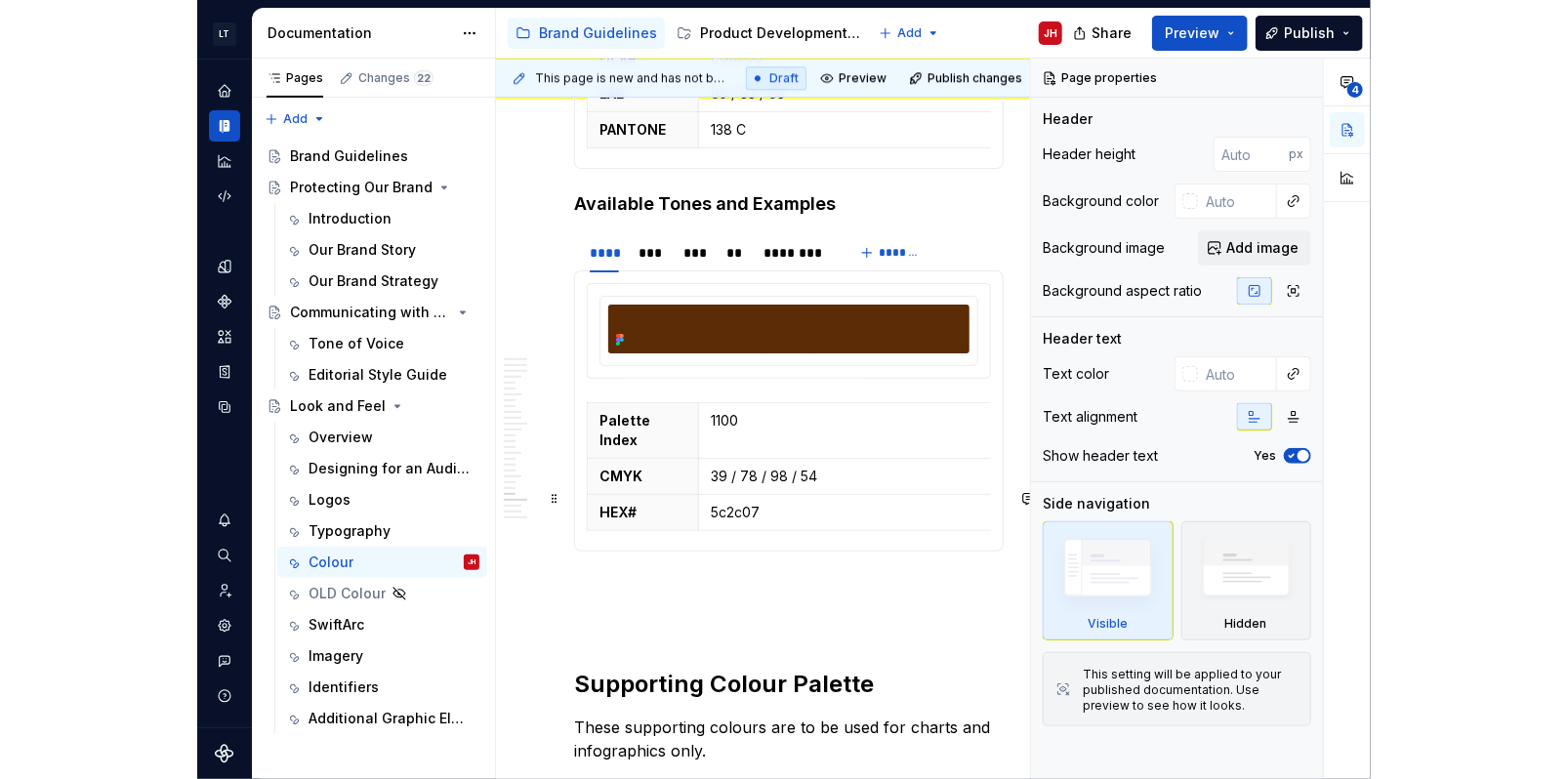 scroll, scrollTop: 8590, scrollLeft: 0, axis: vertical 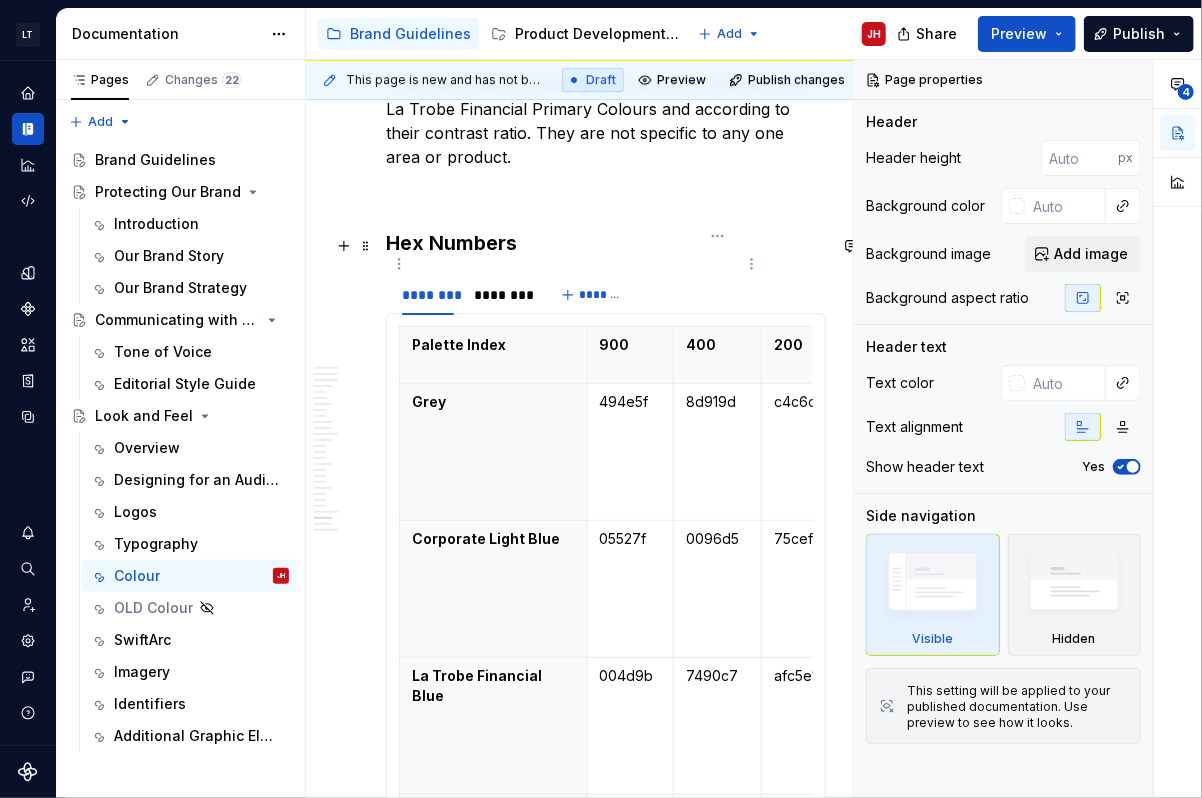 type on "*" 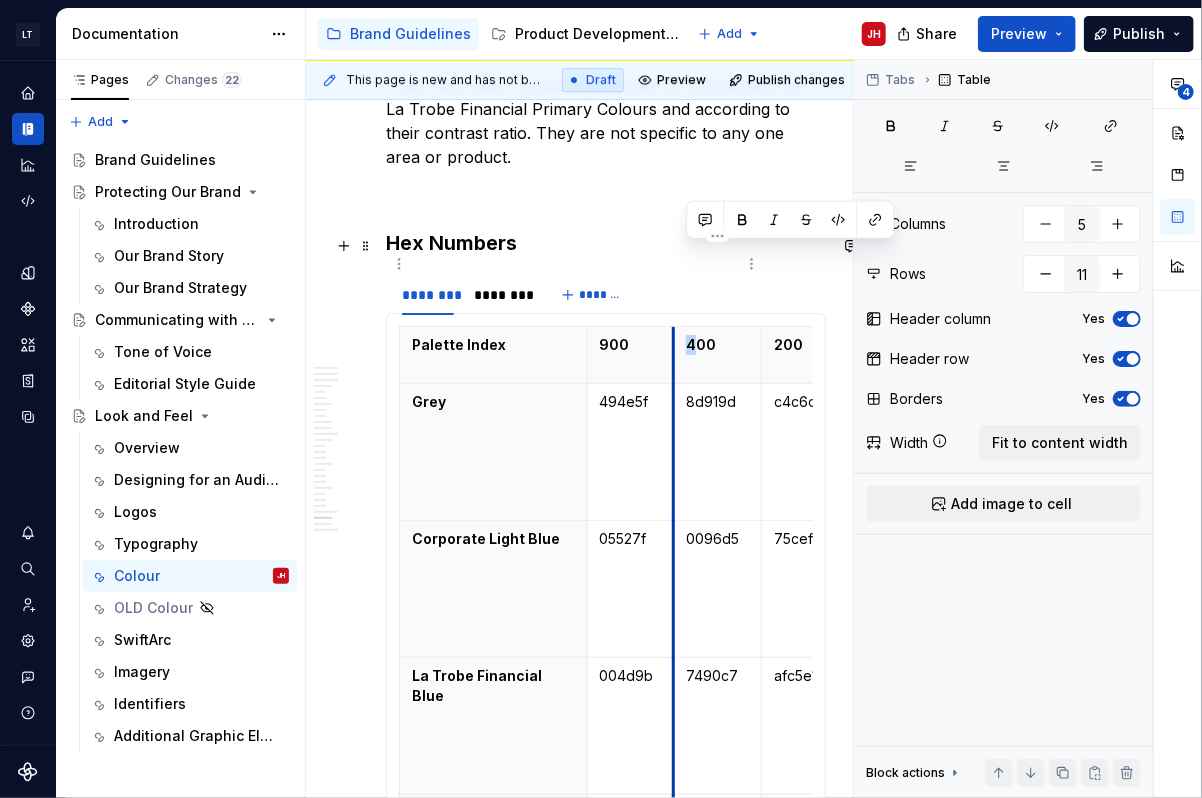 drag, startPoint x: 691, startPoint y: 253, endPoint x: 675, endPoint y: 256, distance: 16.27882 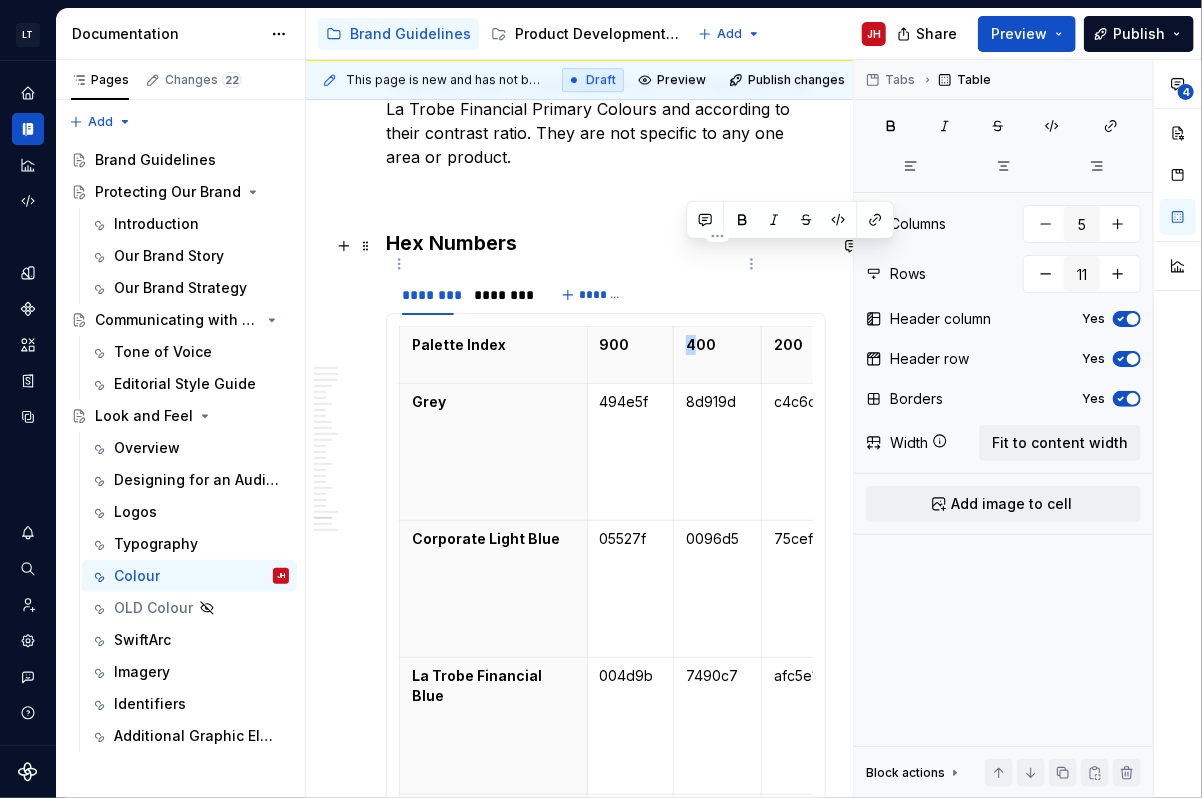 type 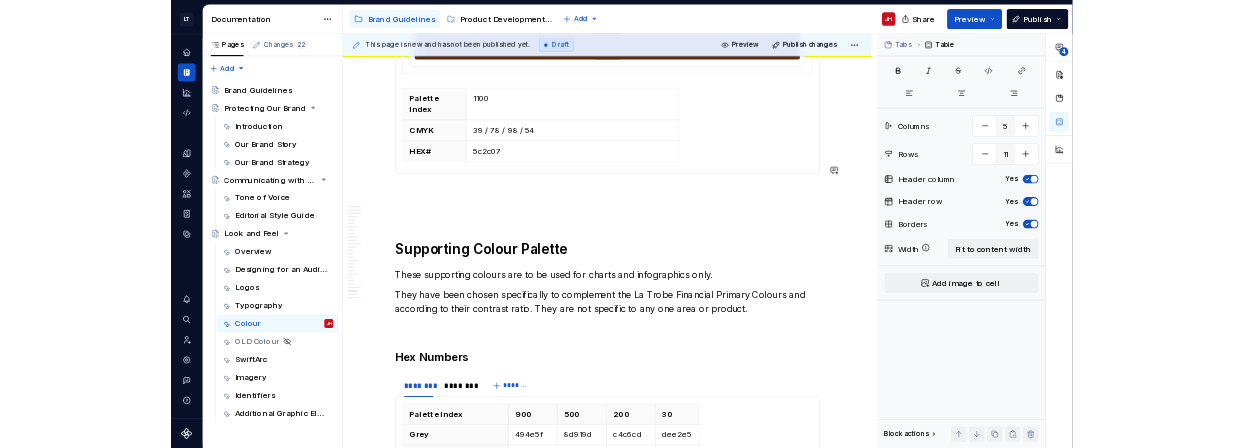scroll, scrollTop: 7520, scrollLeft: 0, axis: vertical 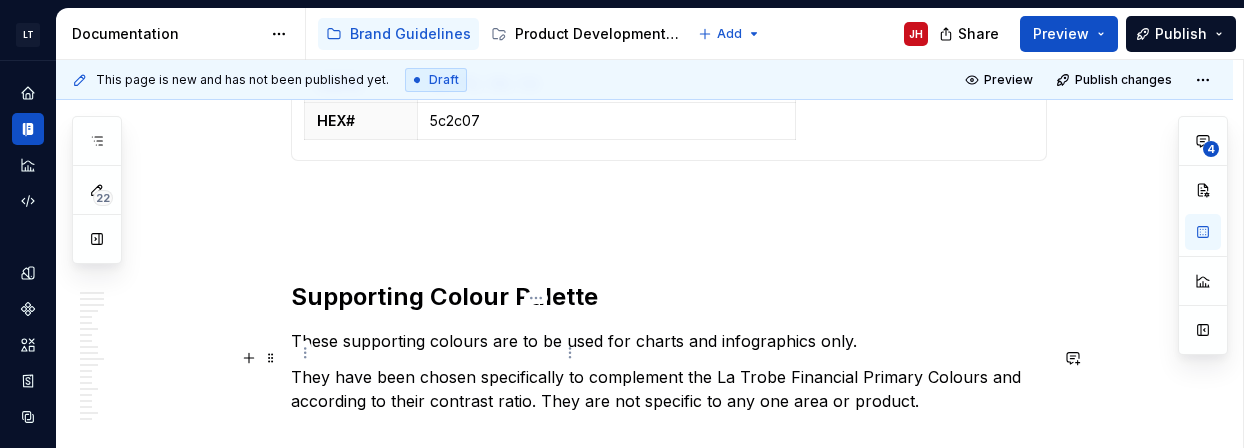 drag, startPoint x: 519, startPoint y: 364, endPoint x: 496, endPoint y: 364, distance: 23 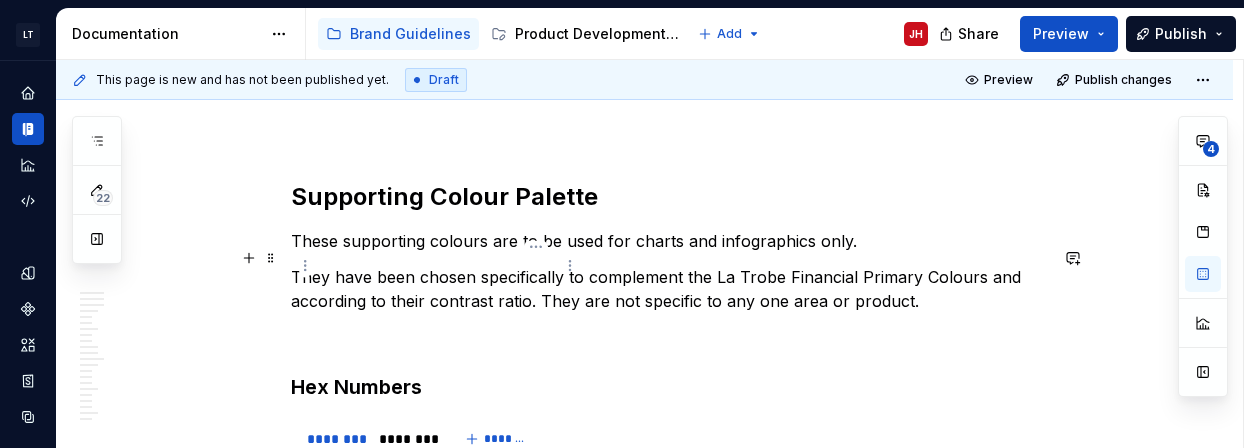 click on "900" at bounding box center (536, 489) 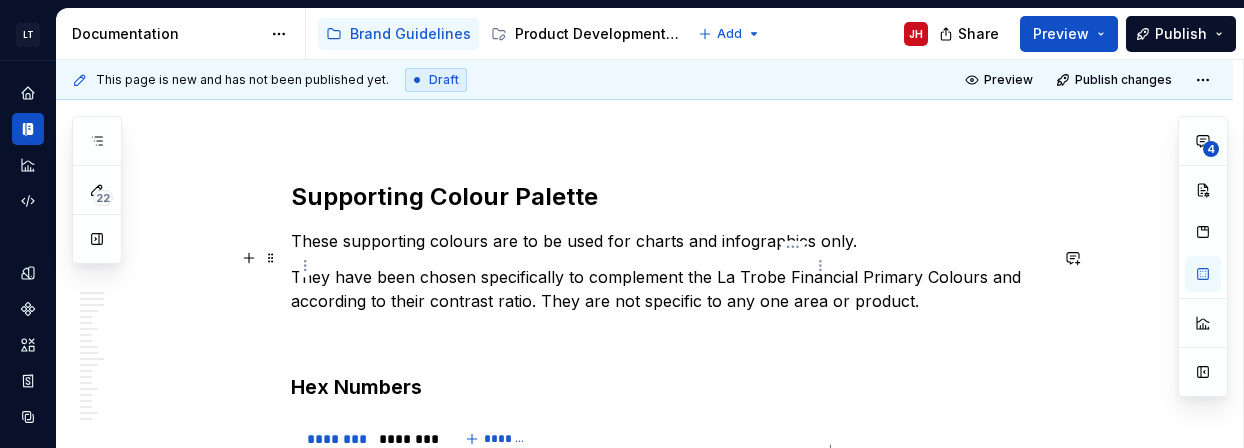 click on "30" at bounding box center (793, 489) 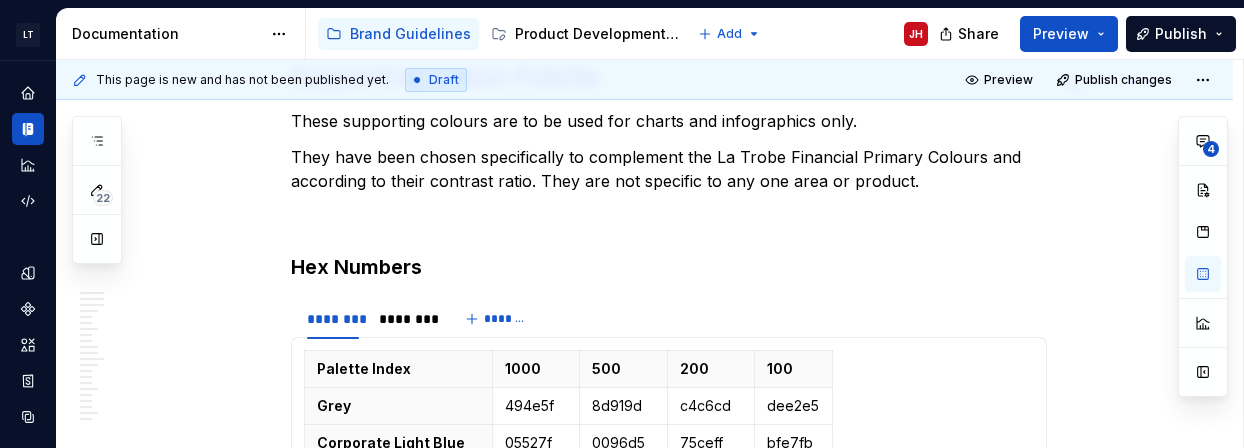 scroll, scrollTop: 7460, scrollLeft: 0, axis: vertical 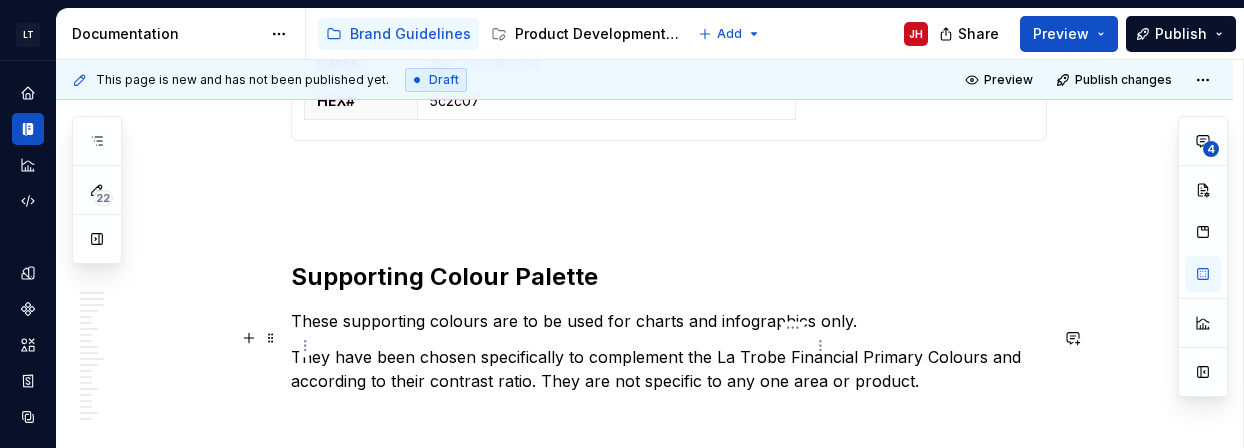 drag, startPoint x: 776, startPoint y: 334, endPoint x: 772, endPoint y: 344, distance: 10.770329 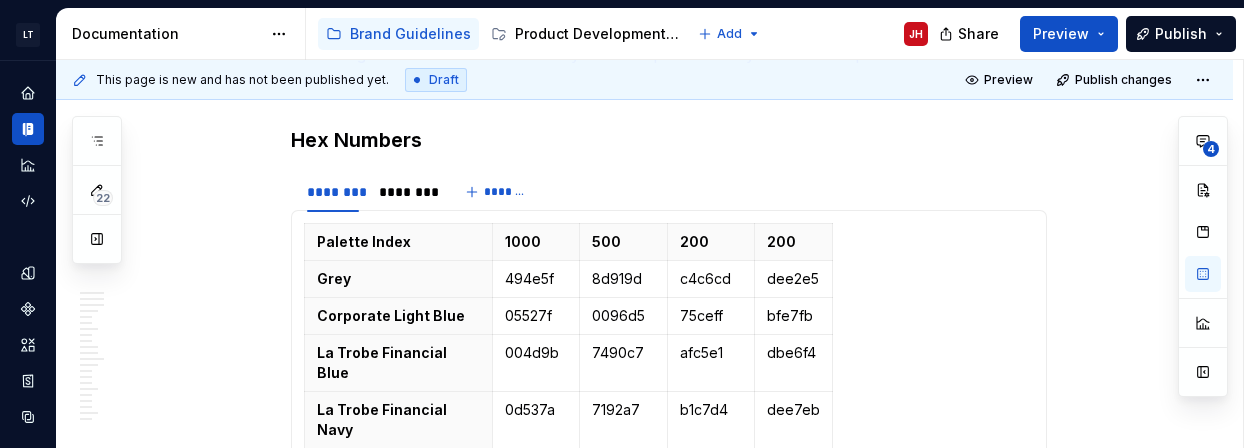scroll, scrollTop: 7387, scrollLeft: 0, axis: vertical 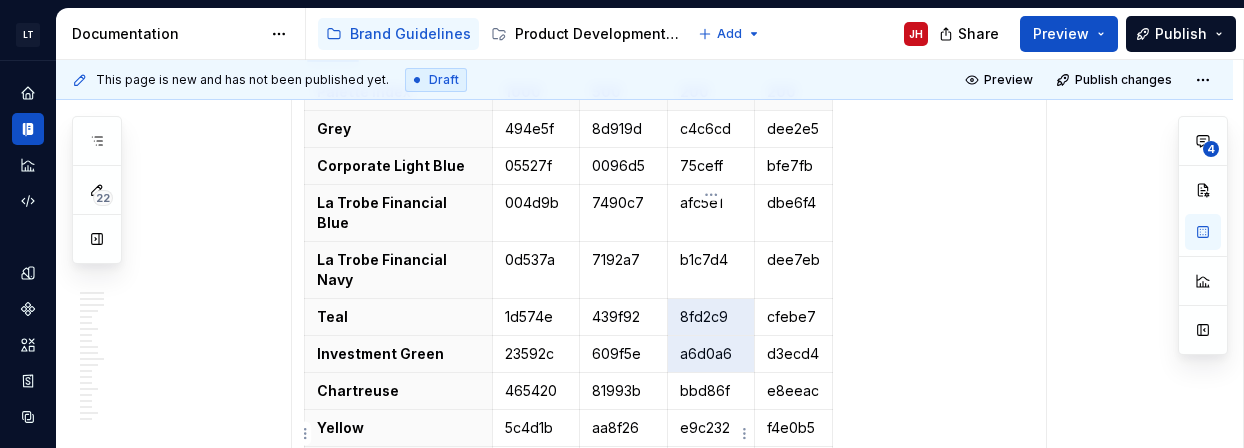 drag, startPoint x: 691, startPoint y: 414, endPoint x: 679, endPoint y: 416, distance: 12.165525 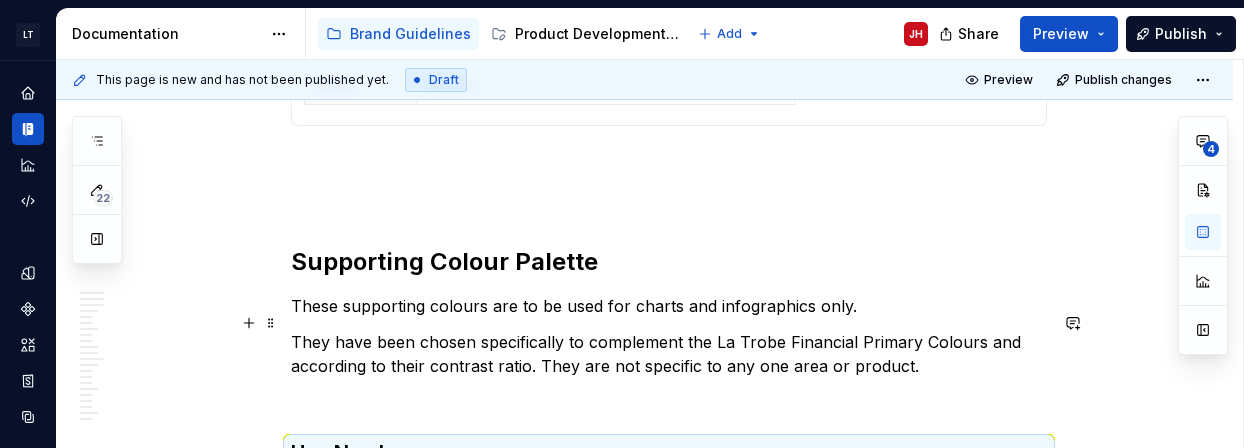 scroll, scrollTop: 7457, scrollLeft: 0, axis: vertical 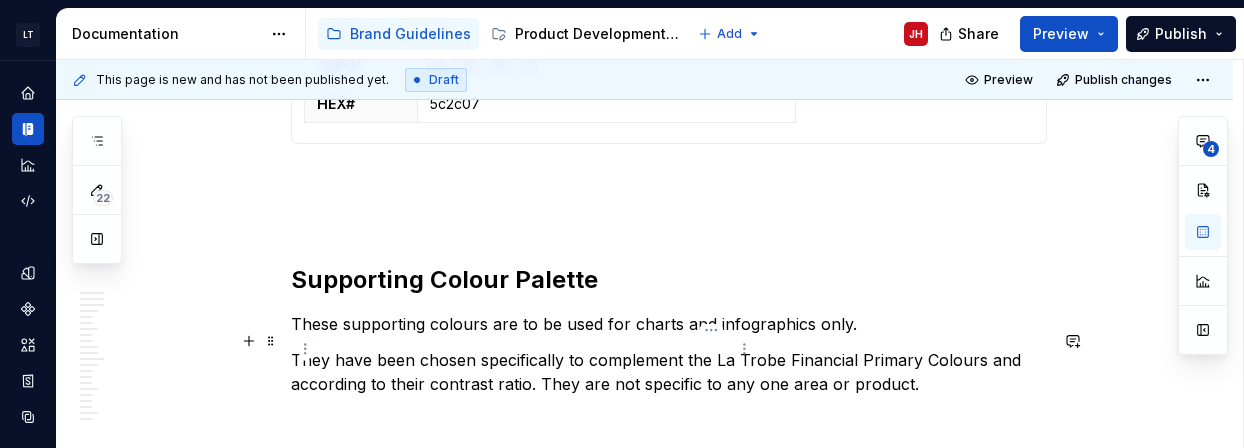 click on "200" at bounding box center (711, 572) 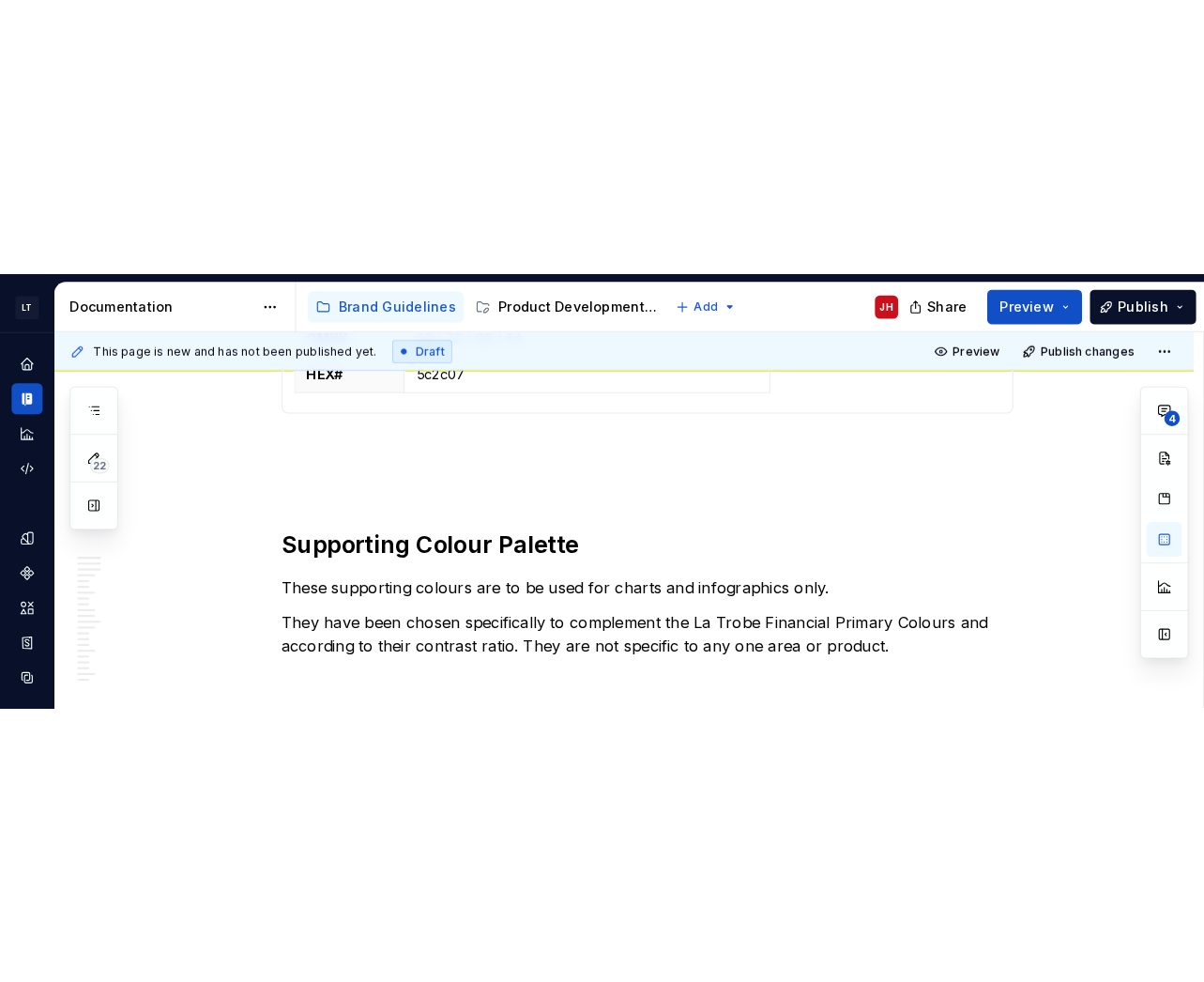 scroll, scrollTop: 7010, scrollLeft: 0, axis: vertical 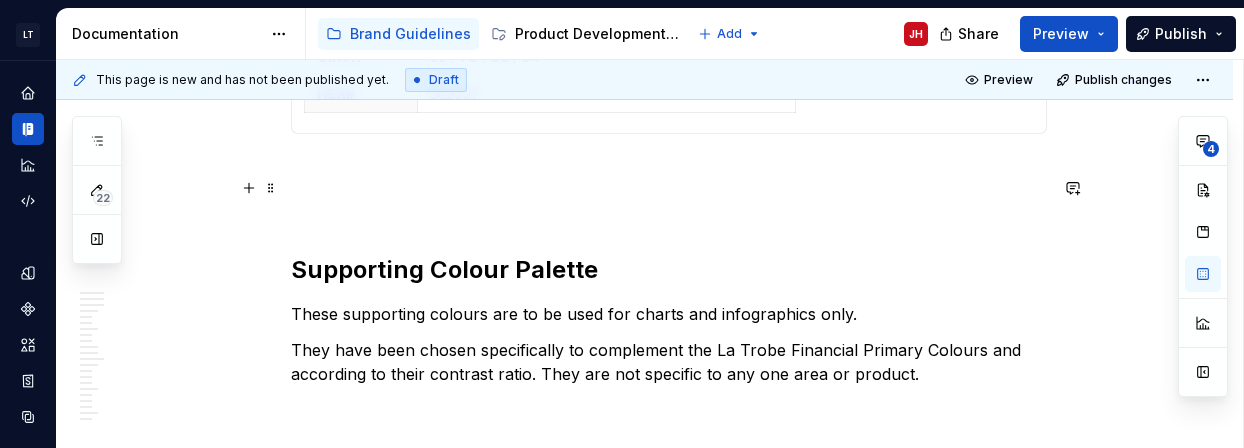 click at bounding box center (669, 410) 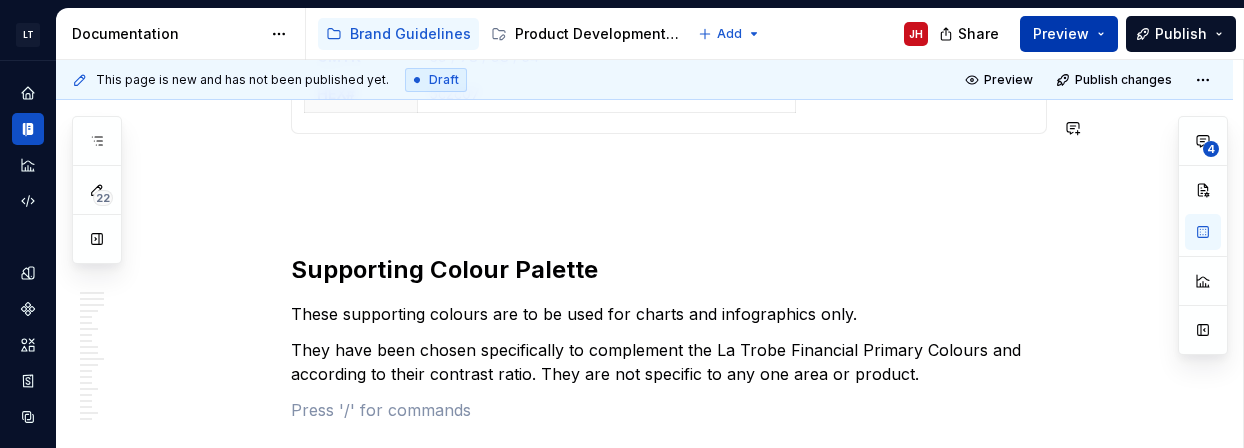 click on "Preview" at bounding box center (1061, 34) 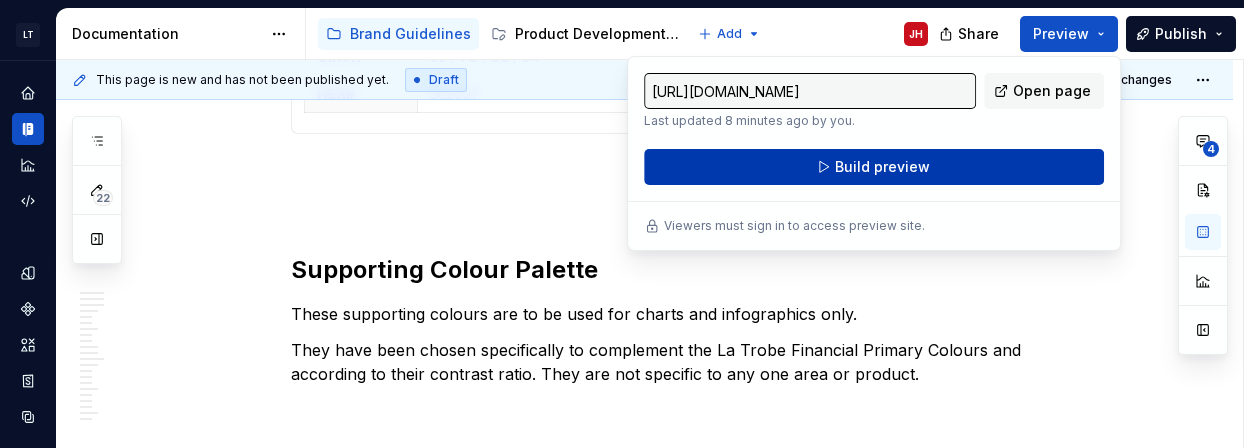 click on "Build preview" at bounding box center (882, 167) 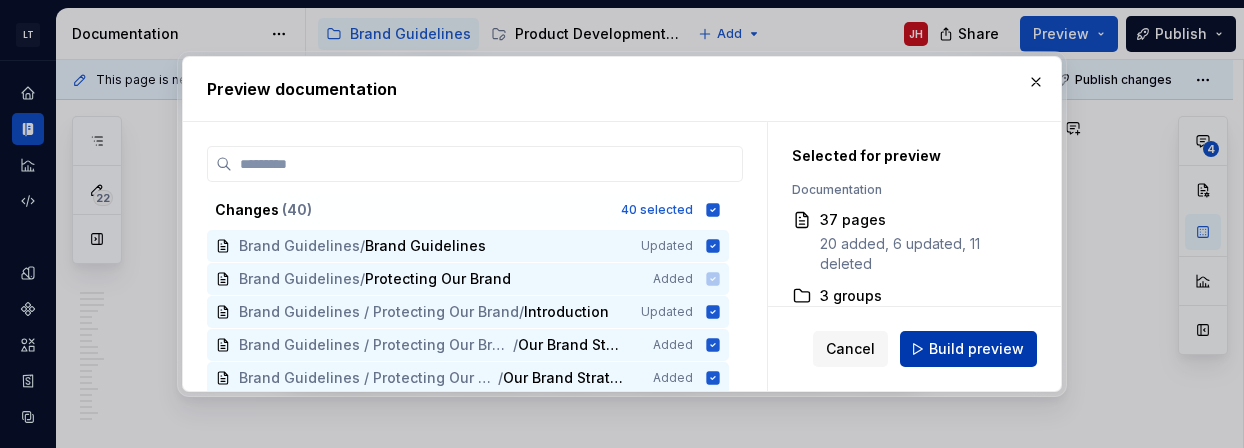 click on "Build preview" at bounding box center (976, 349) 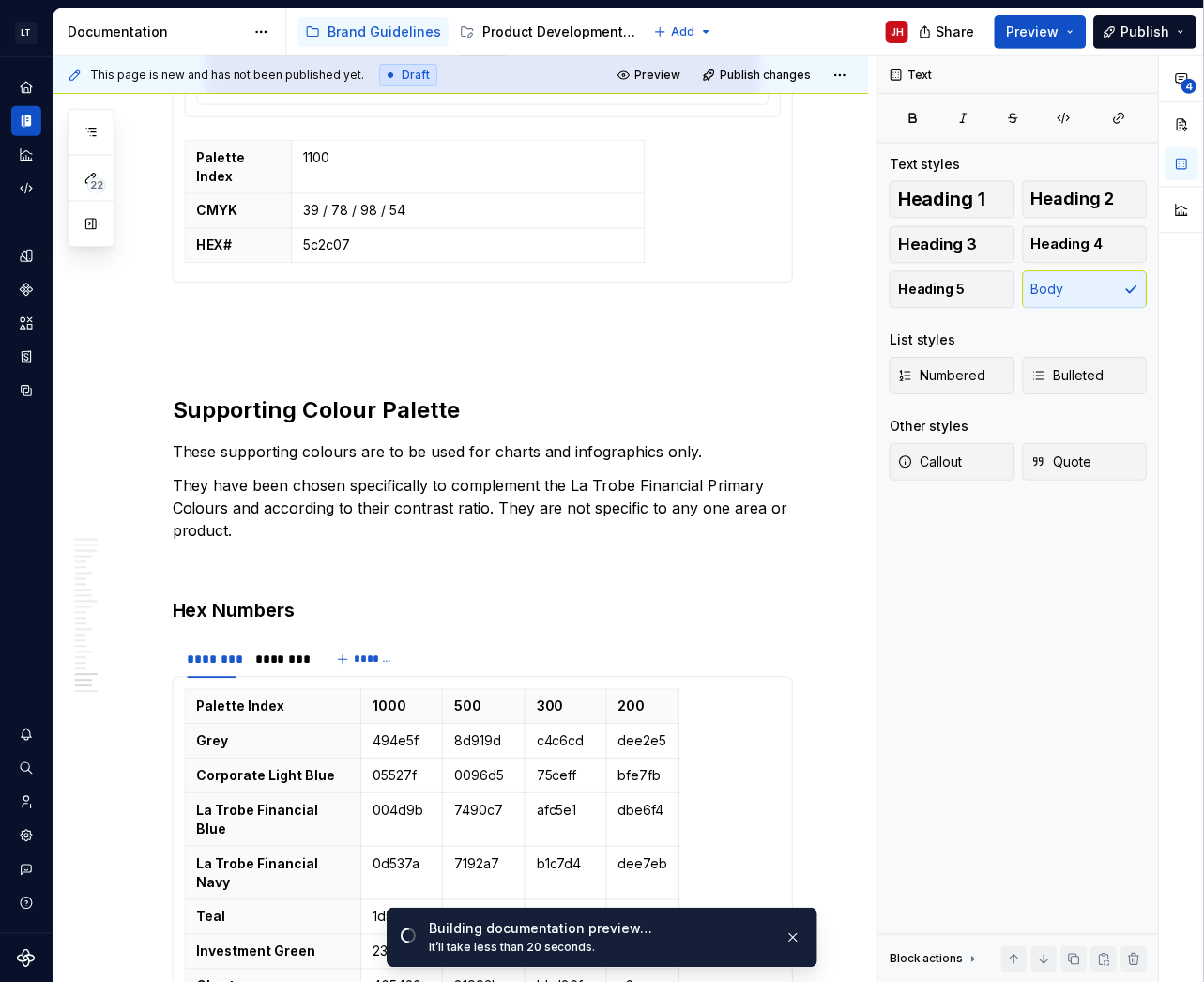 scroll, scrollTop: 7145, scrollLeft: 0, axis: vertical 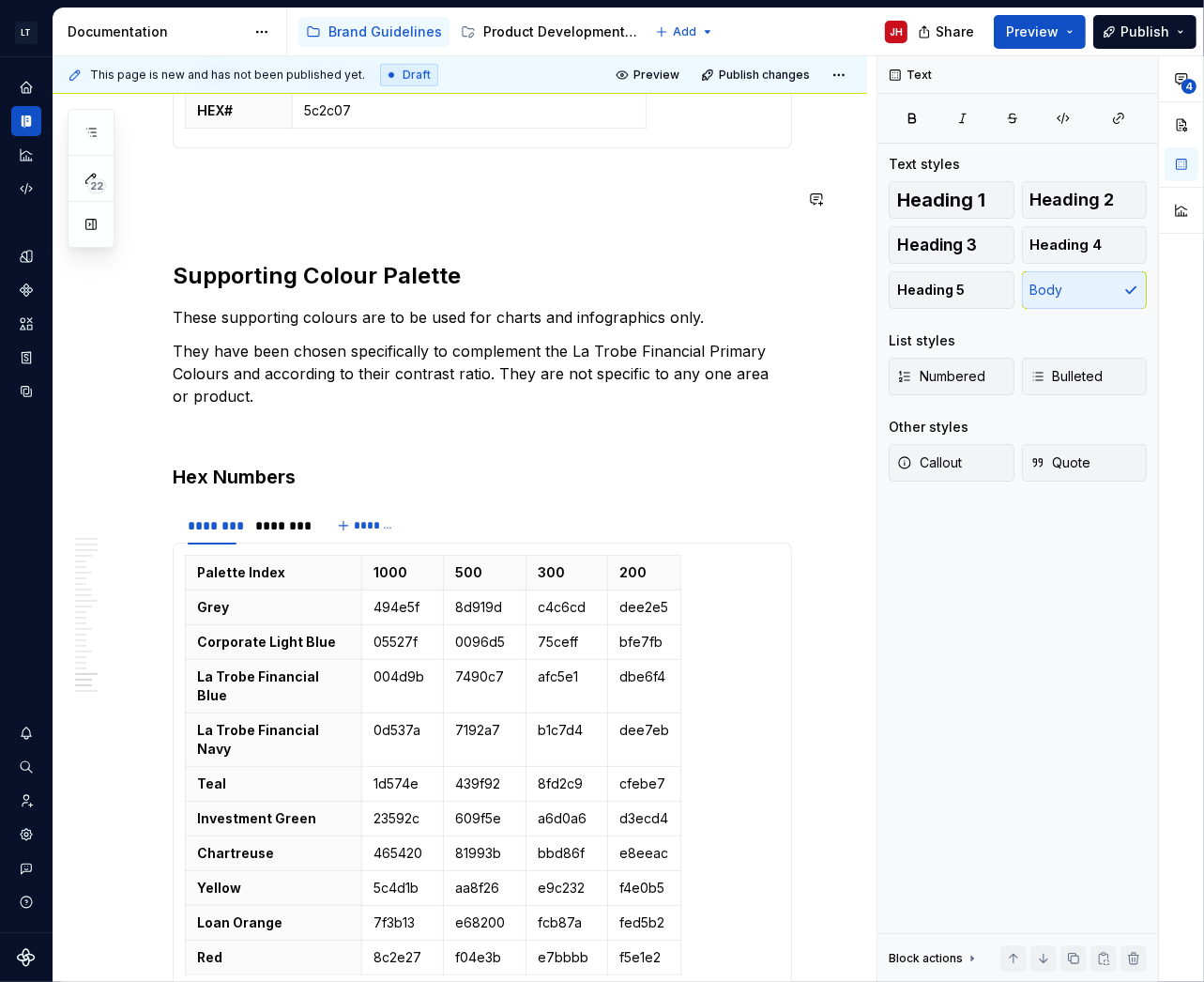 click at bounding box center (91, 224) 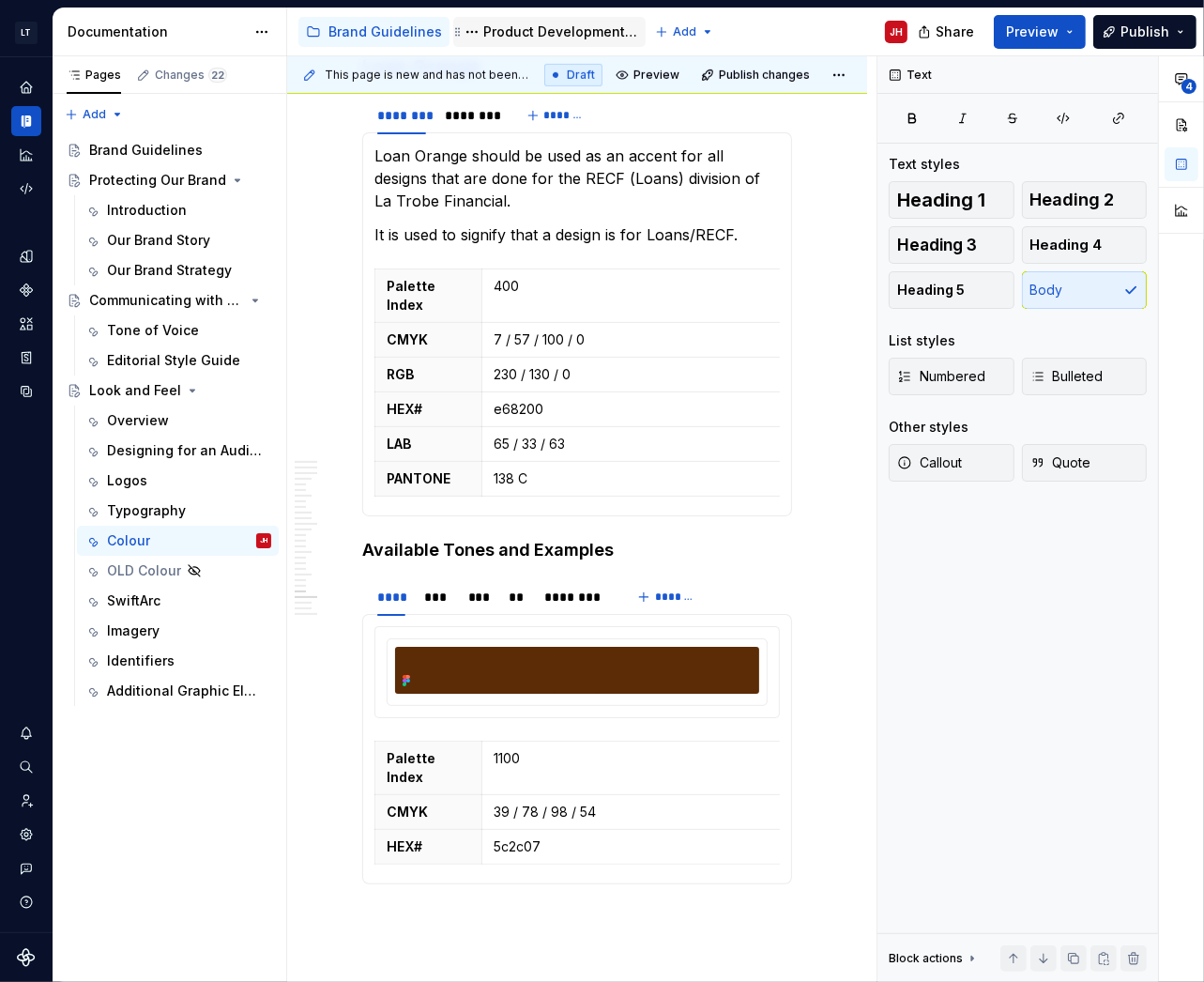 click on "Product Development Guidelines" at bounding box center (560, 32) 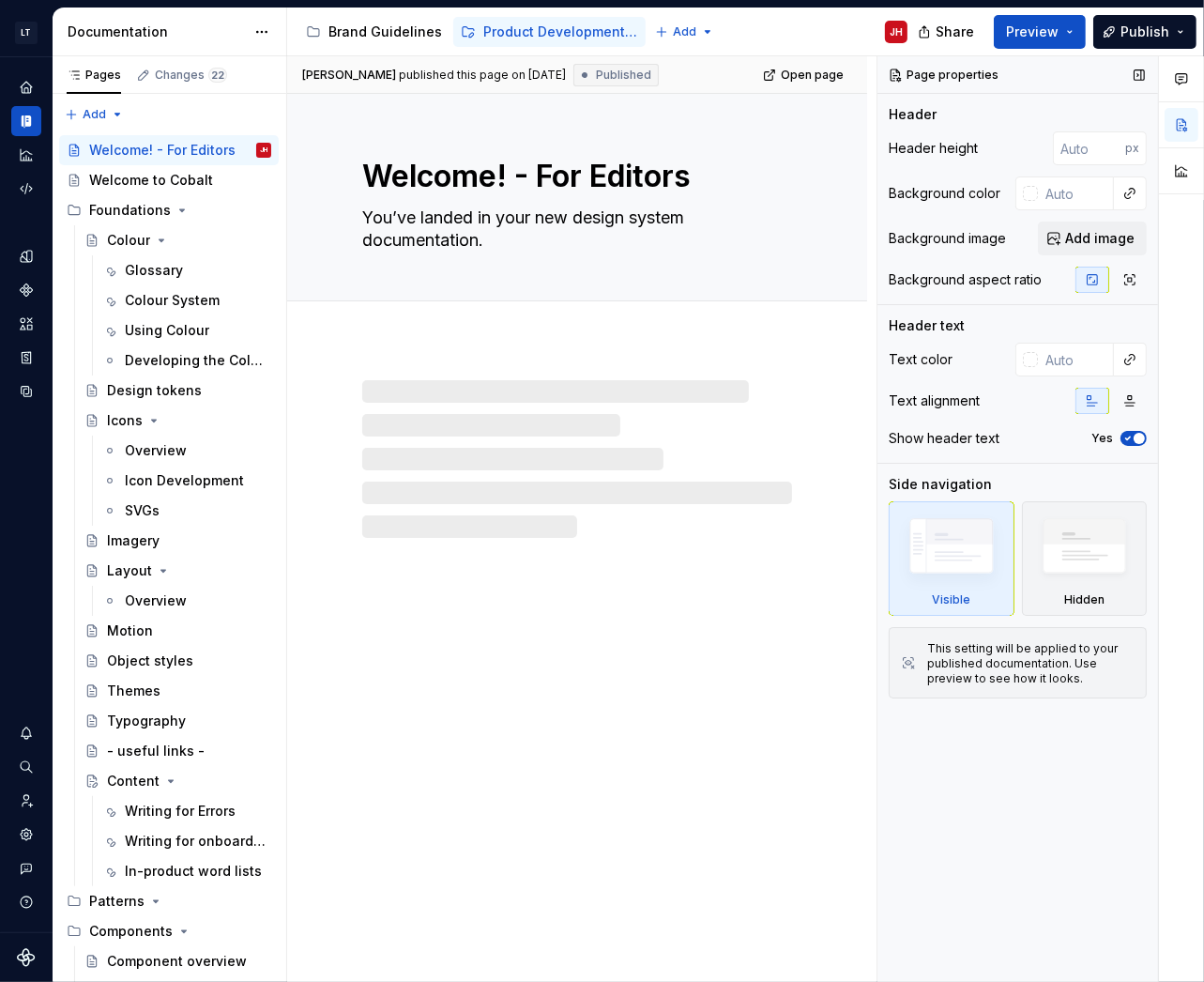 click on "Page properties Header Header height px Background color Background image Add image Background aspect ratio Header text Text color Text alignment Show header text Yes Side navigation Visible Hidden This setting will be applied to your published documentation. Use preview to see how it looks." at bounding box center [1017, 519] 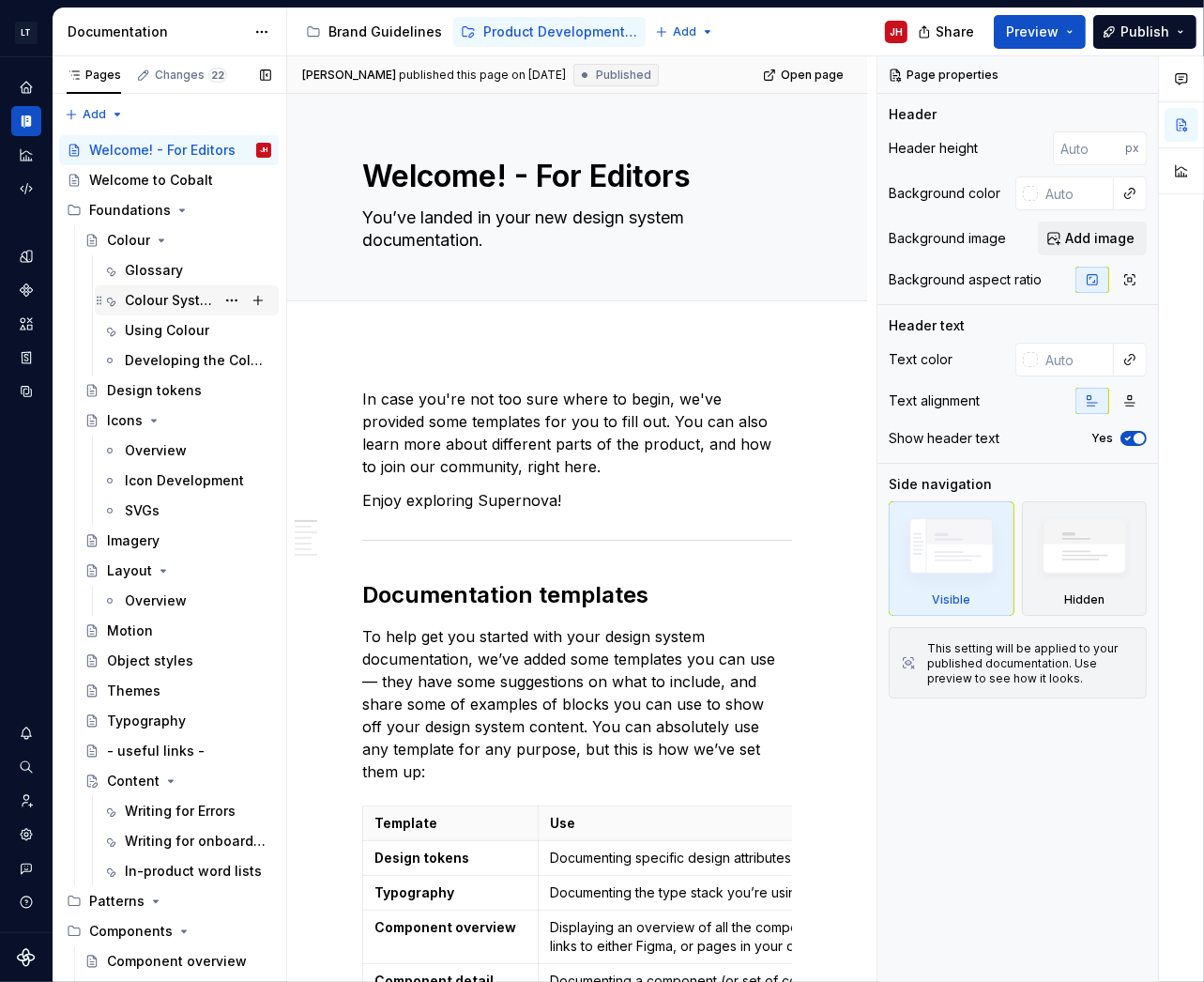 click on "Colour System" at bounding box center [170, 300] 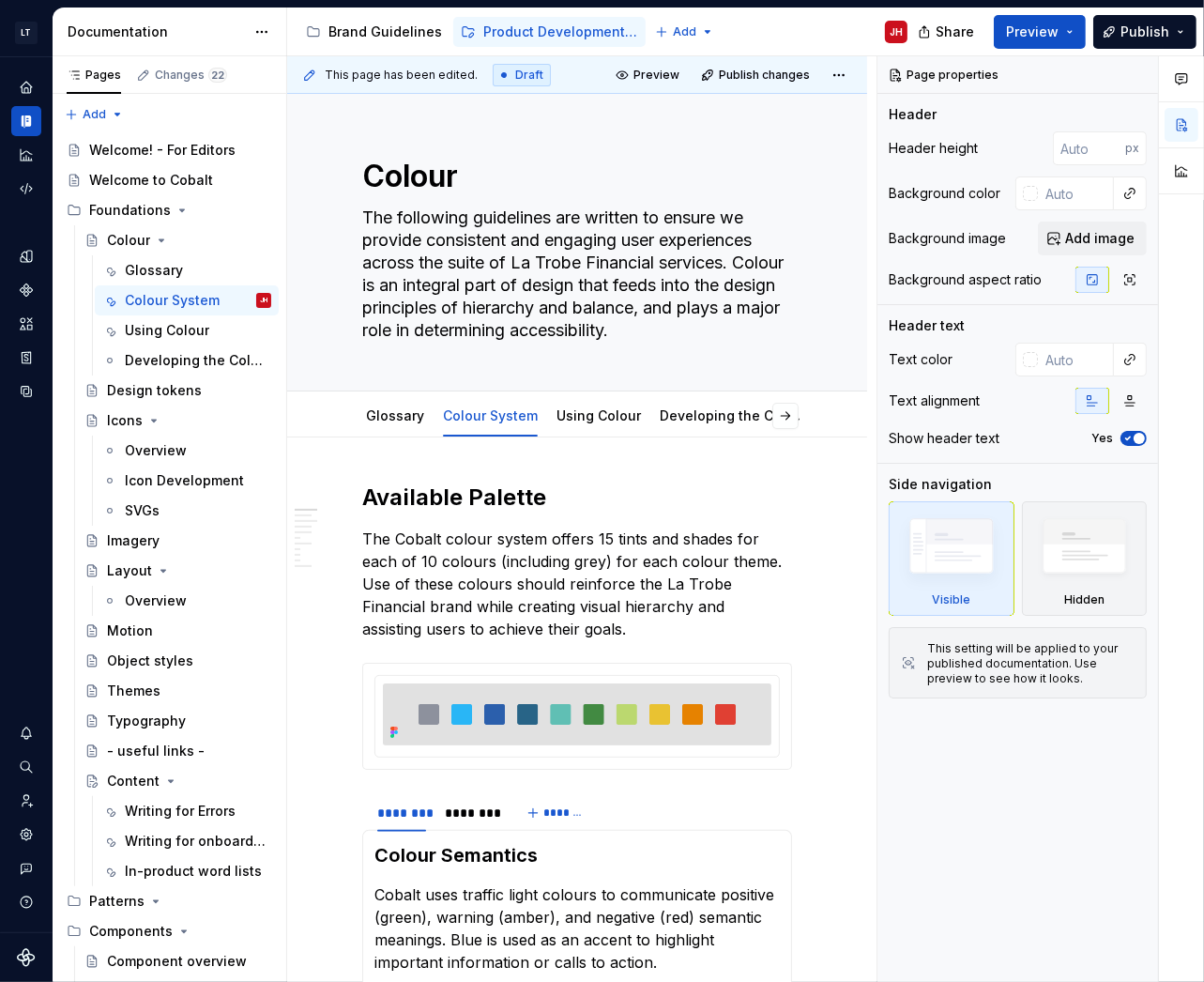 type on "*" 